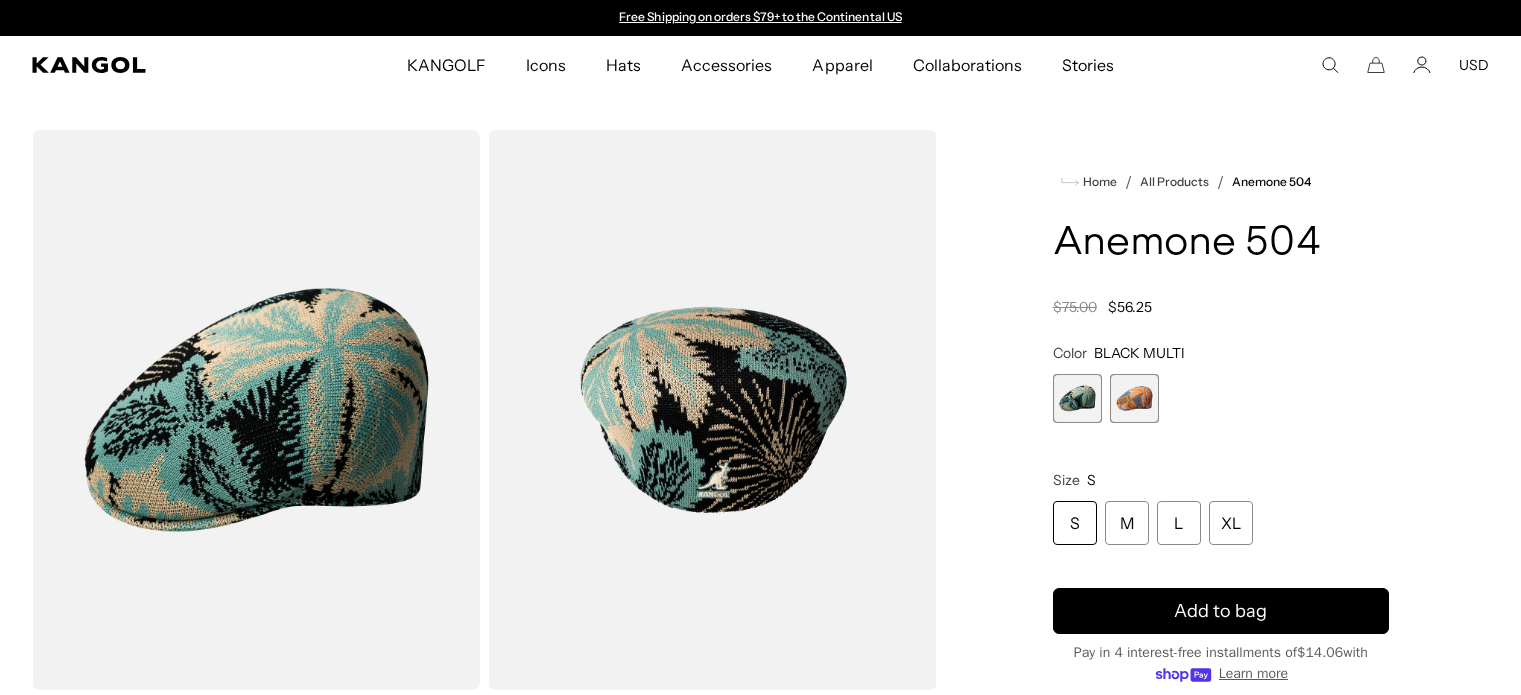 scroll, scrollTop: 0, scrollLeft: 0, axis: both 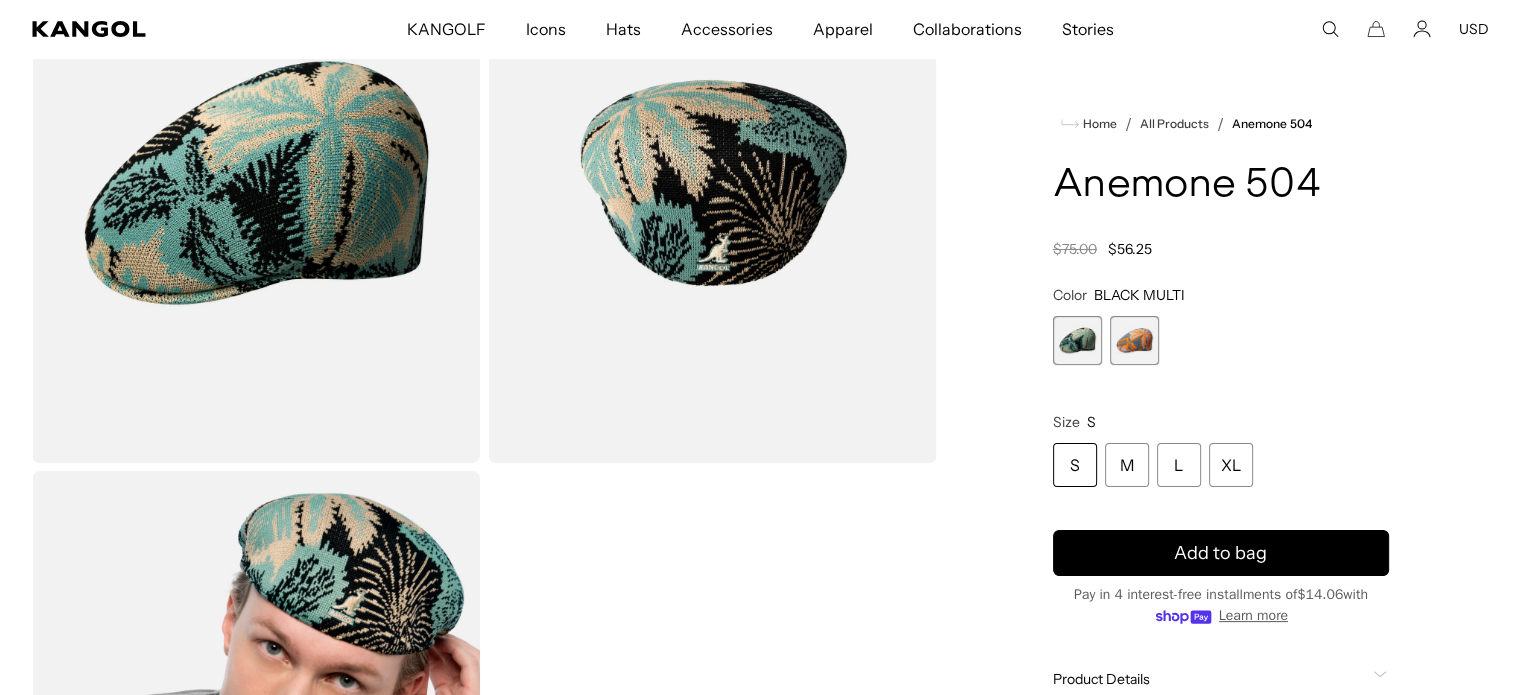 click at bounding box center [1134, 340] 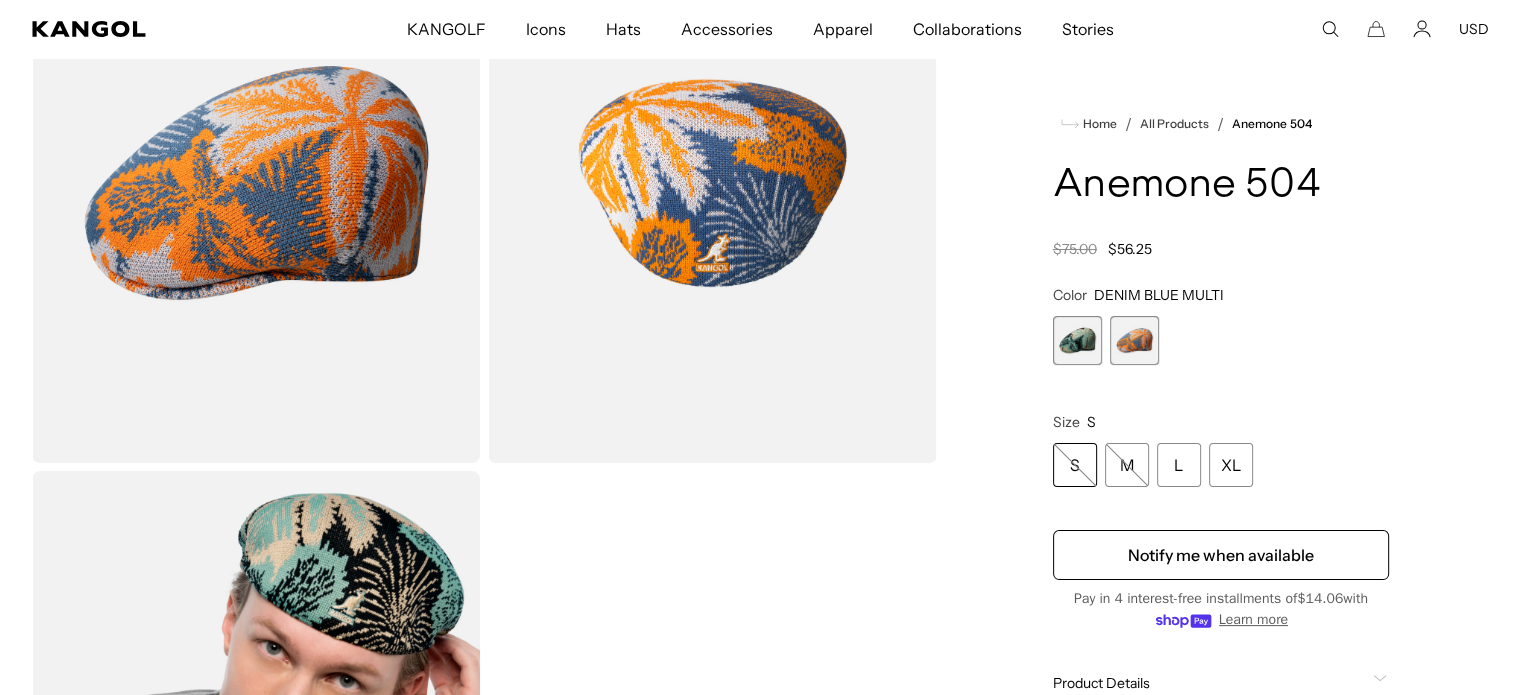 click at bounding box center (1077, 340) 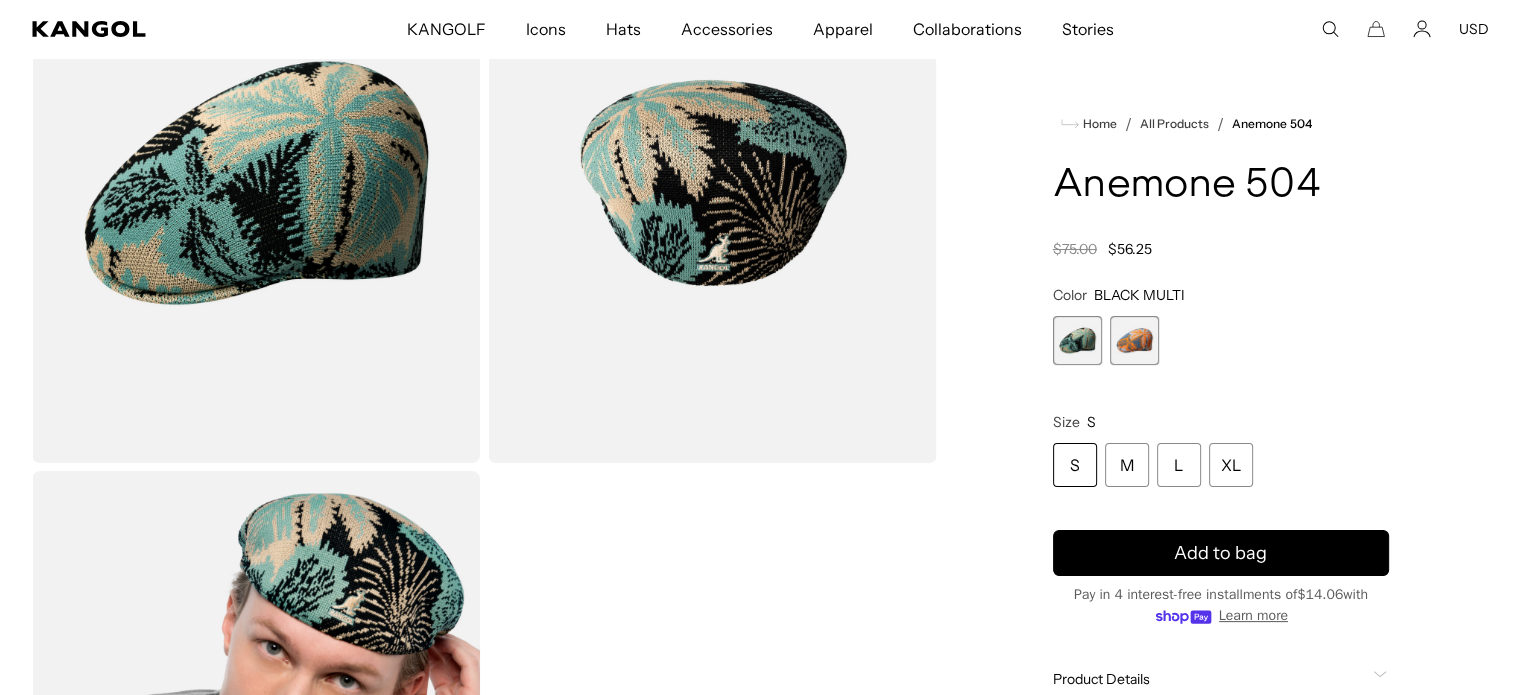 scroll, scrollTop: 0, scrollLeft: 0, axis: both 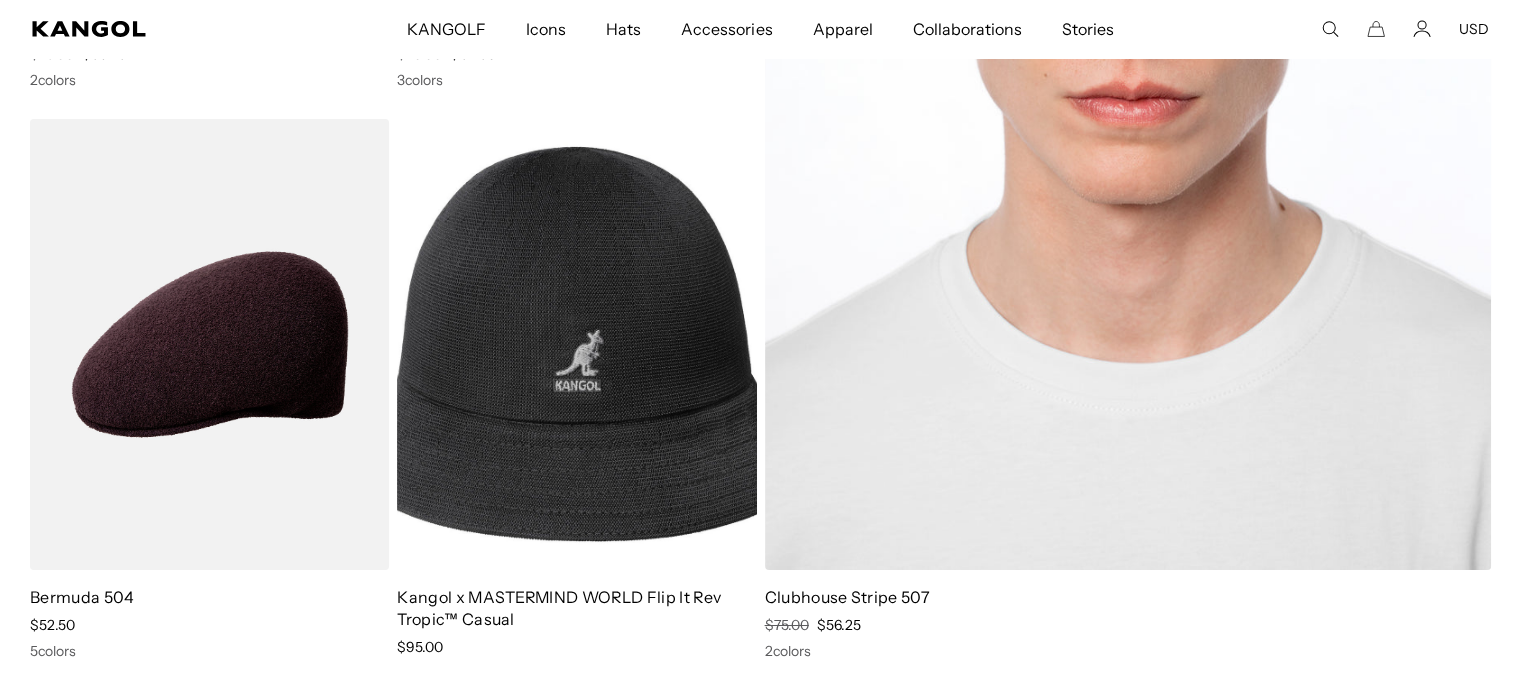 click at bounding box center (1128, 59) 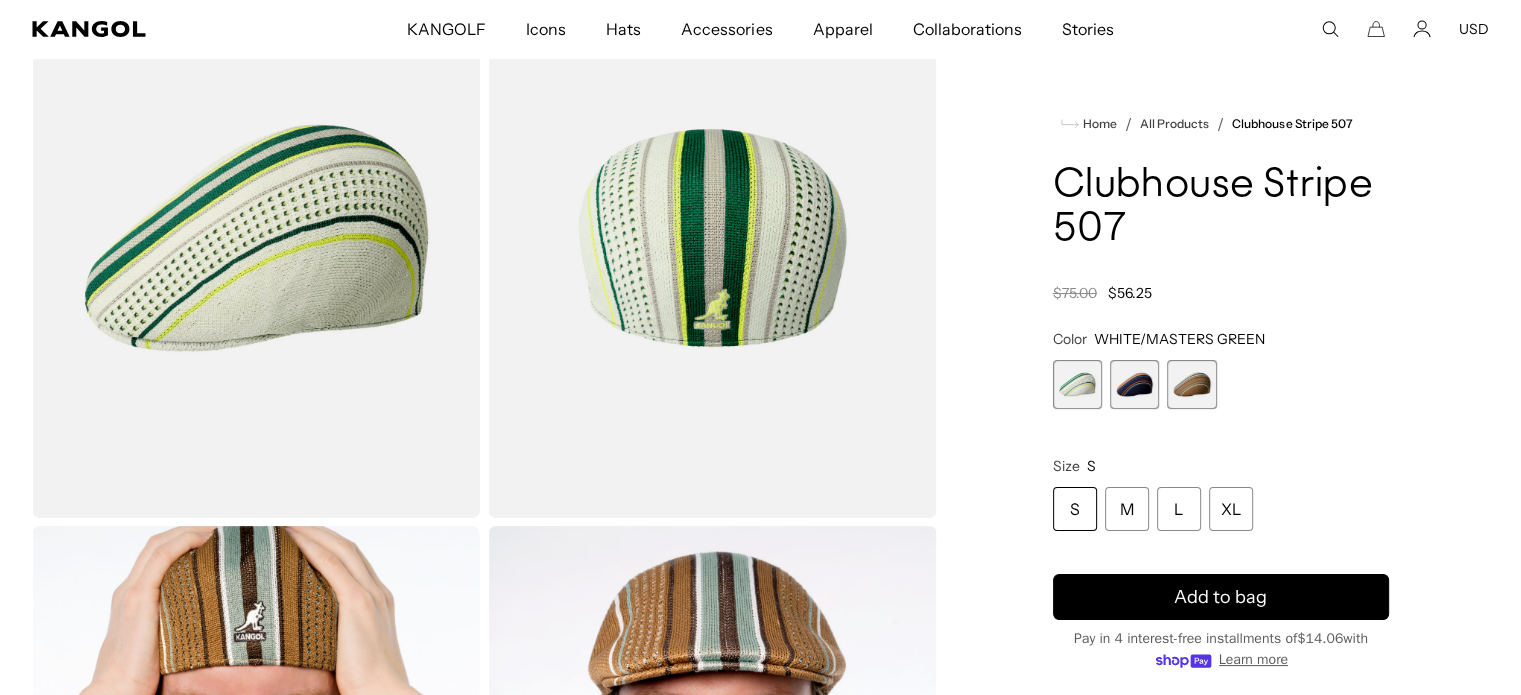 scroll, scrollTop: 189, scrollLeft: 0, axis: vertical 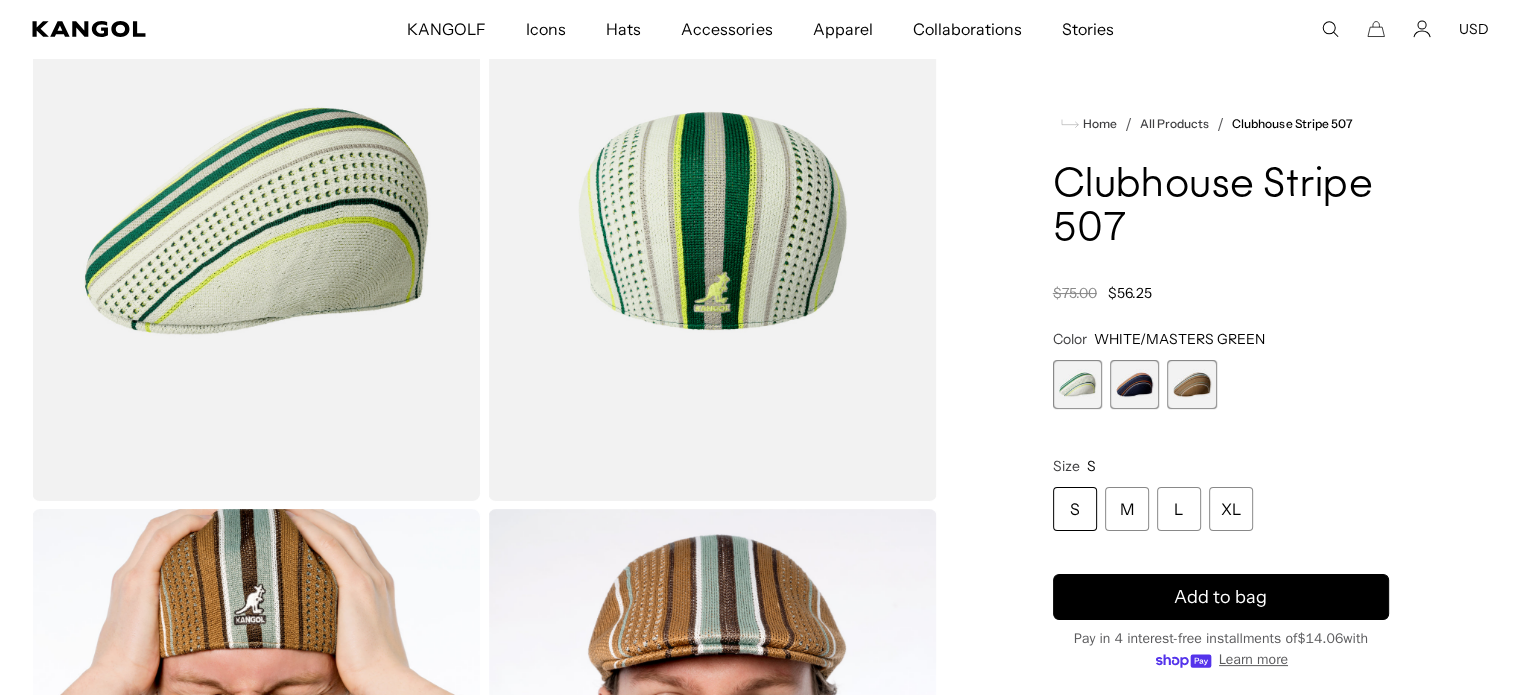 click at bounding box center (1134, 384) 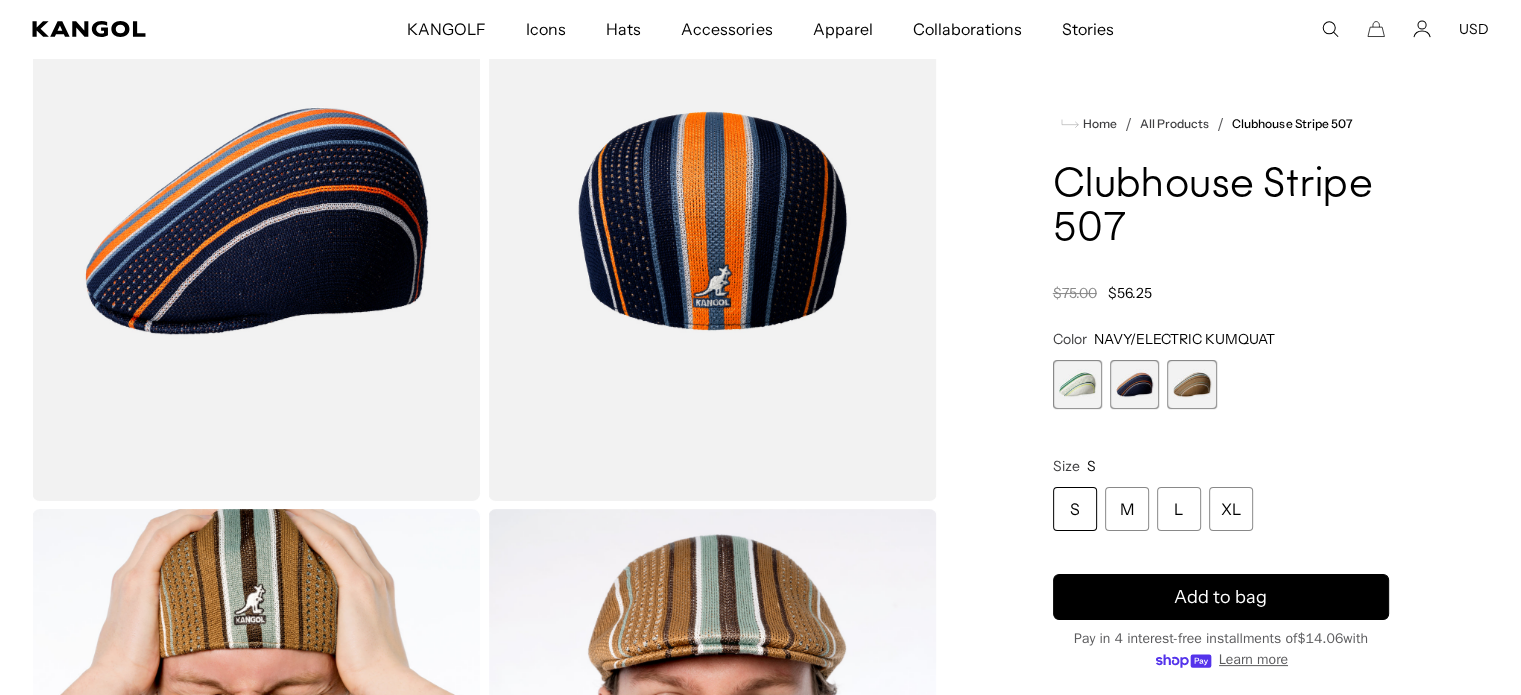 scroll, scrollTop: 0, scrollLeft: 0, axis: both 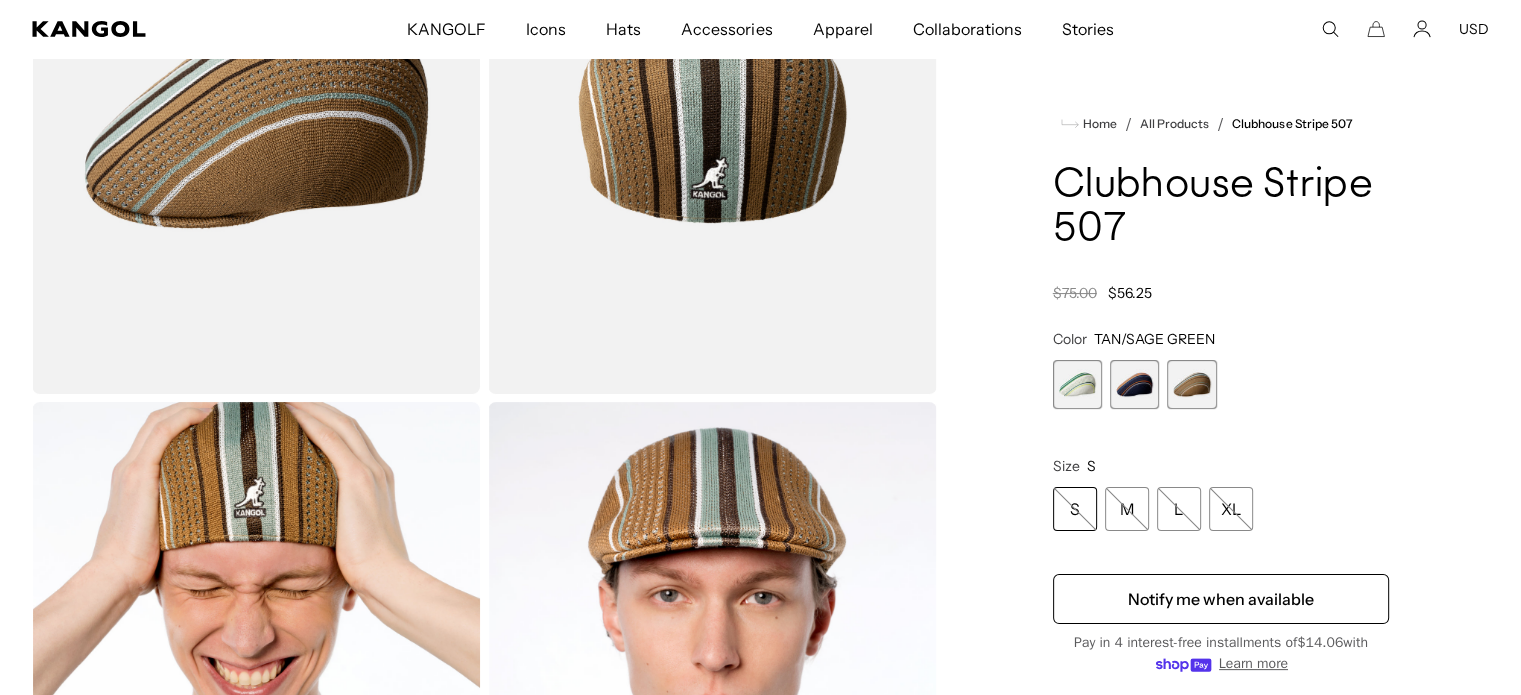 click at bounding box center (1134, 384) 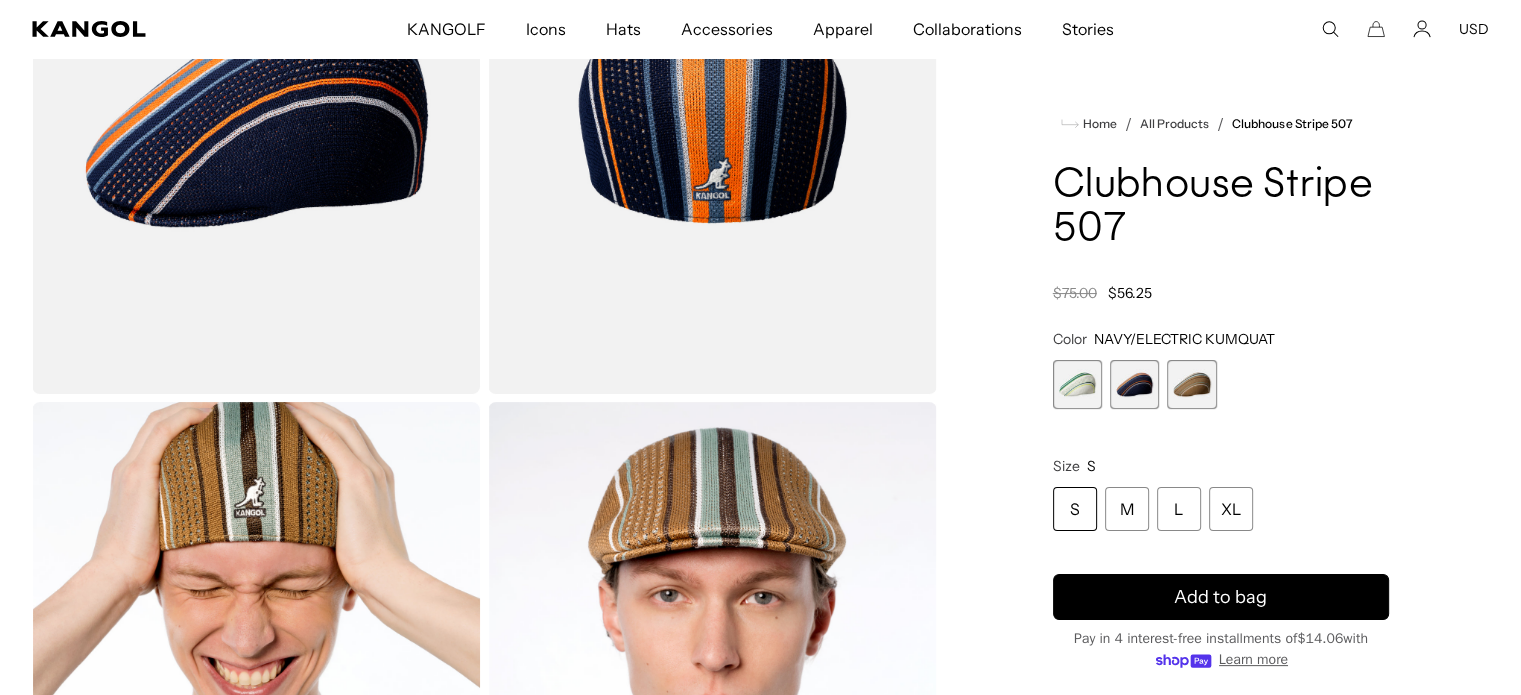 scroll, scrollTop: 0, scrollLeft: 0, axis: both 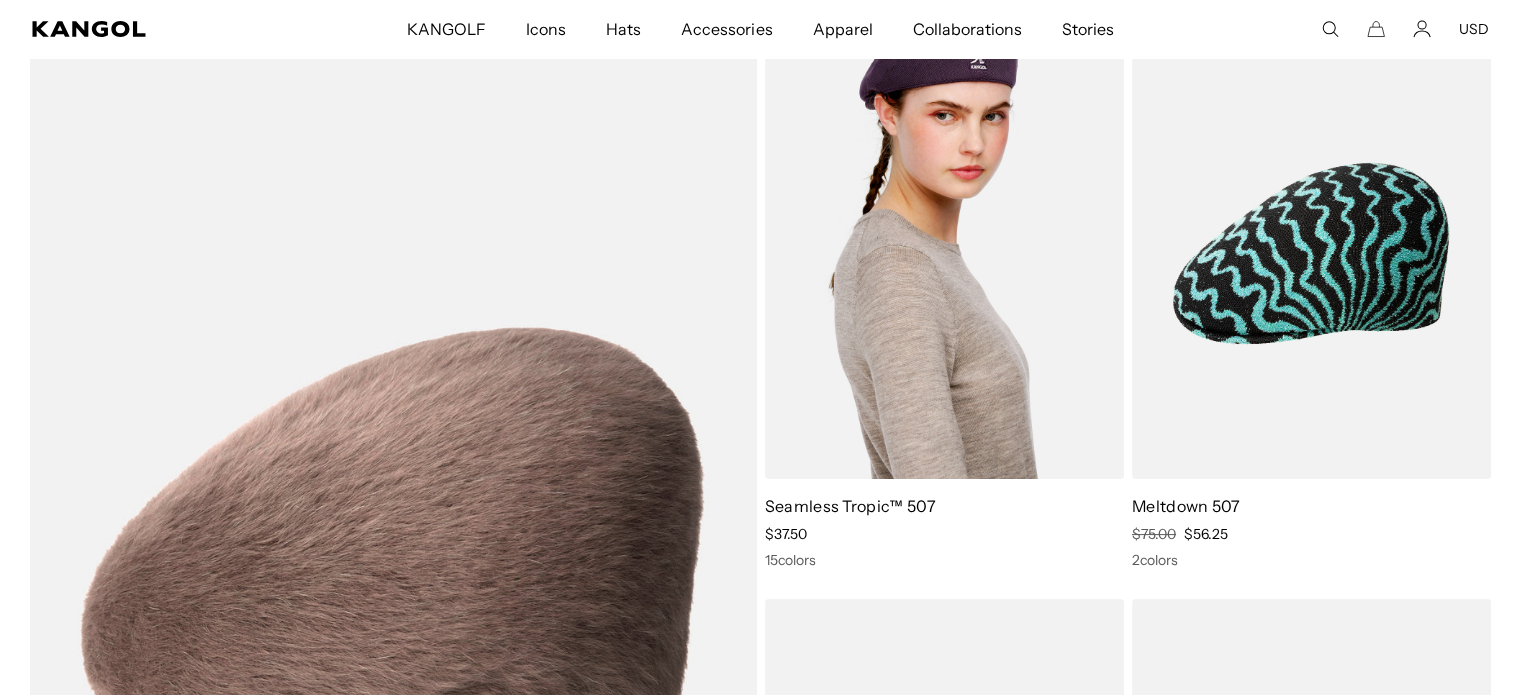 click at bounding box center (944, 253) 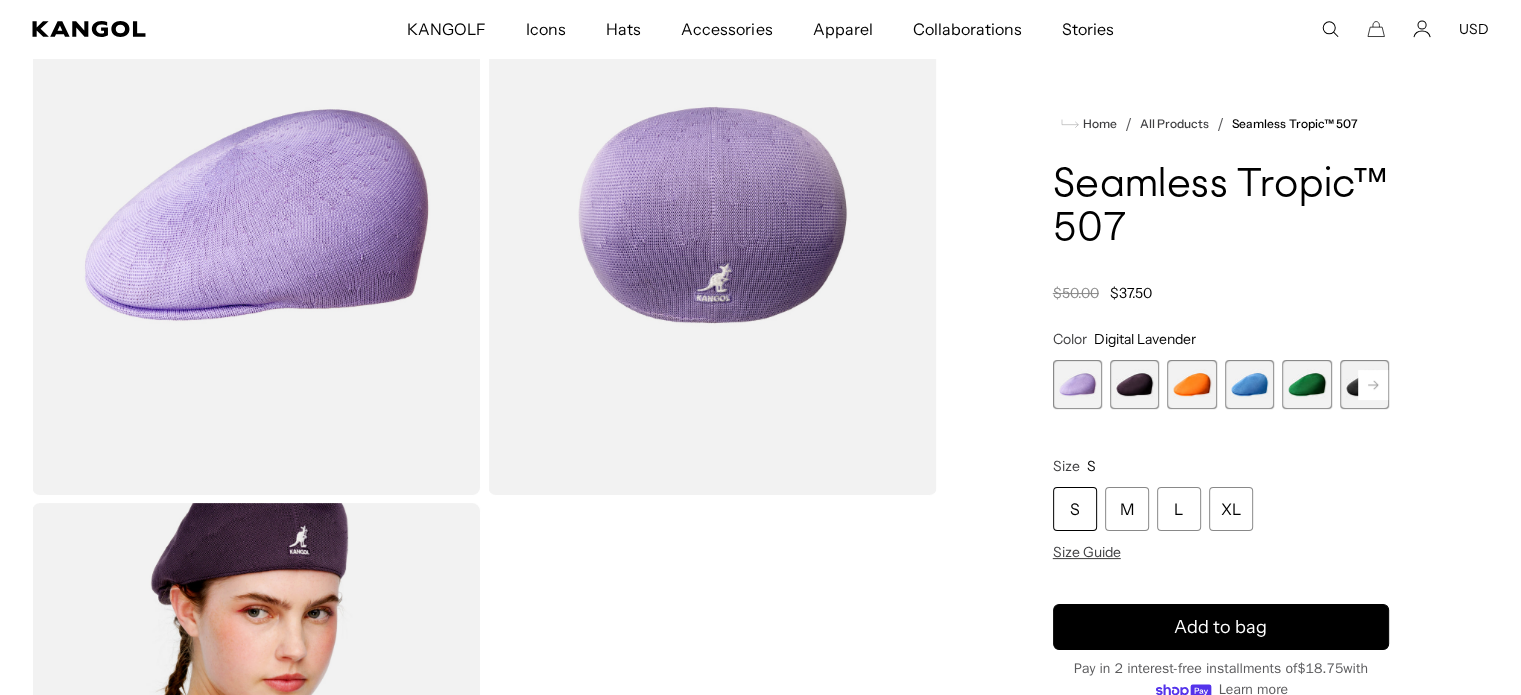 scroll, scrollTop: 194, scrollLeft: 0, axis: vertical 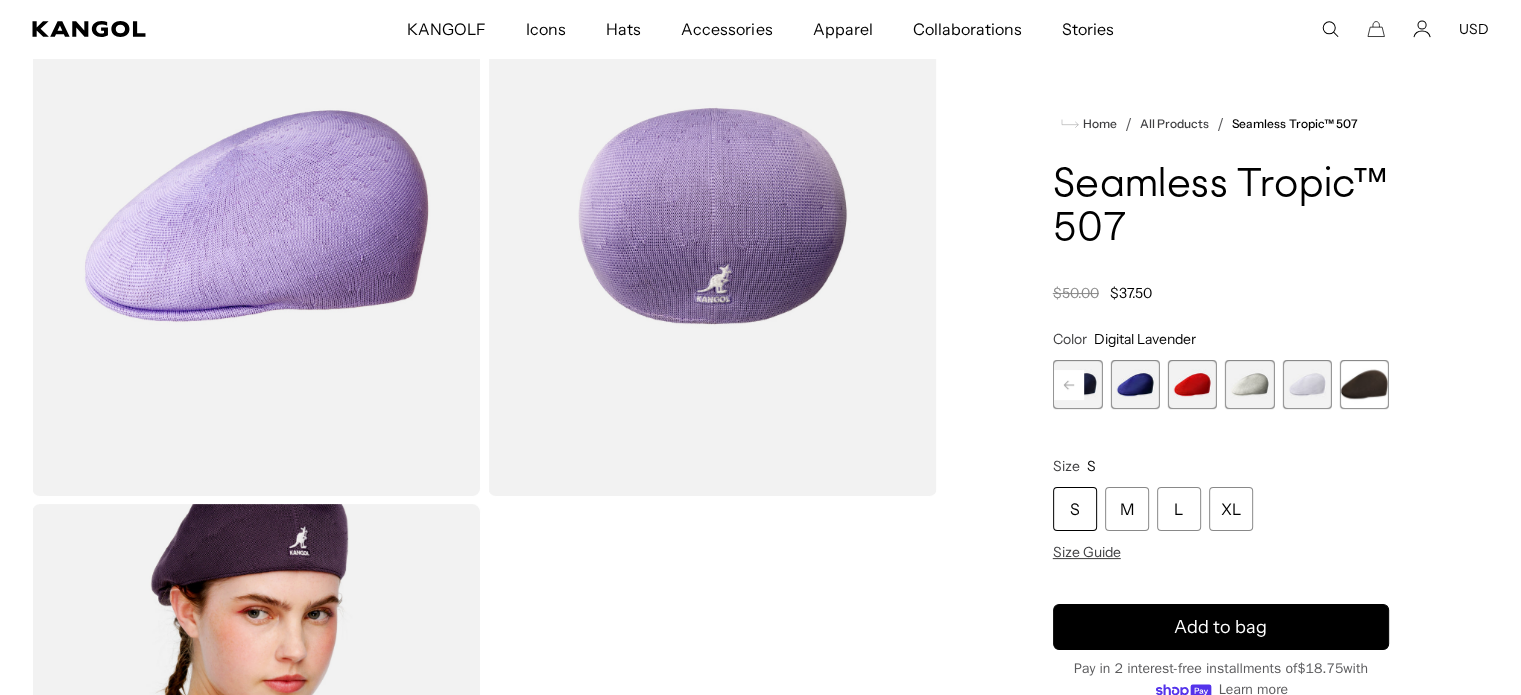 click at bounding box center [1306, 384] 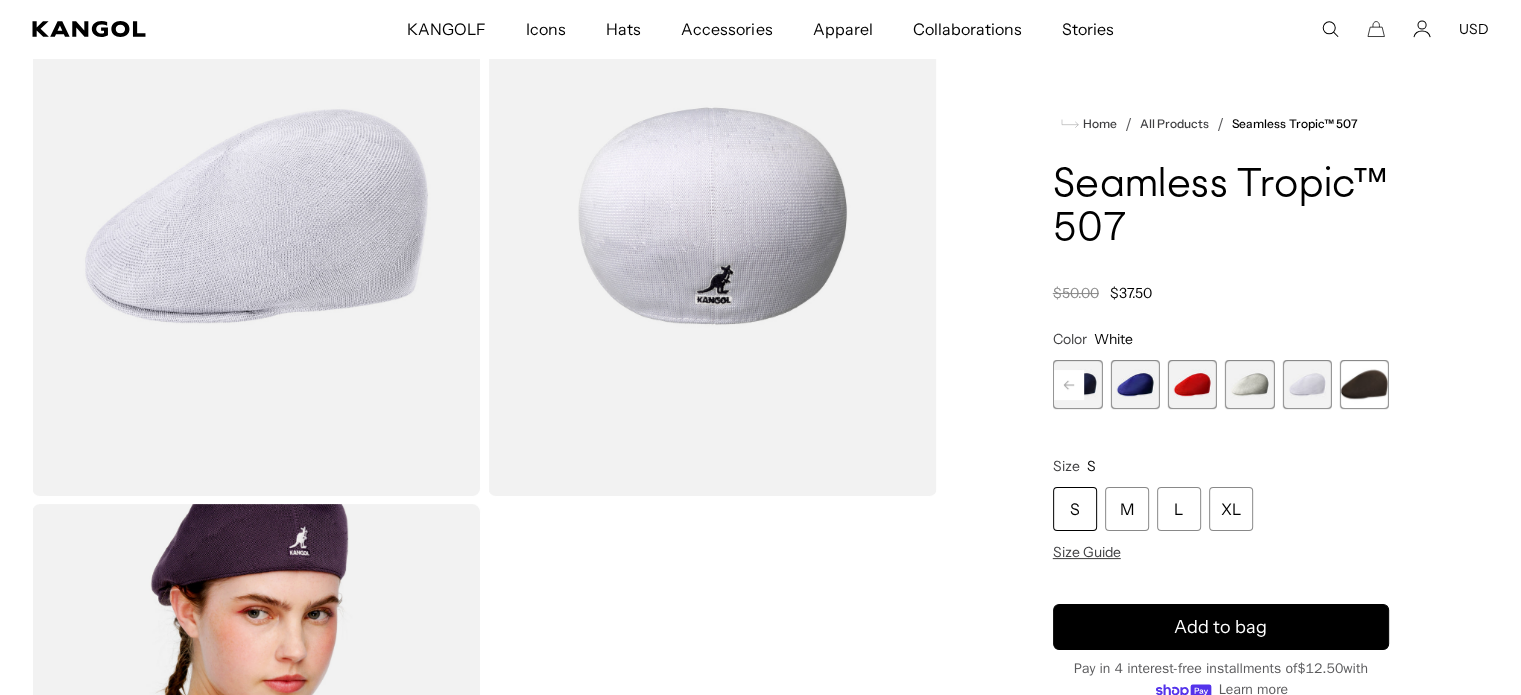 scroll, scrollTop: 0, scrollLeft: 0, axis: both 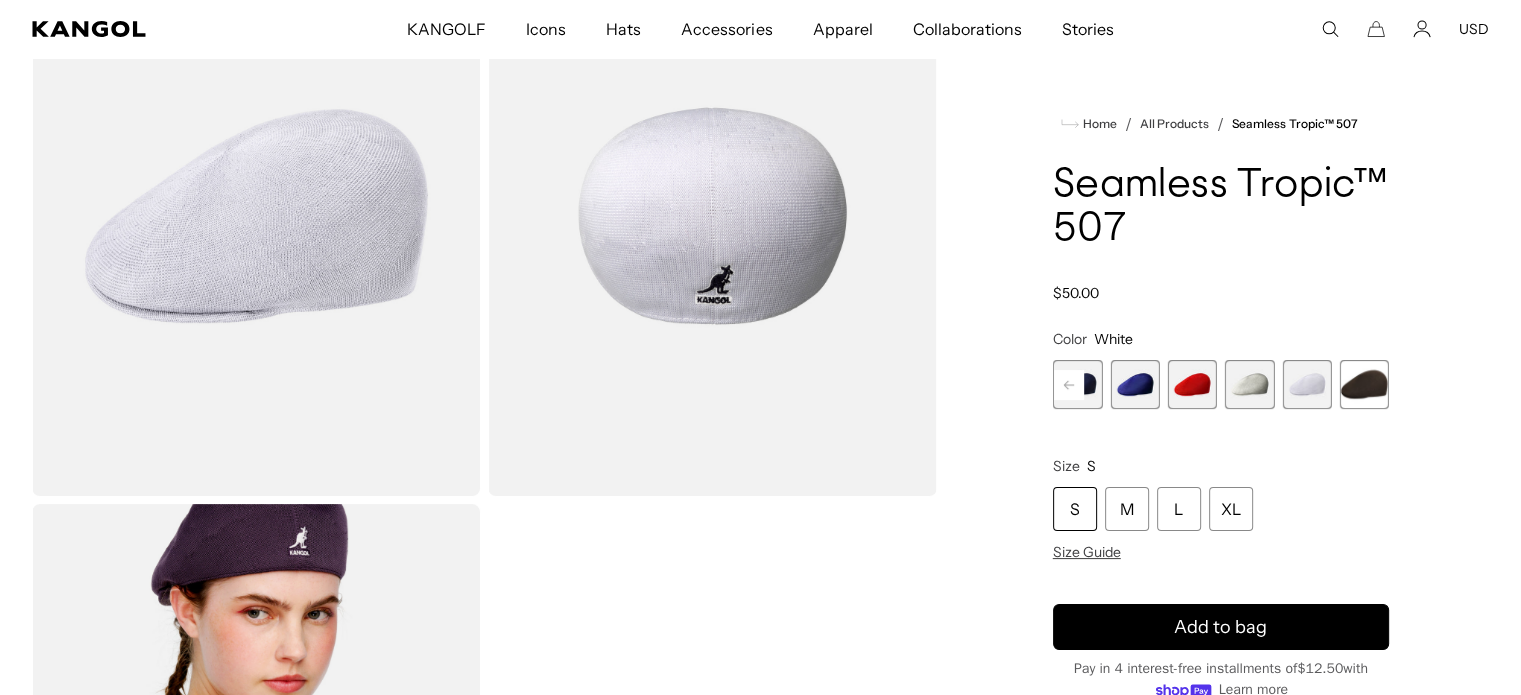 click at bounding box center [1192, 384] 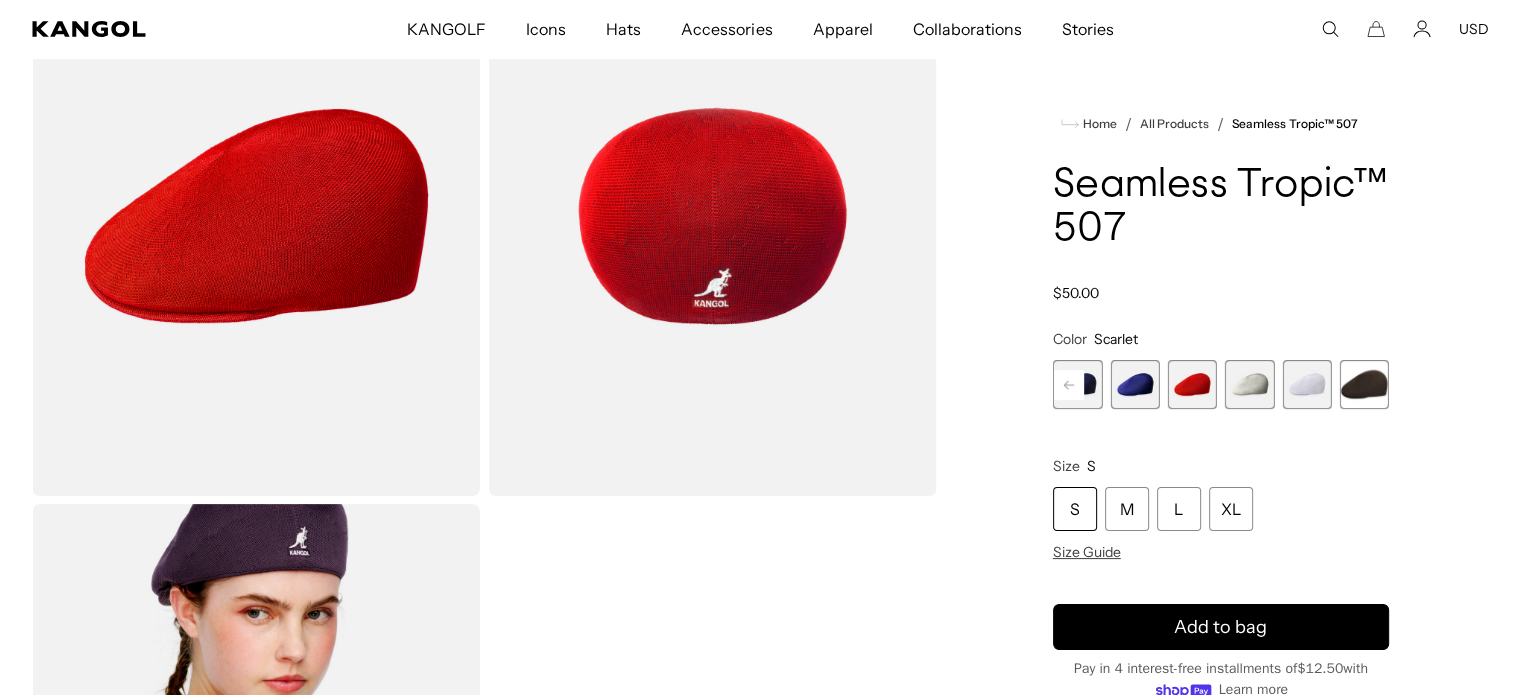 scroll, scrollTop: 0, scrollLeft: 412, axis: horizontal 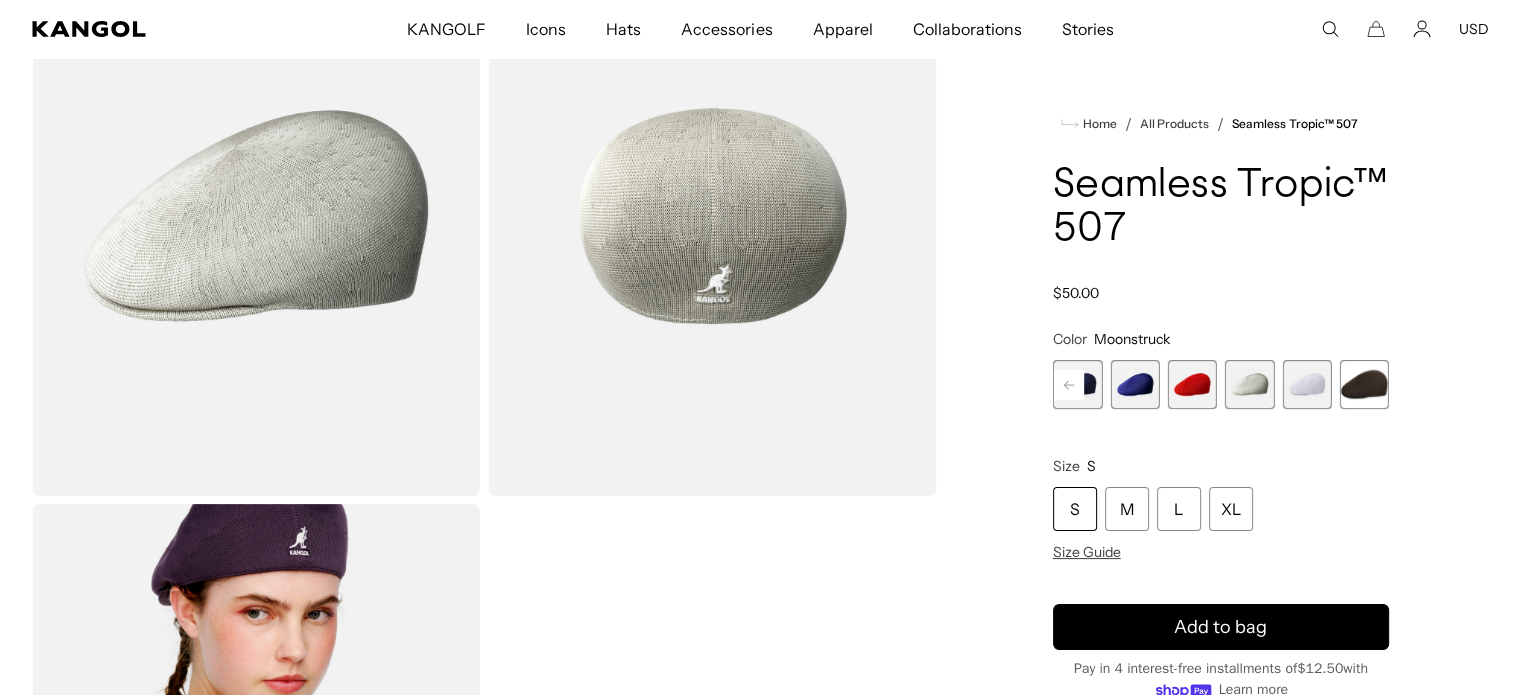 click at bounding box center (1364, 384) 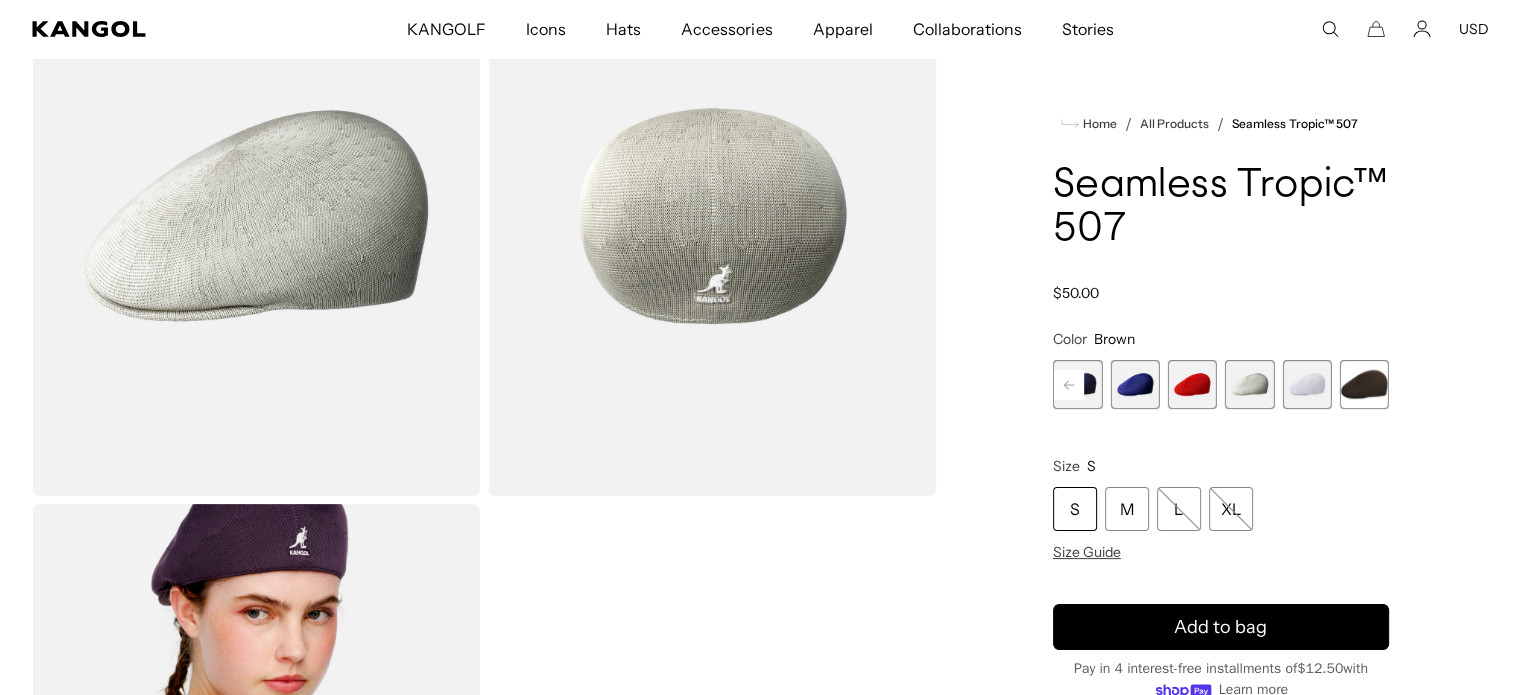scroll, scrollTop: 0, scrollLeft: 0, axis: both 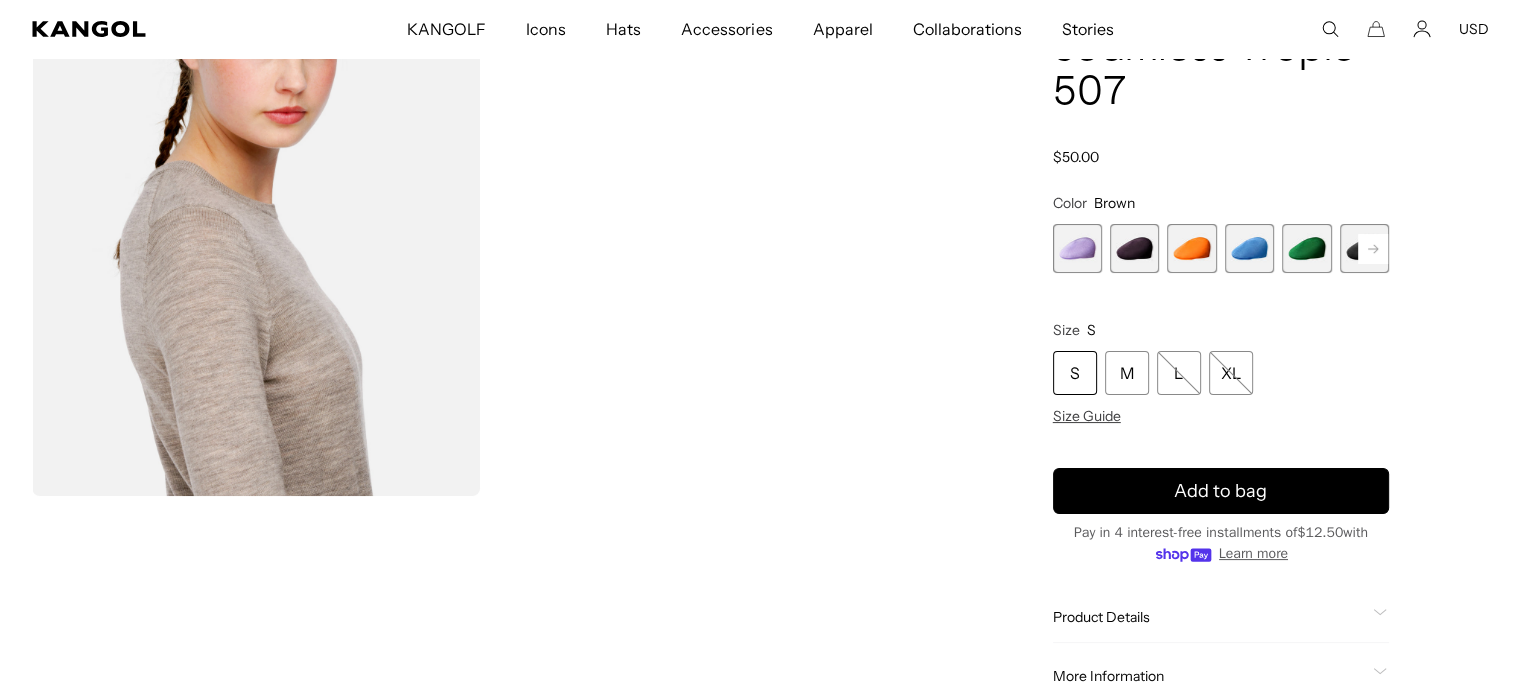 click at bounding box center [1249, 248] 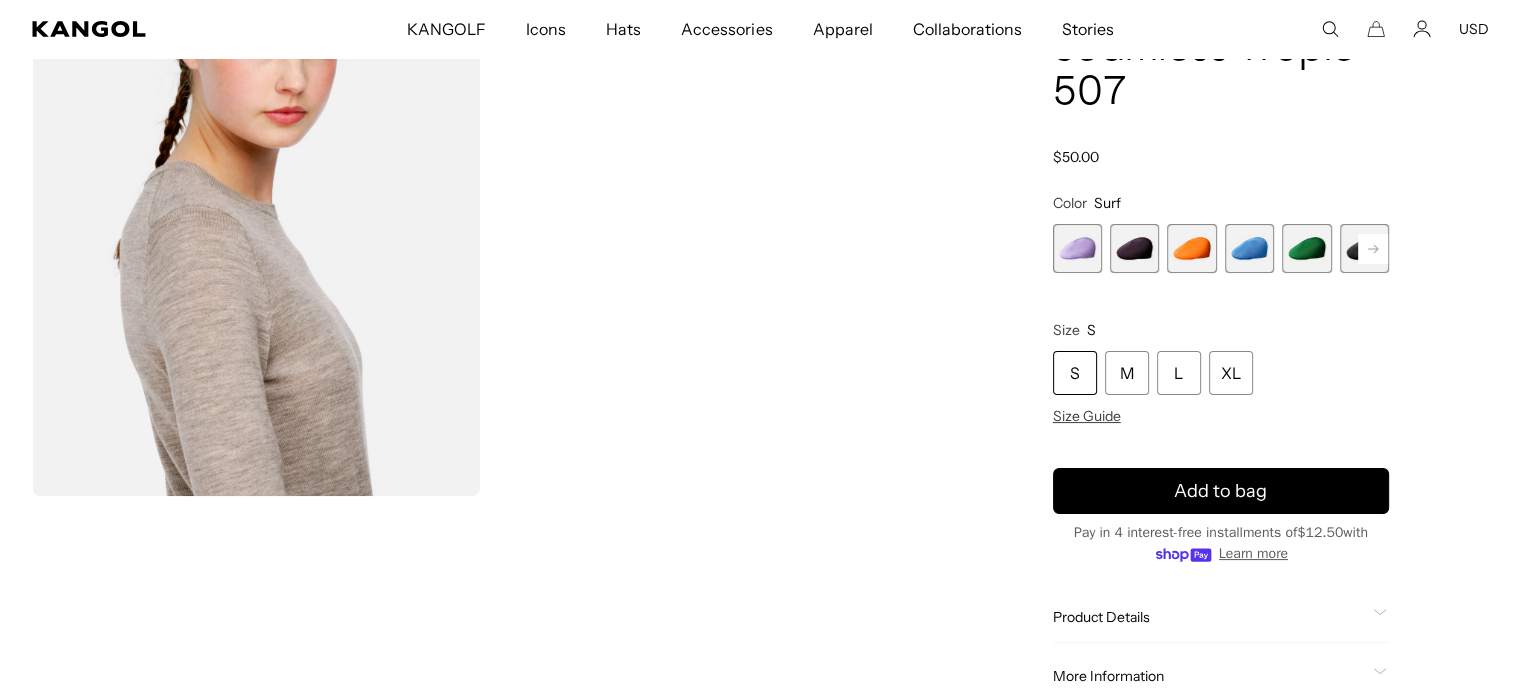 scroll, scrollTop: 0, scrollLeft: 412, axis: horizontal 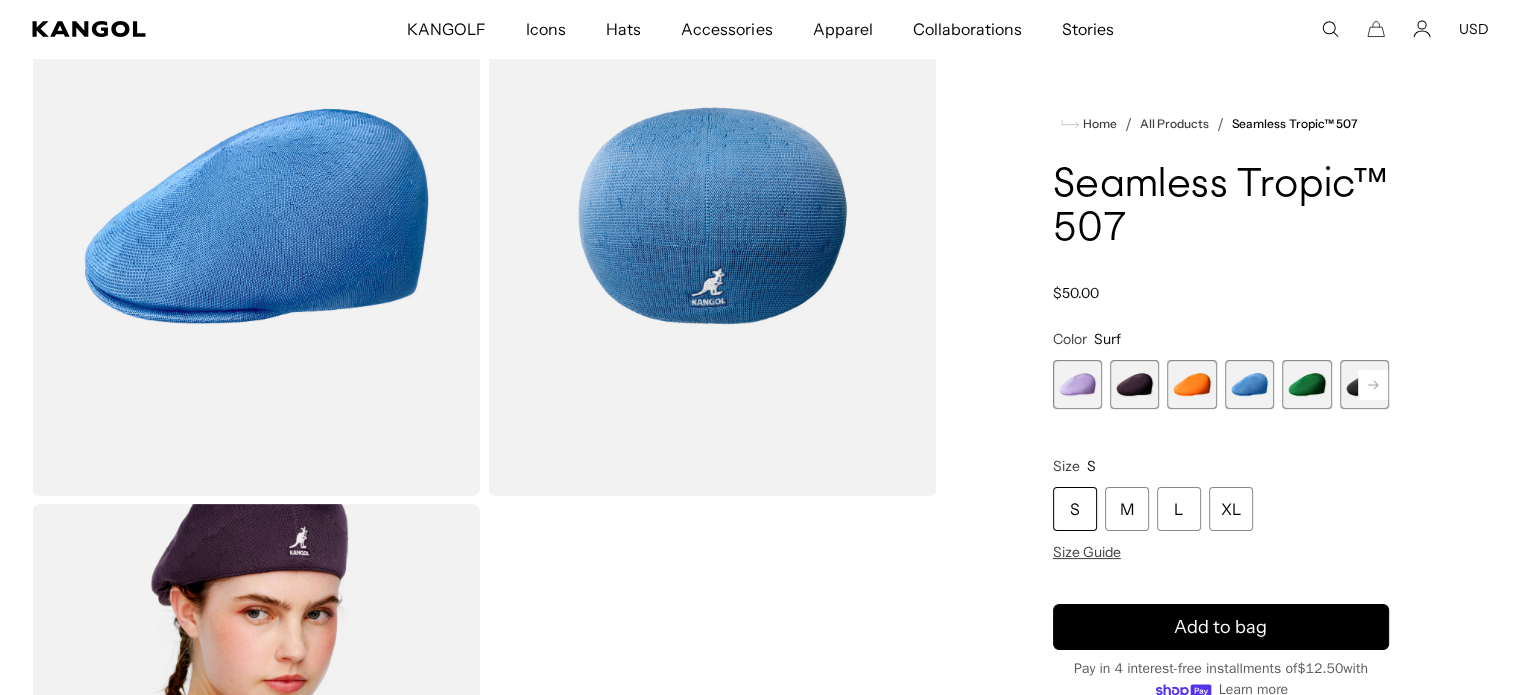 click at bounding box center [1191, 384] 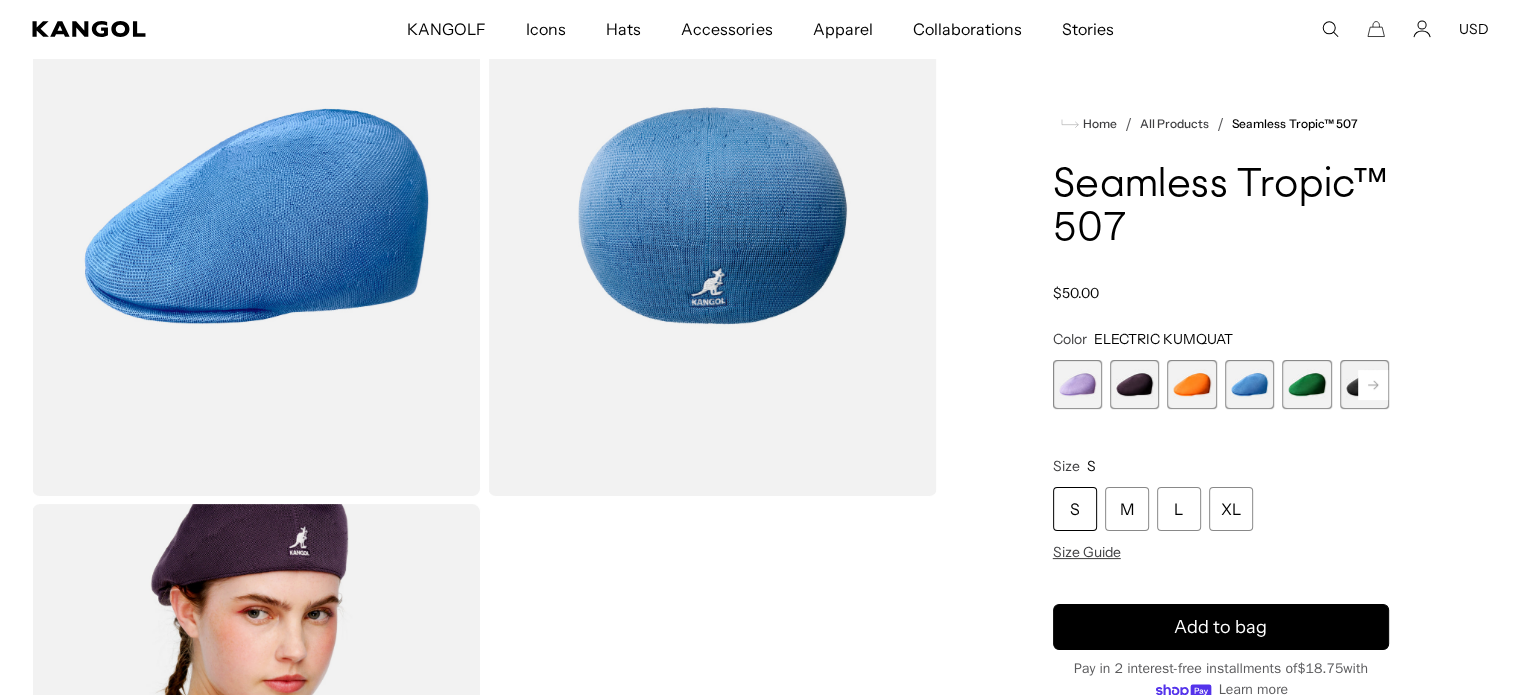click at bounding box center (1191, 384) 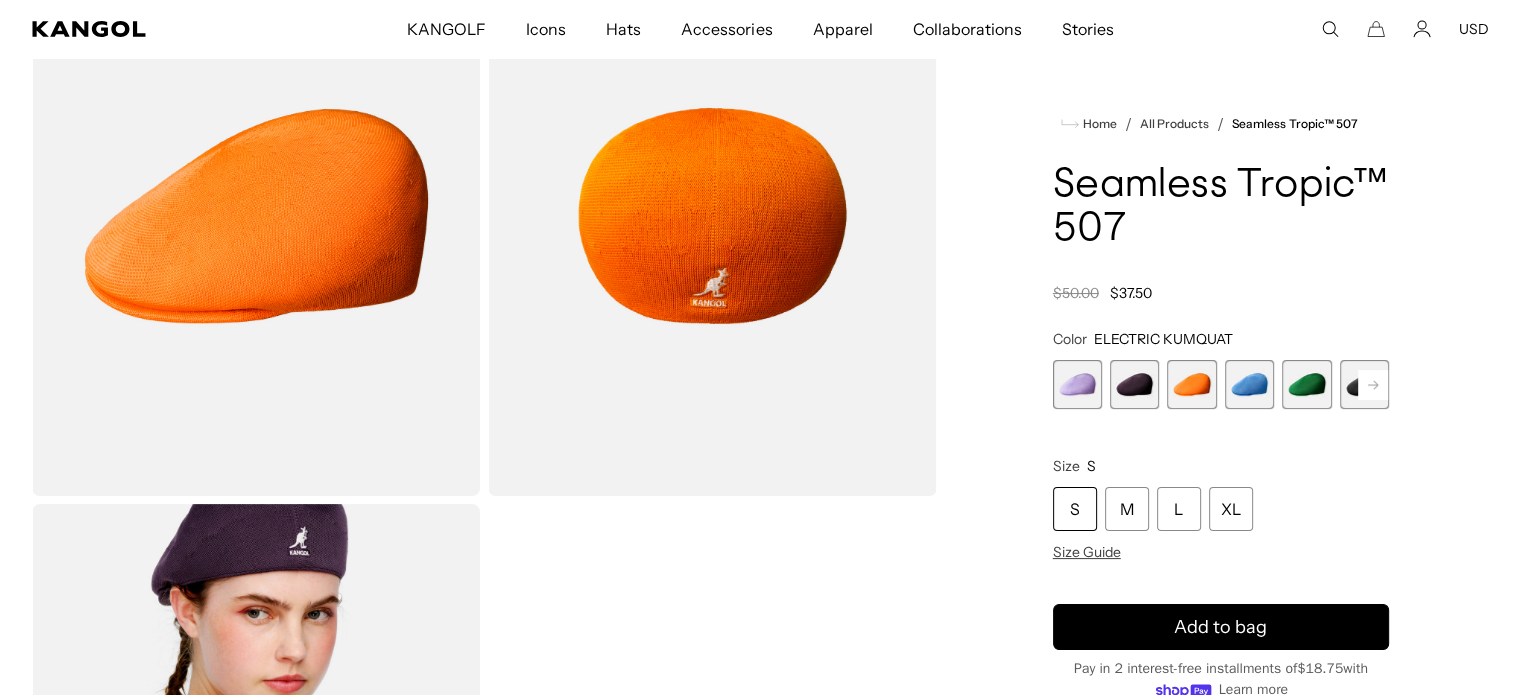 scroll, scrollTop: 0, scrollLeft: 0, axis: both 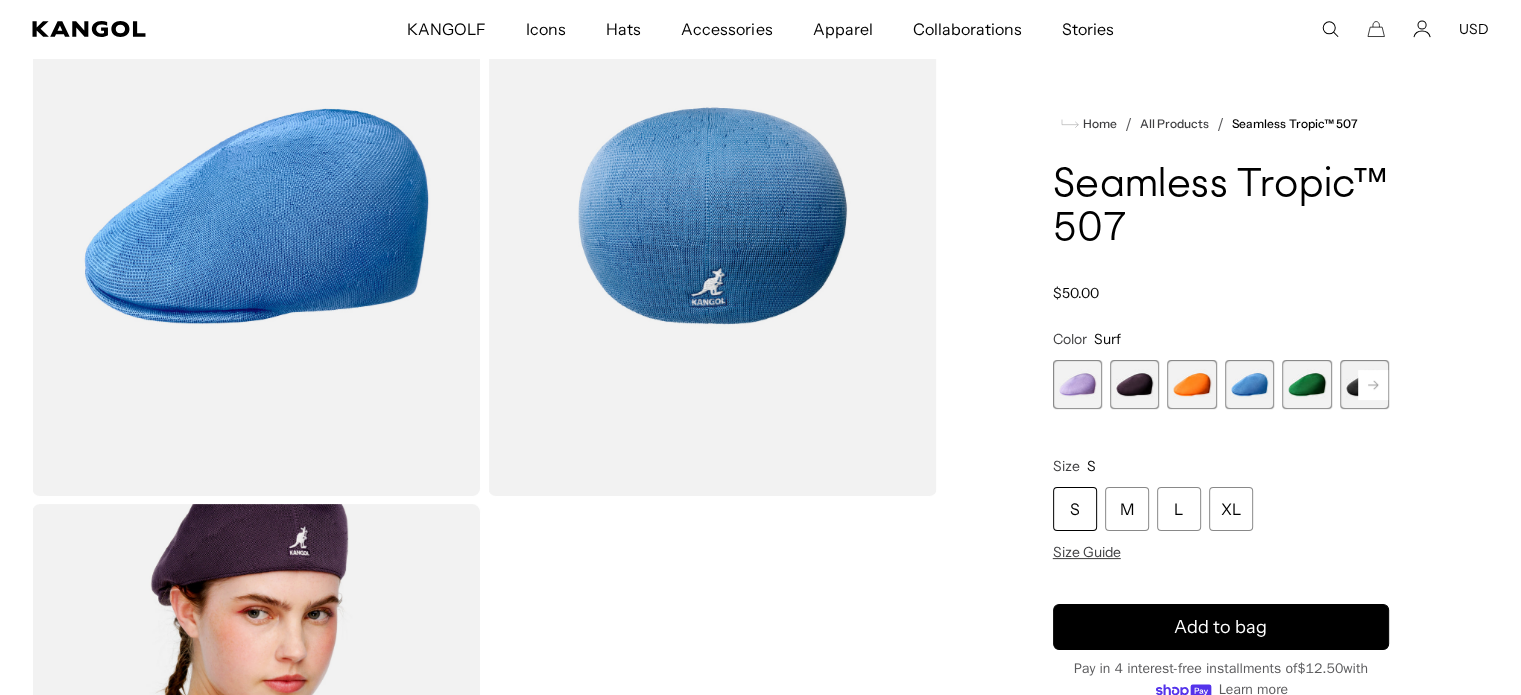 click at bounding box center [1191, 384] 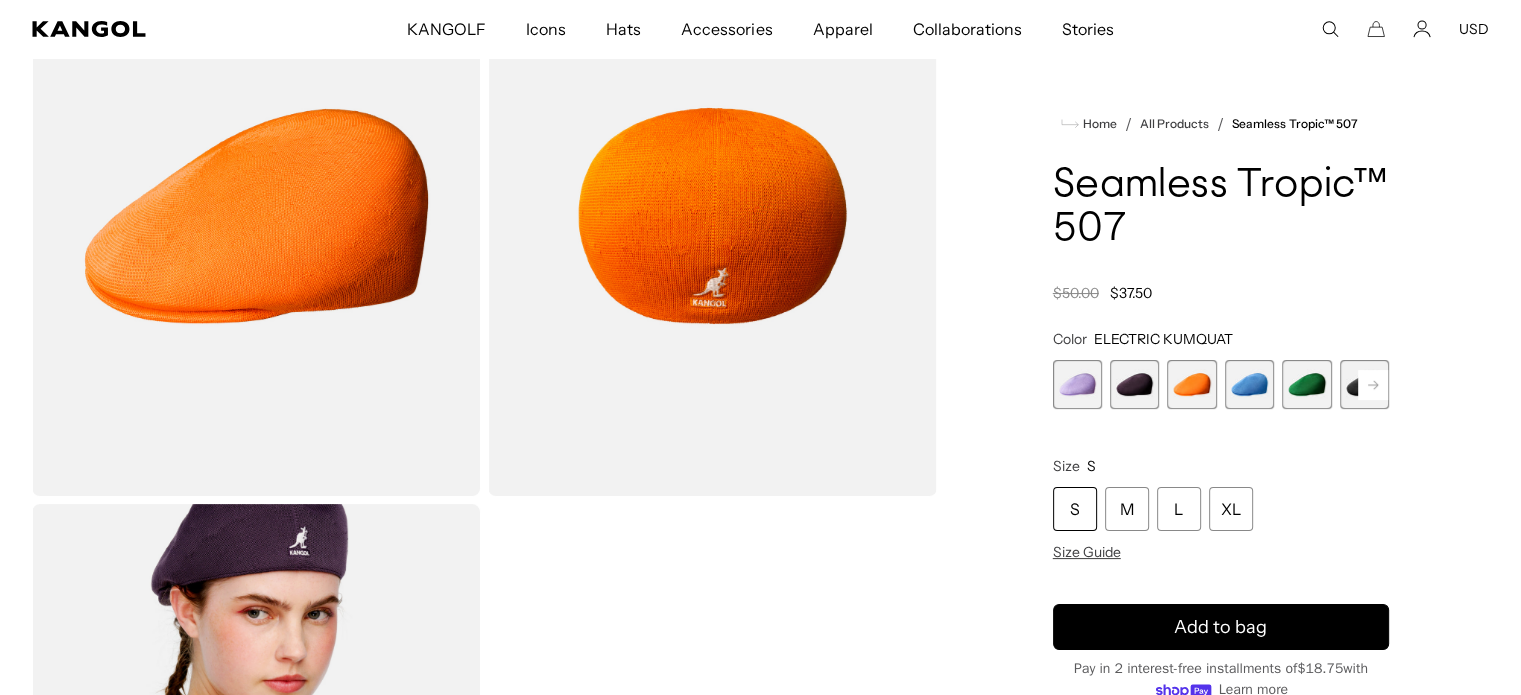 click at bounding box center (1134, 384) 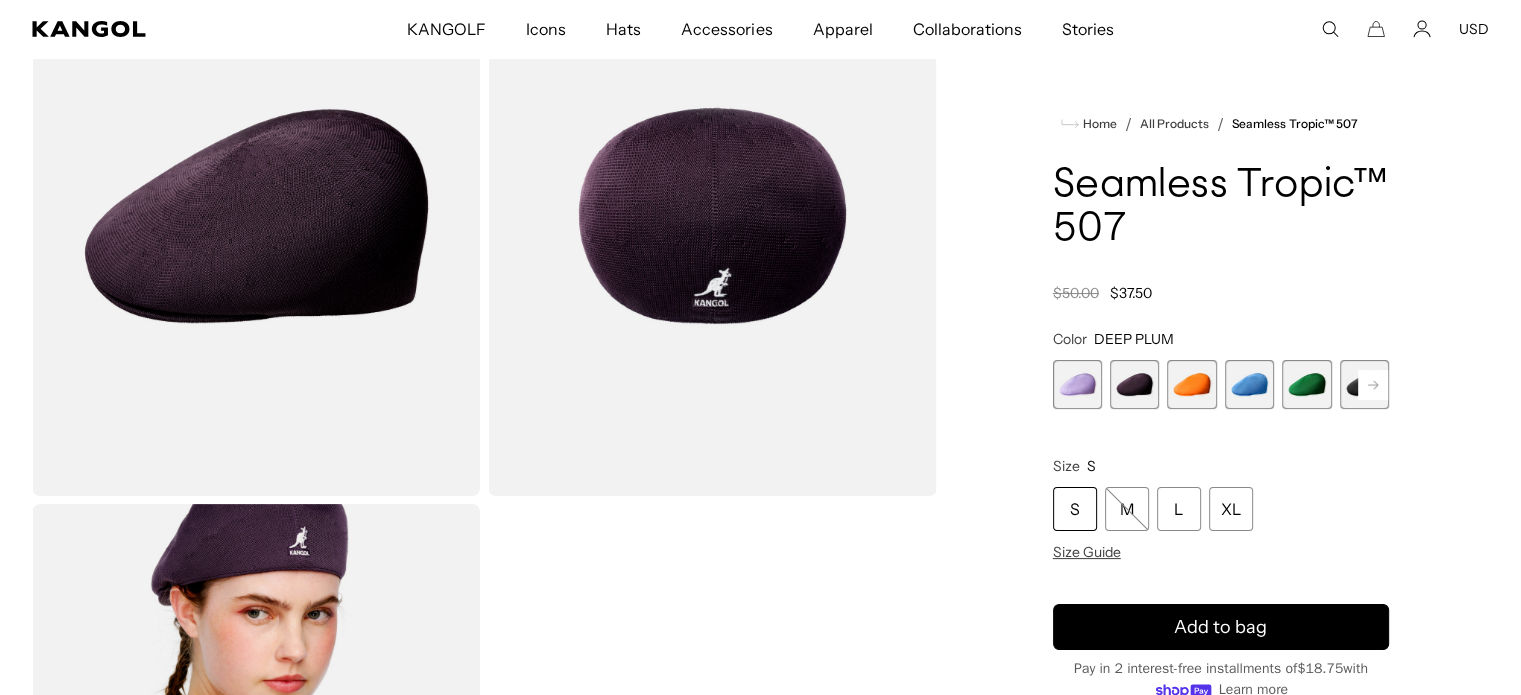 scroll, scrollTop: 0, scrollLeft: 0, axis: both 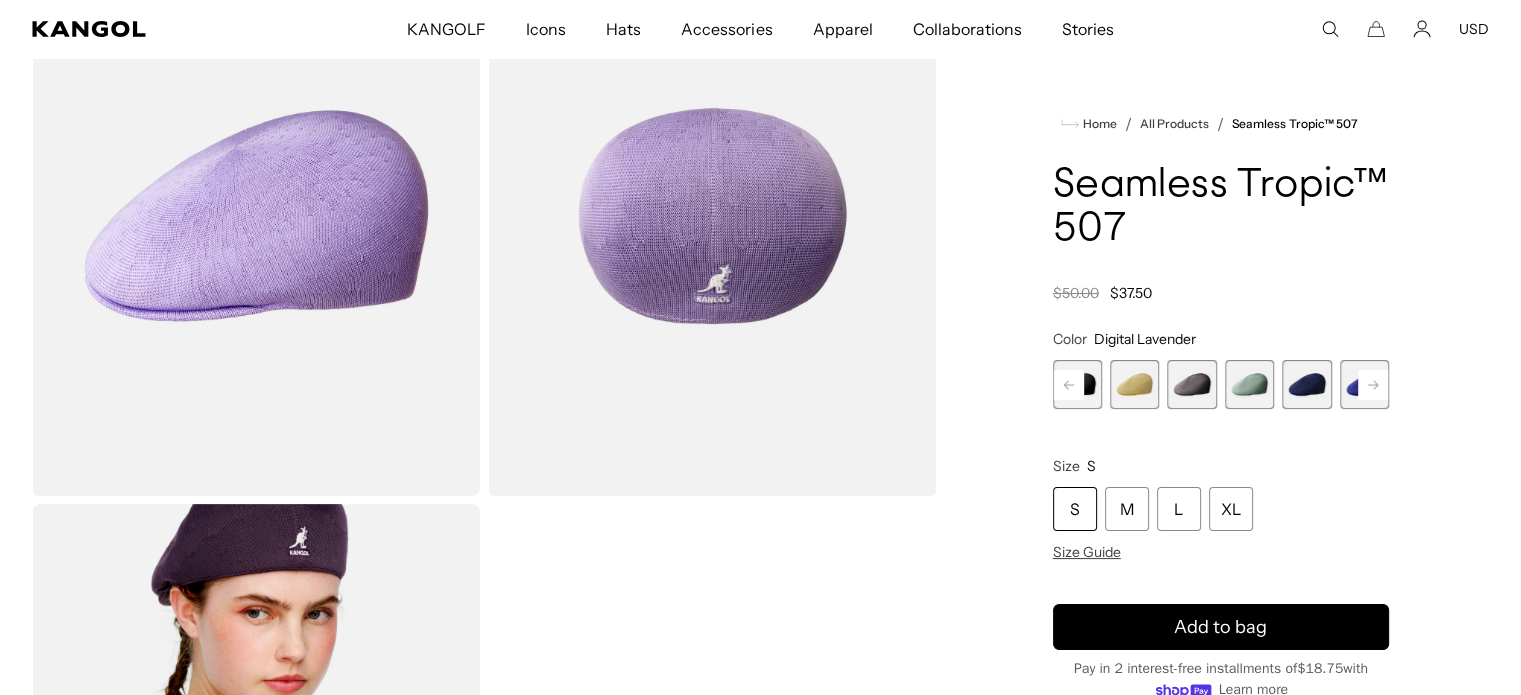 click at bounding box center (1191, 384) 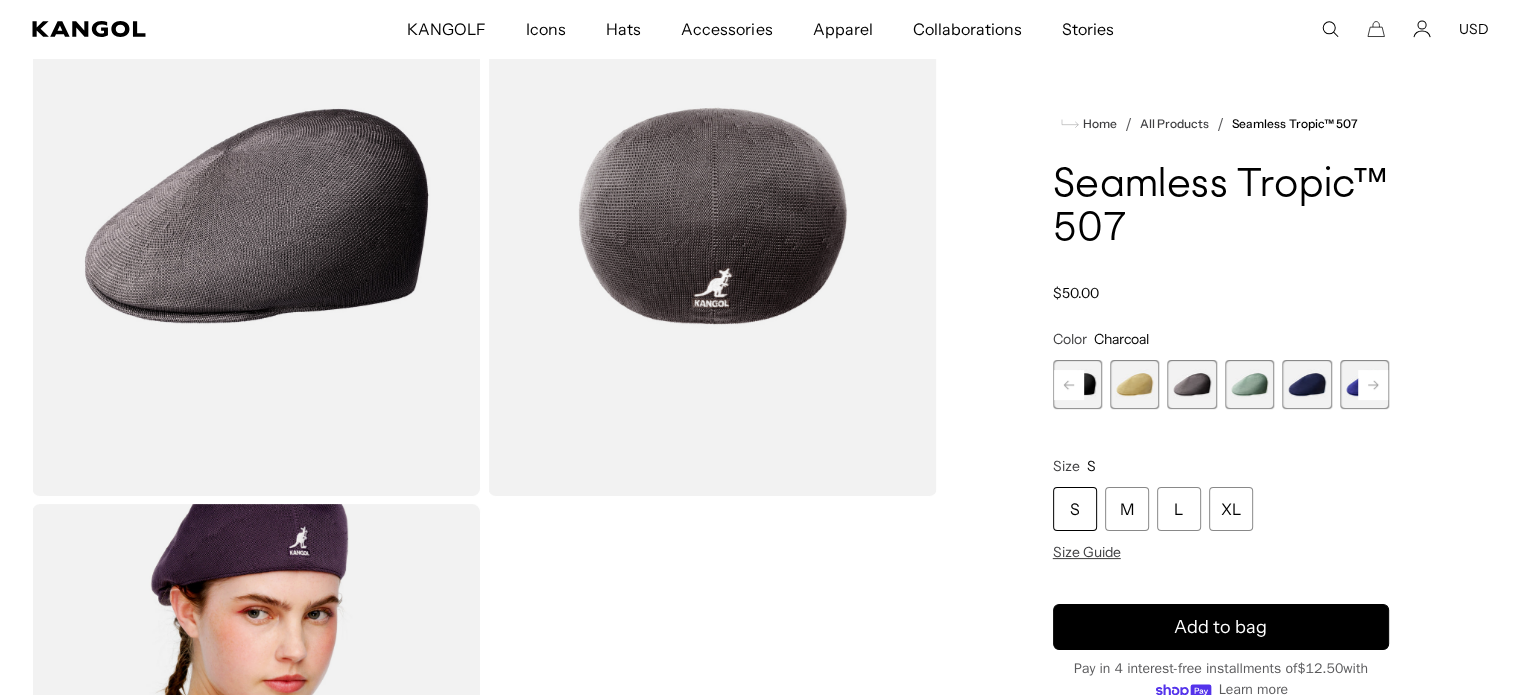 scroll, scrollTop: 0, scrollLeft: 412, axis: horizontal 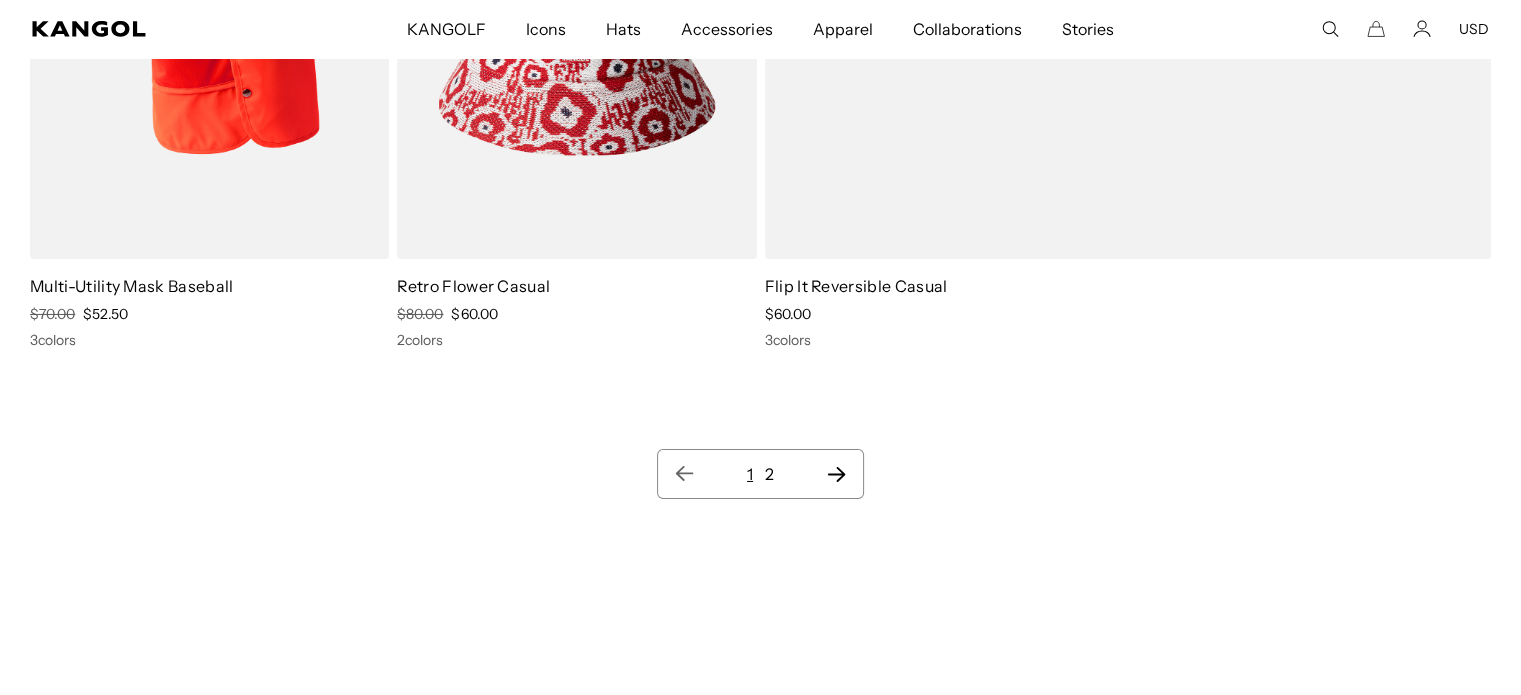 click on "1 2" at bounding box center [760, 474] 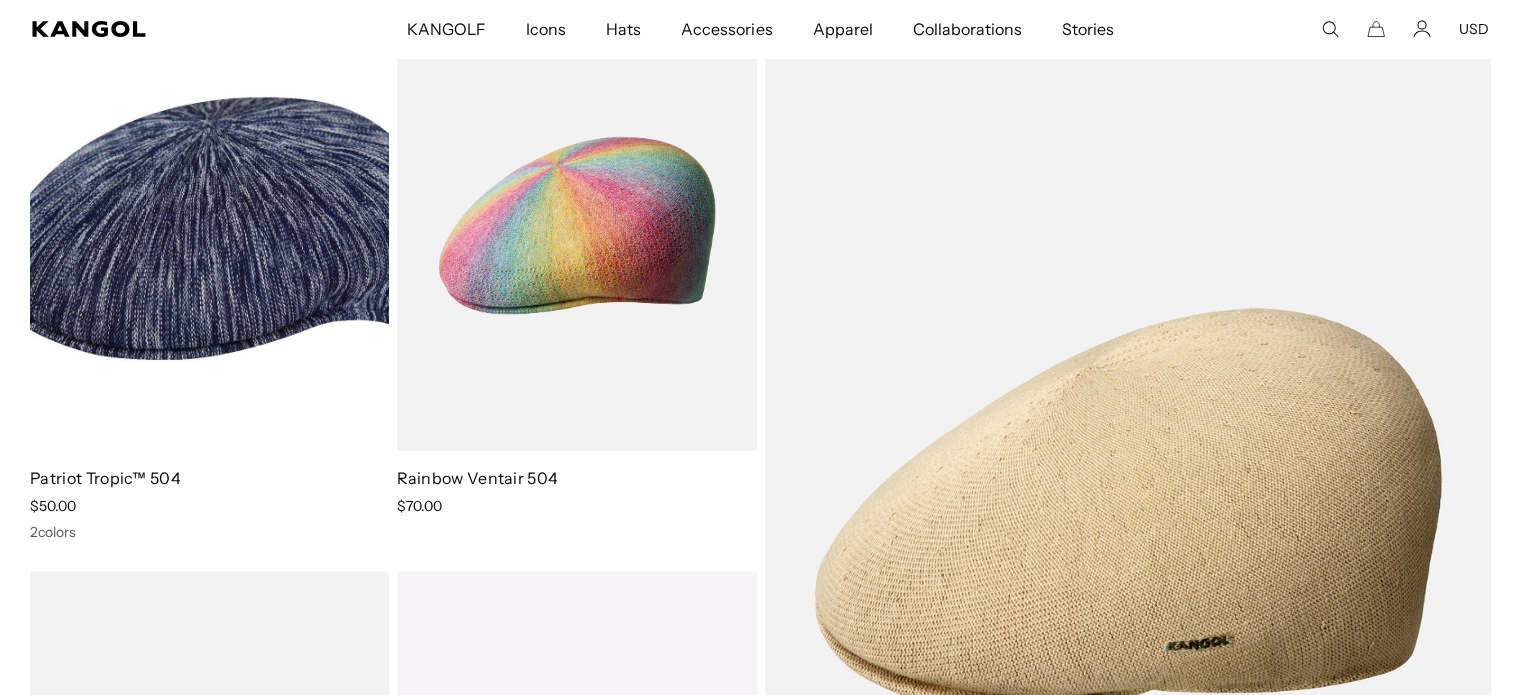 scroll, scrollTop: 0, scrollLeft: 0, axis: both 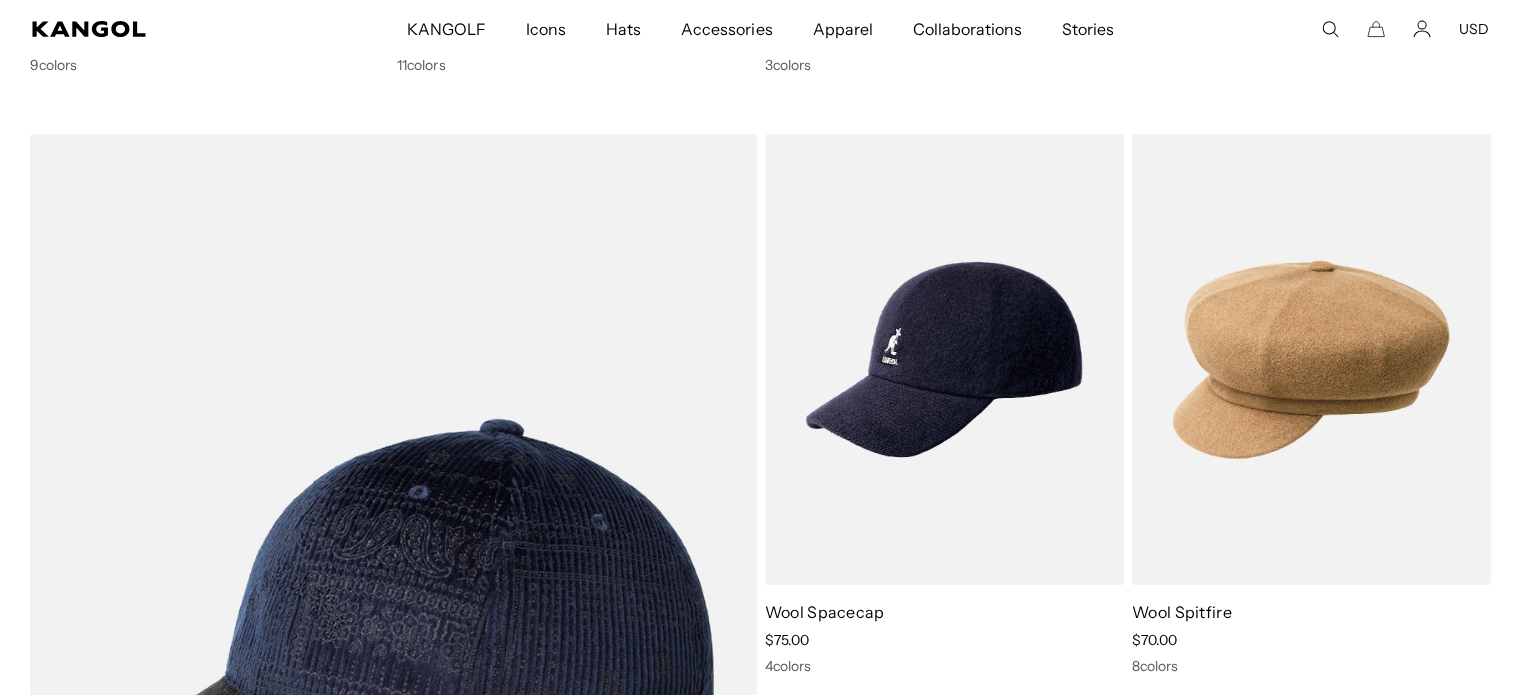 click on "Hats" at bounding box center [623, 29] 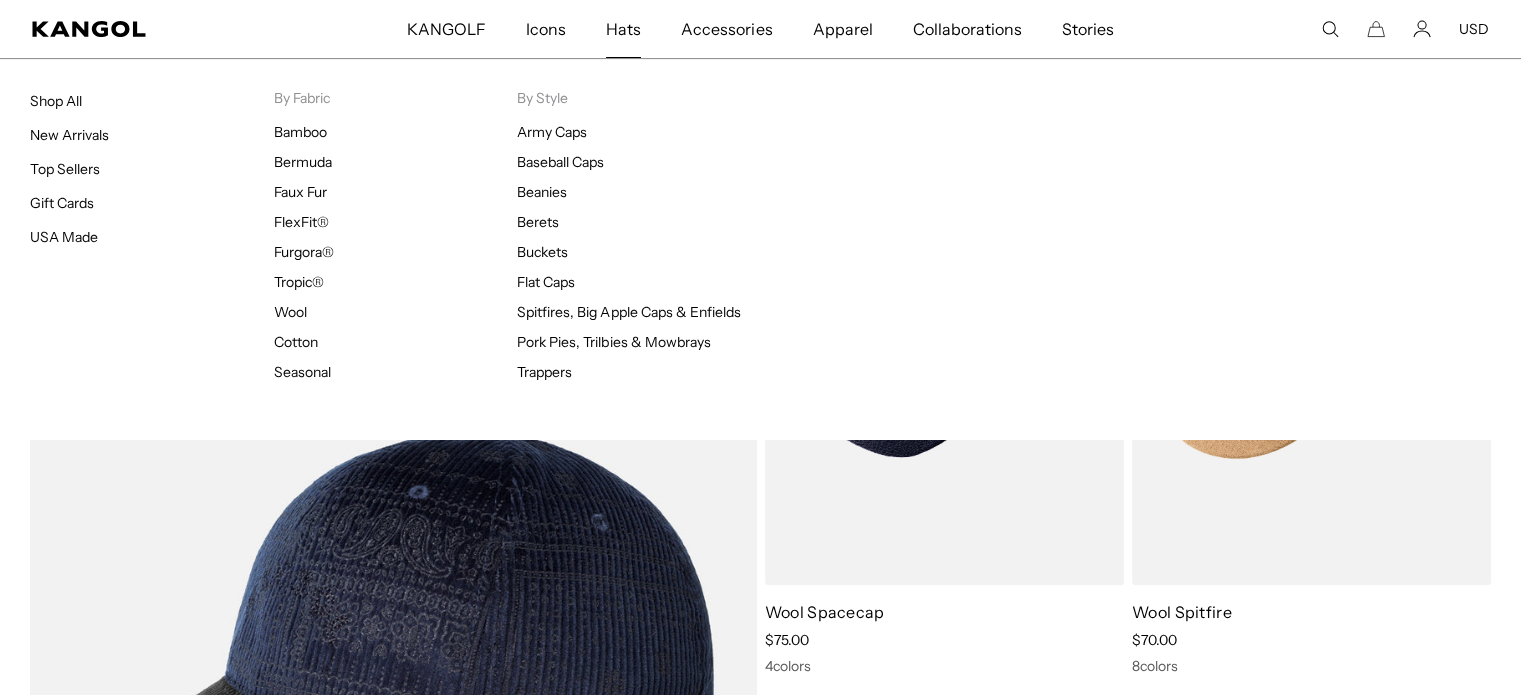 scroll, scrollTop: 0, scrollLeft: 0, axis: both 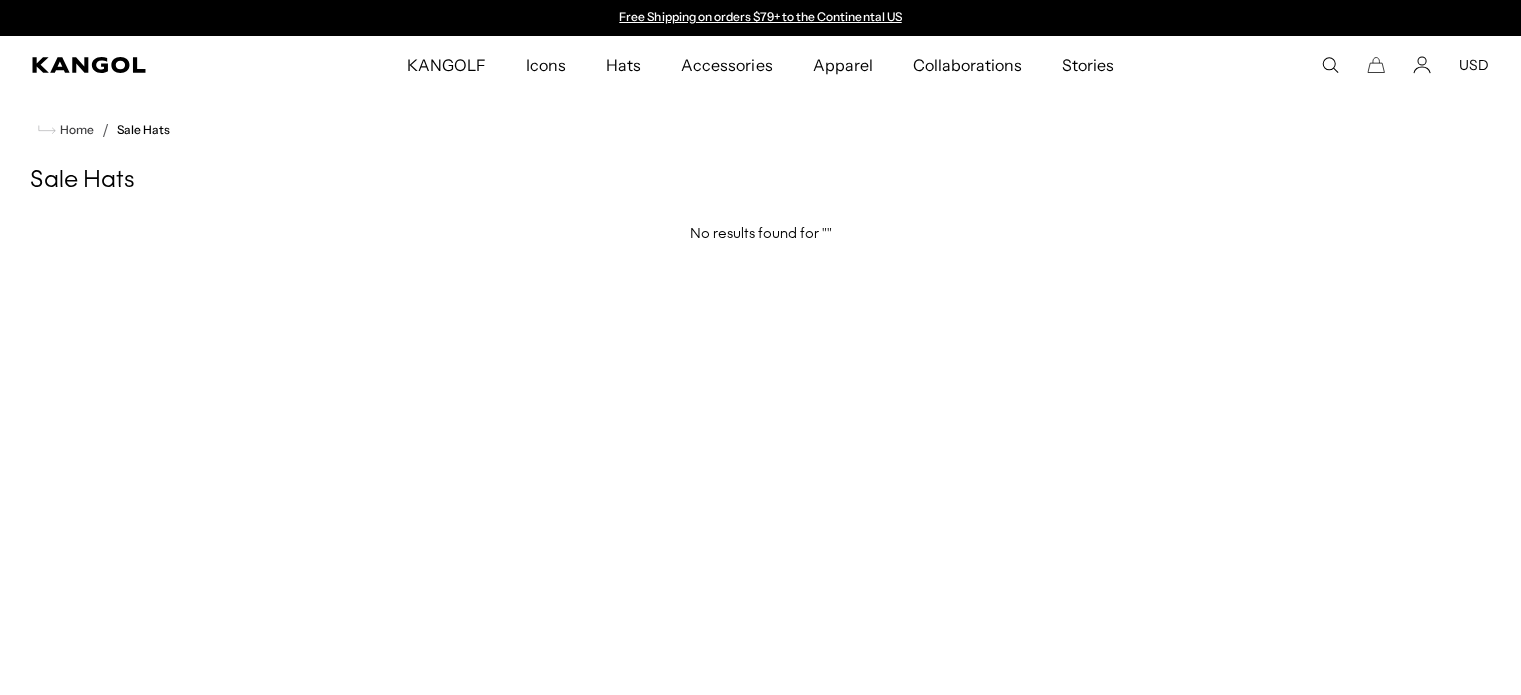 click on "Collaborations" at bounding box center (967, 65) 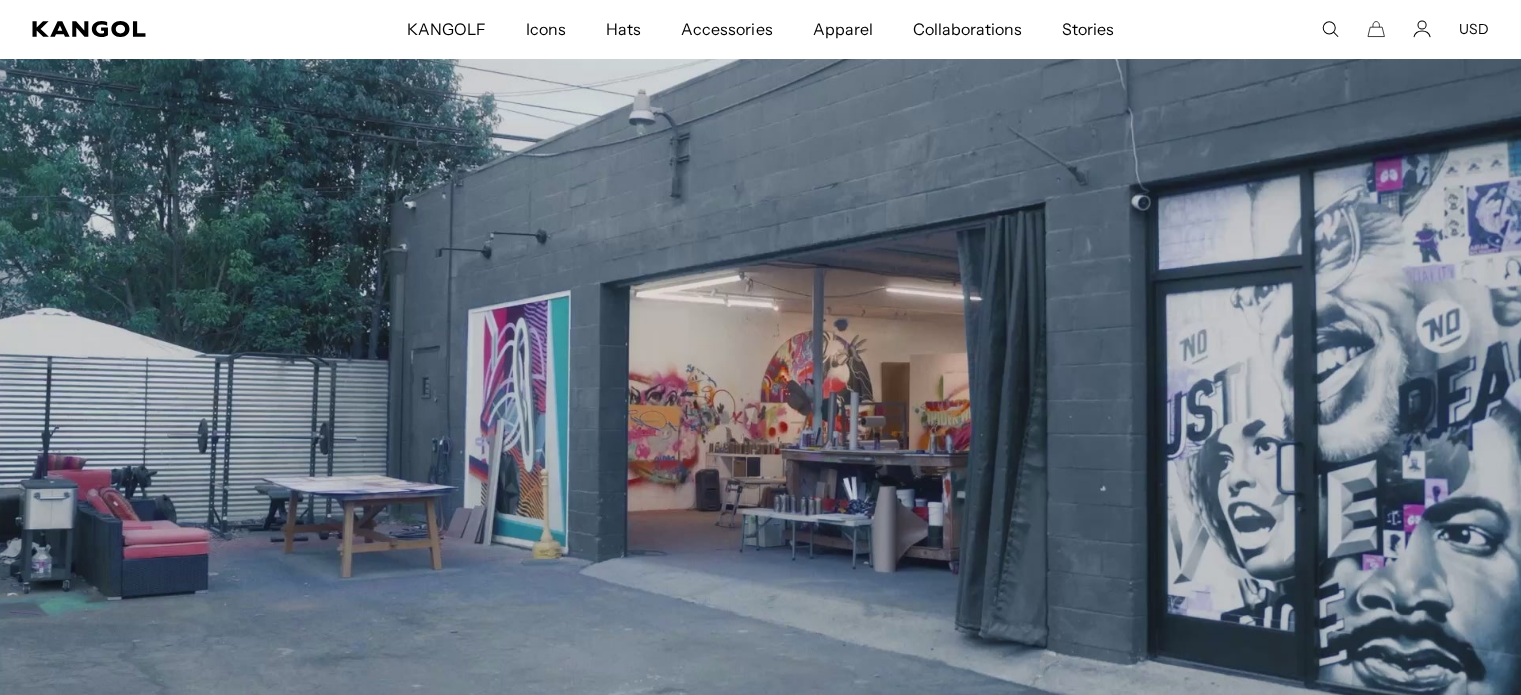 scroll, scrollTop: 364, scrollLeft: 0, axis: vertical 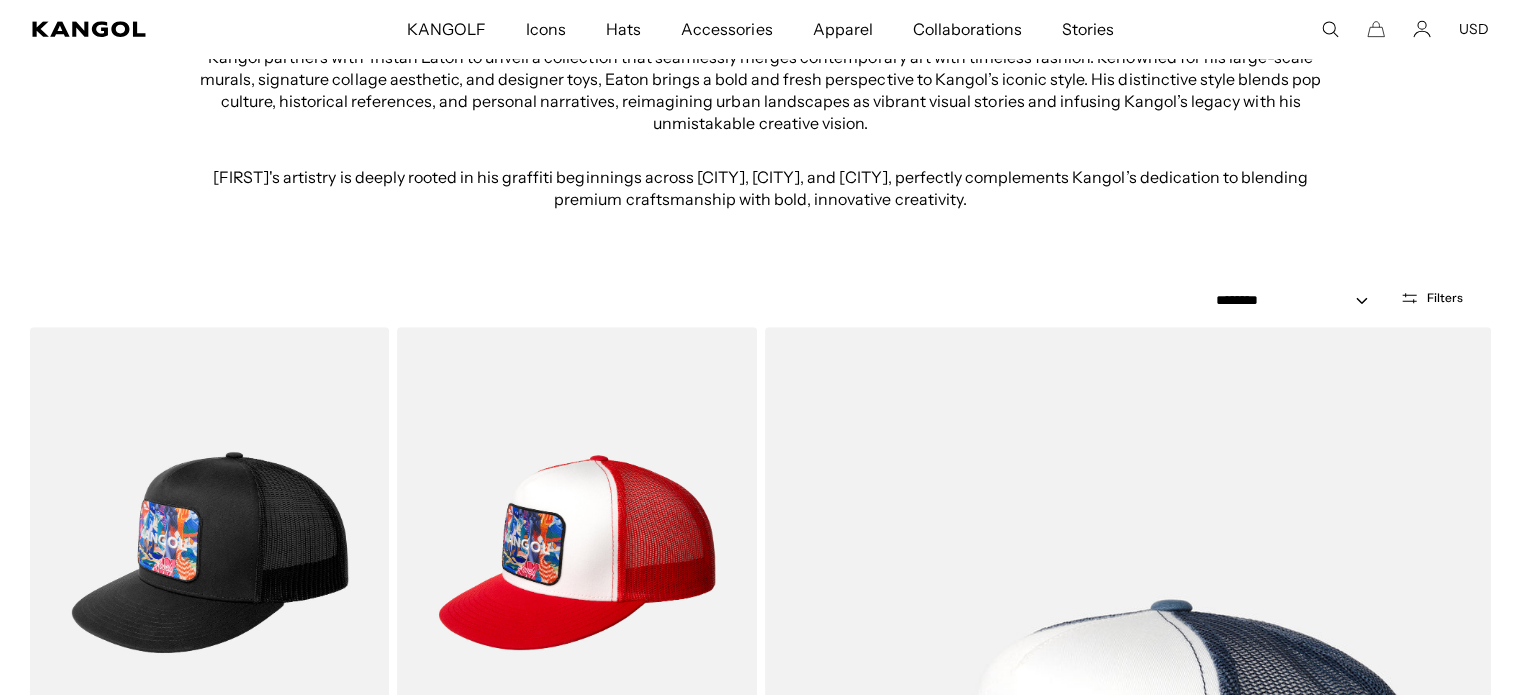 click on "Hats" at bounding box center [623, 29] 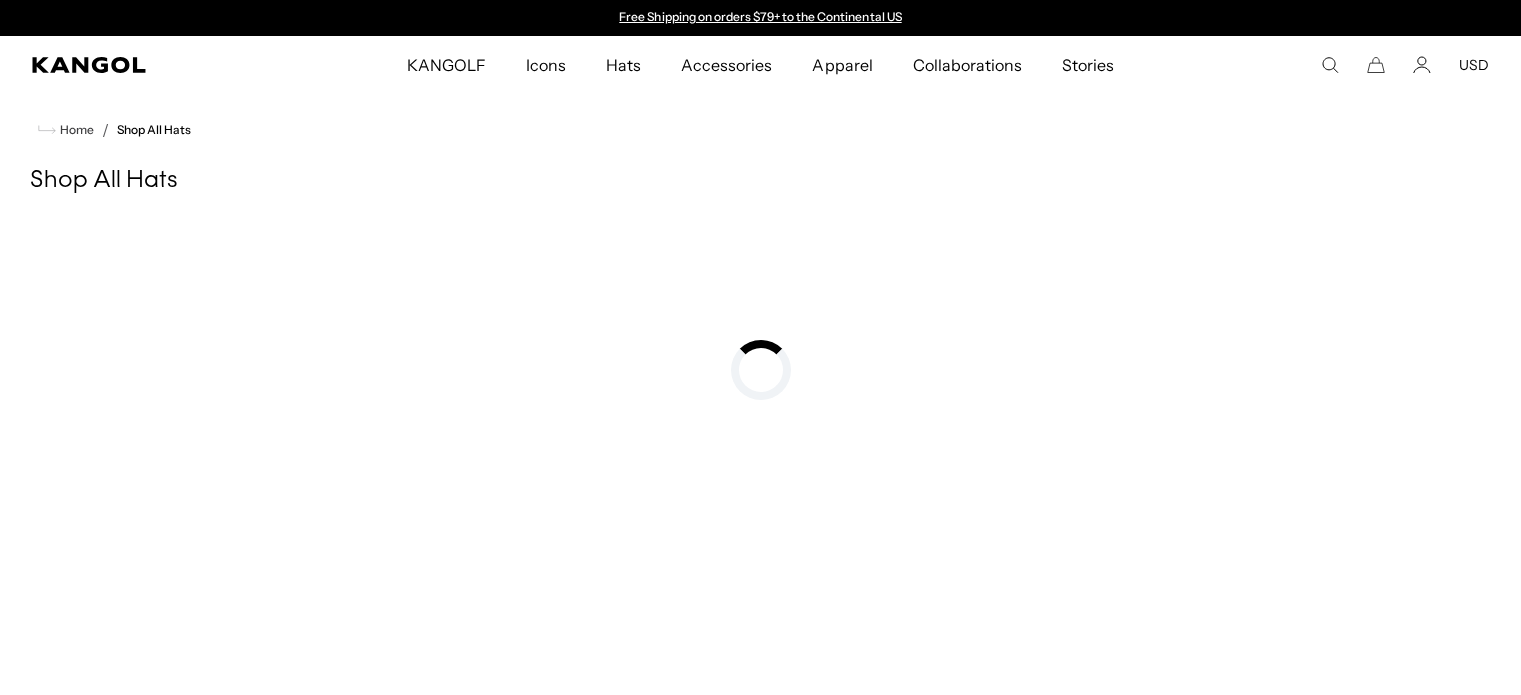 scroll, scrollTop: 0, scrollLeft: 0, axis: both 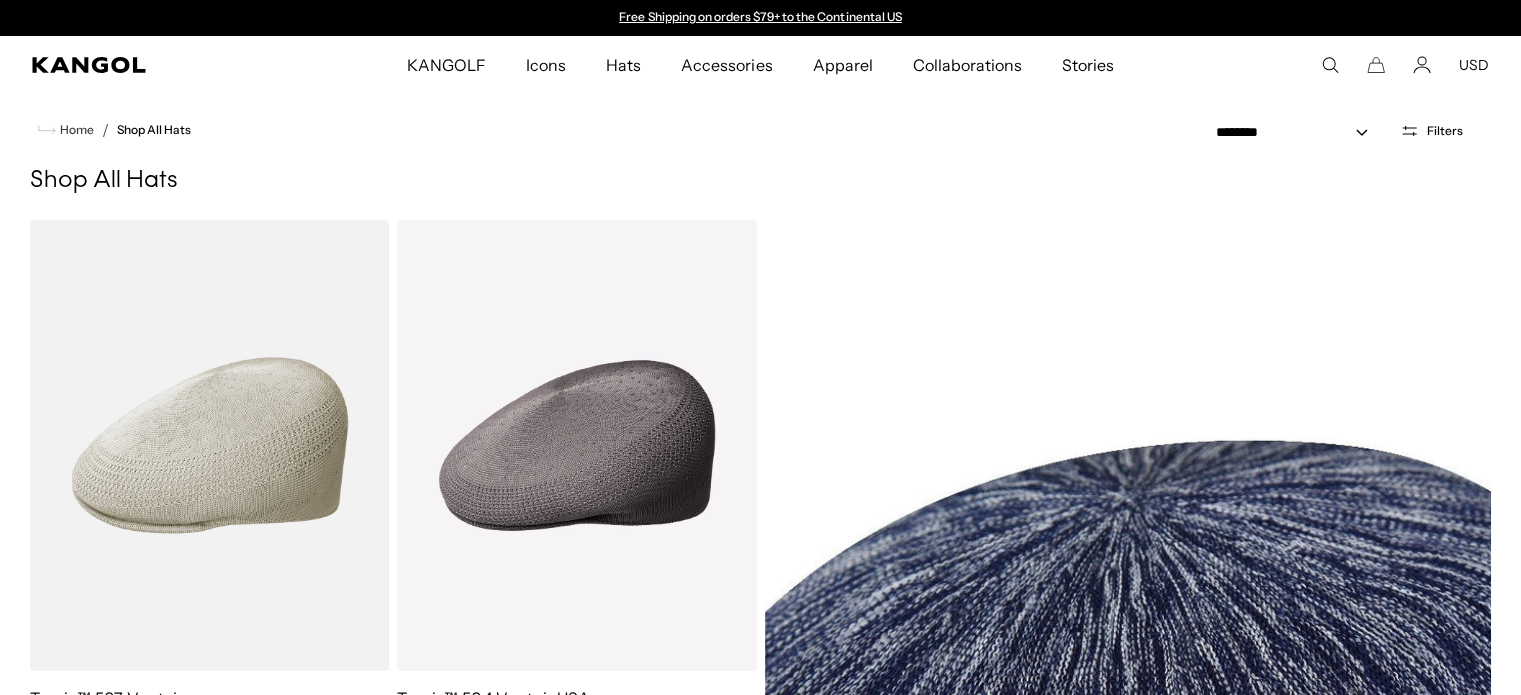 click on "Icons" at bounding box center [546, 65] 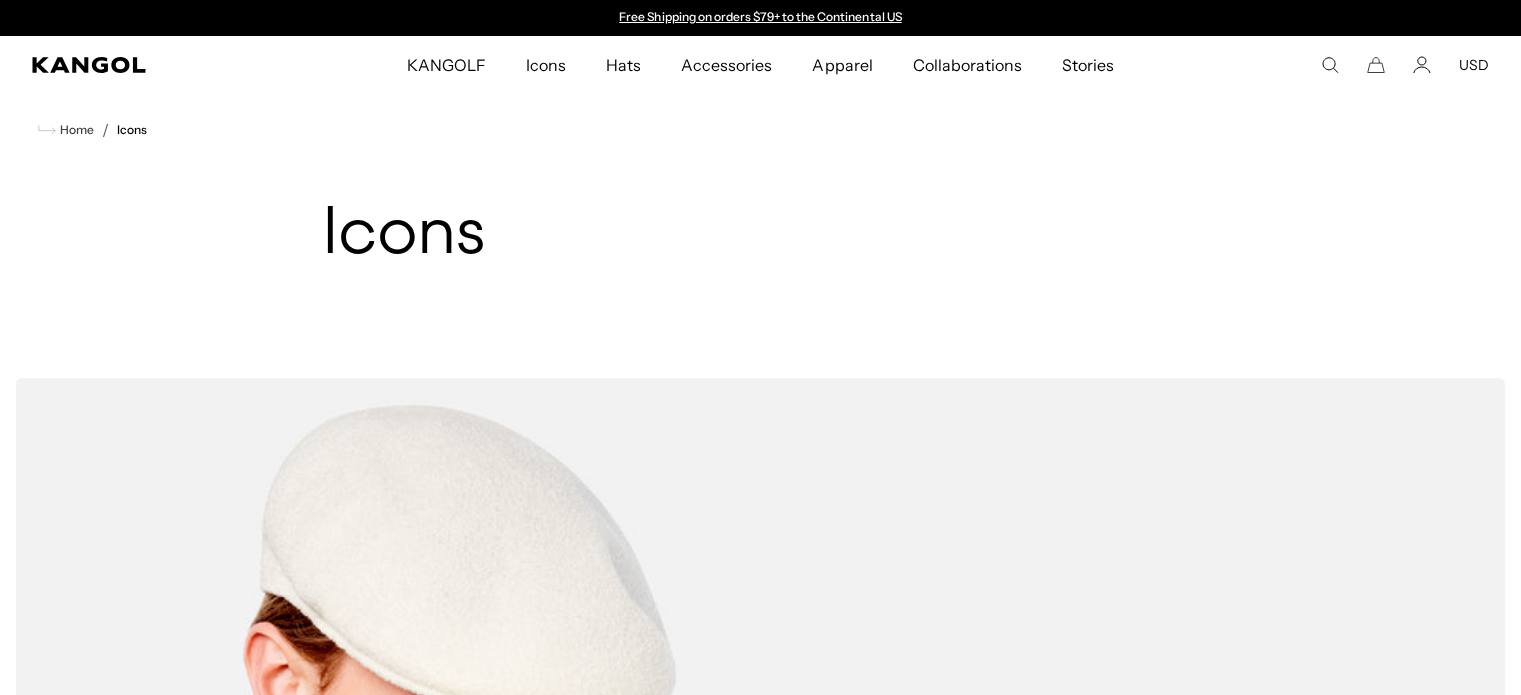 scroll, scrollTop: 0, scrollLeft: 0, axis: both 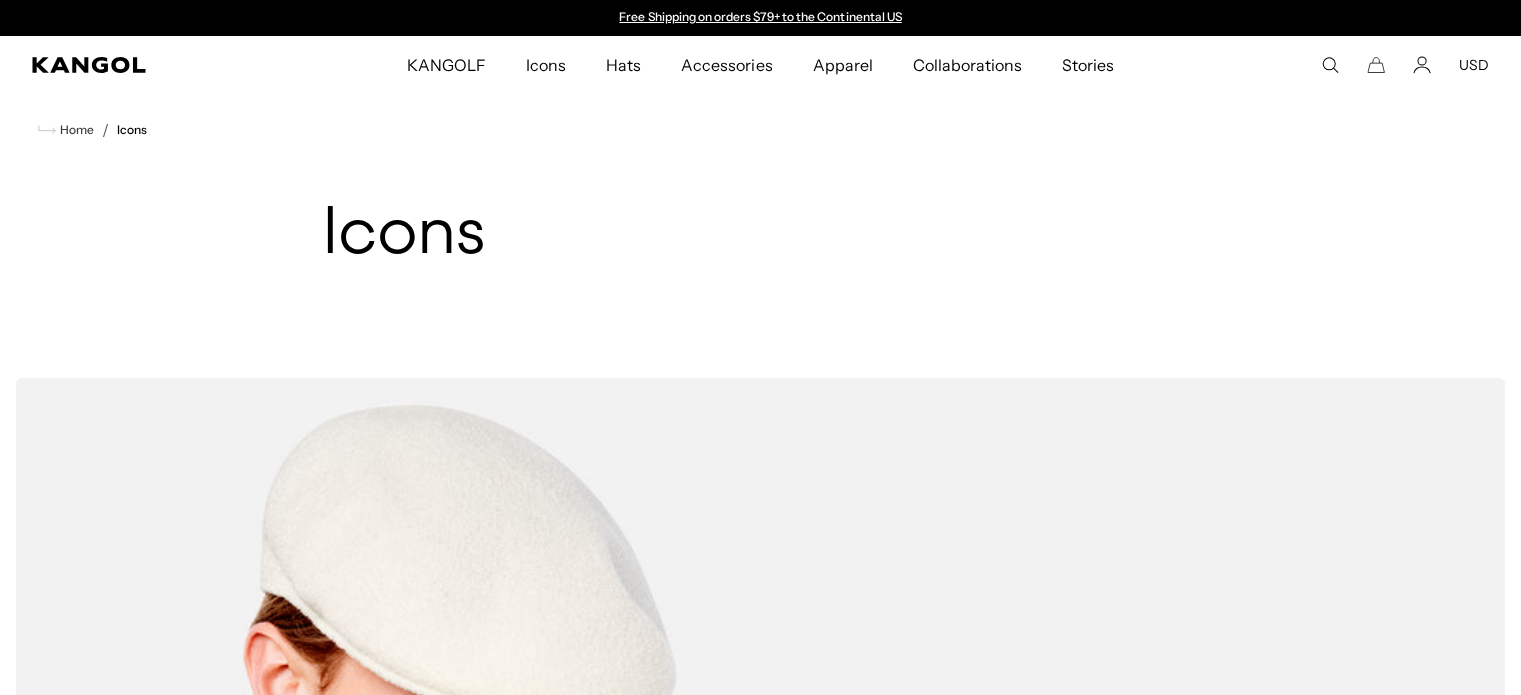 click on "Icons" at bounding box center (546, 65) 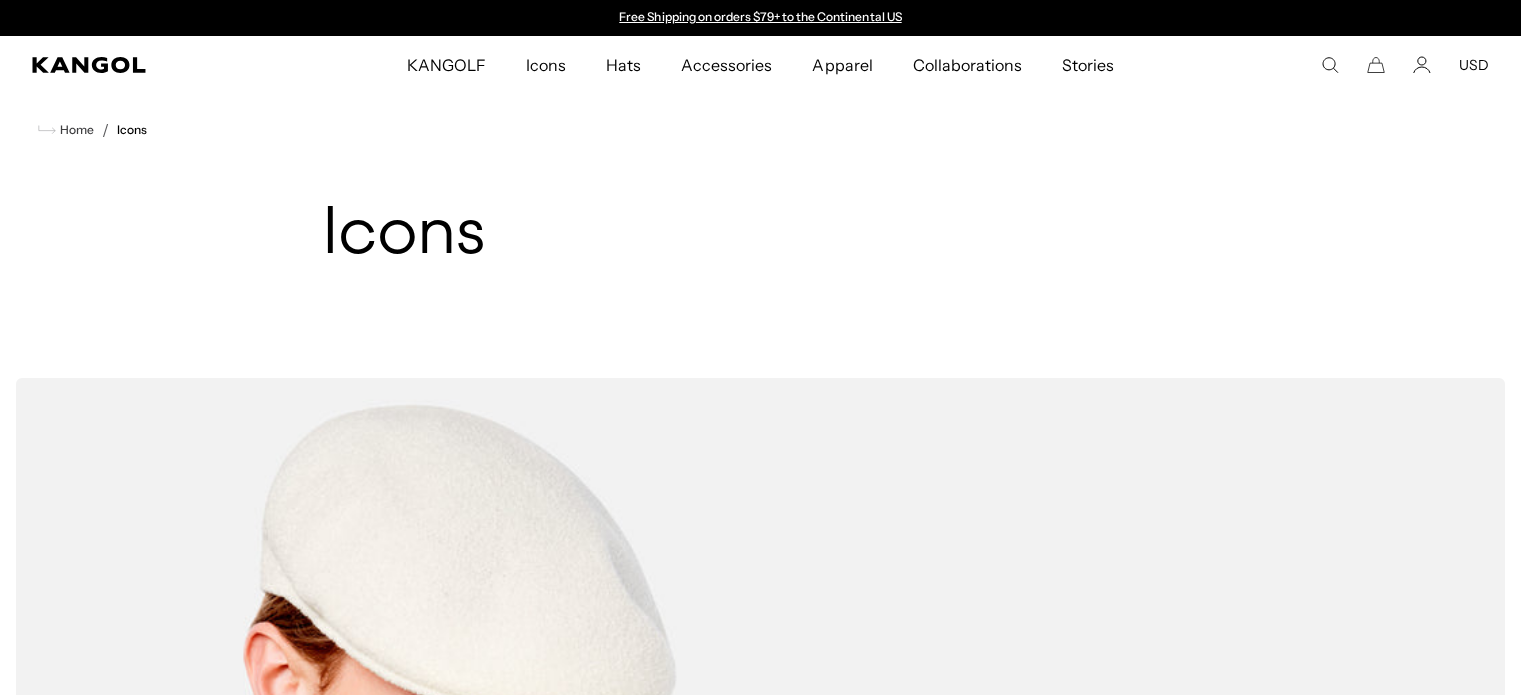 scroll, scrollTop: 0, scrollLeft: 0, axis: both 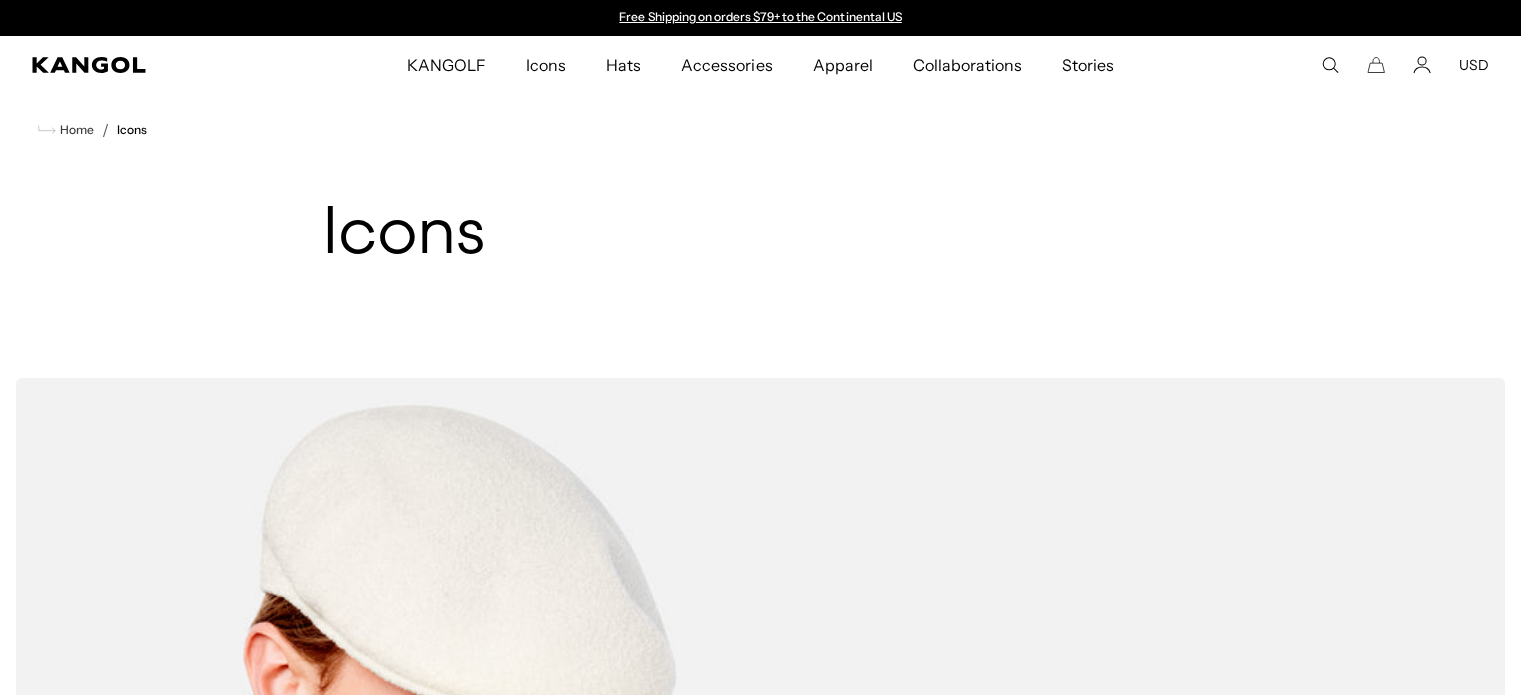click on "Icons" at bounding box center (546, 65) 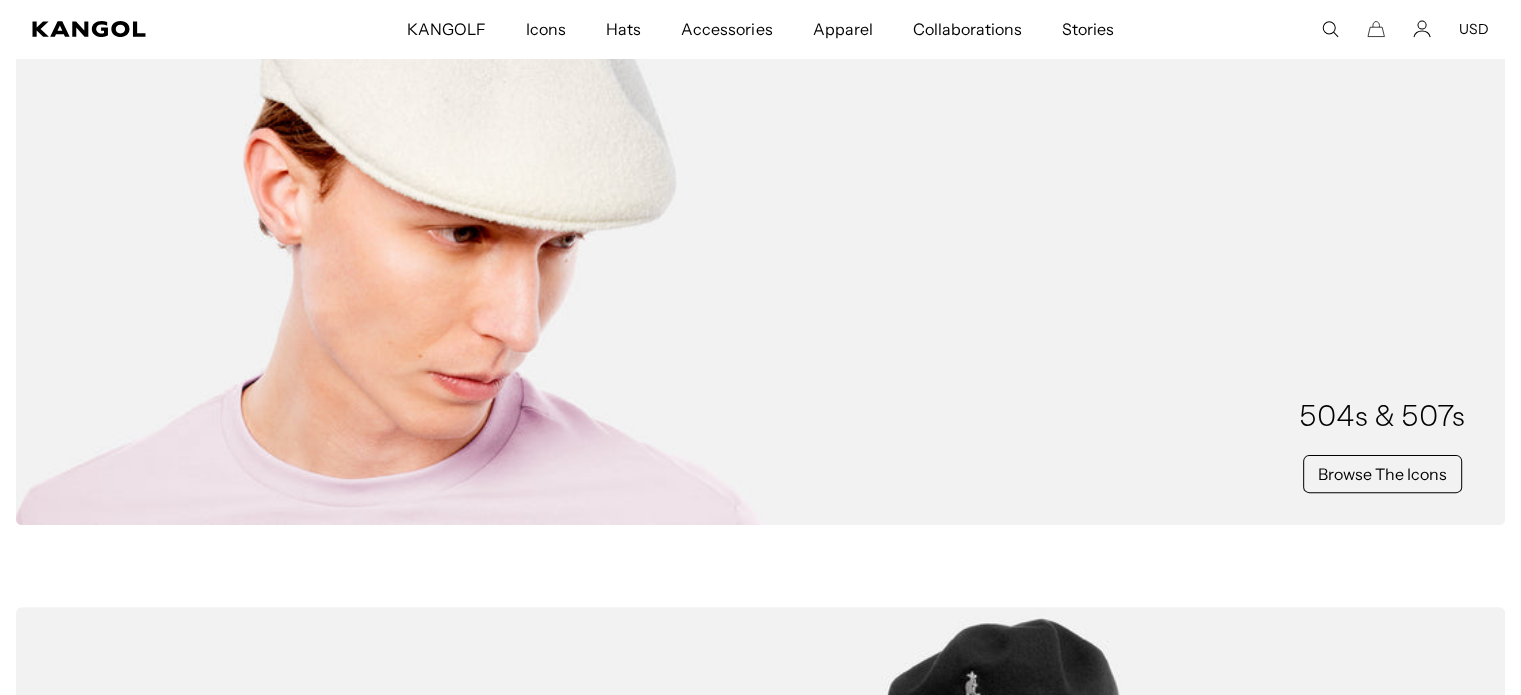 scroll, scrollTop: 489, scrollLeft: 0, axis: vertical 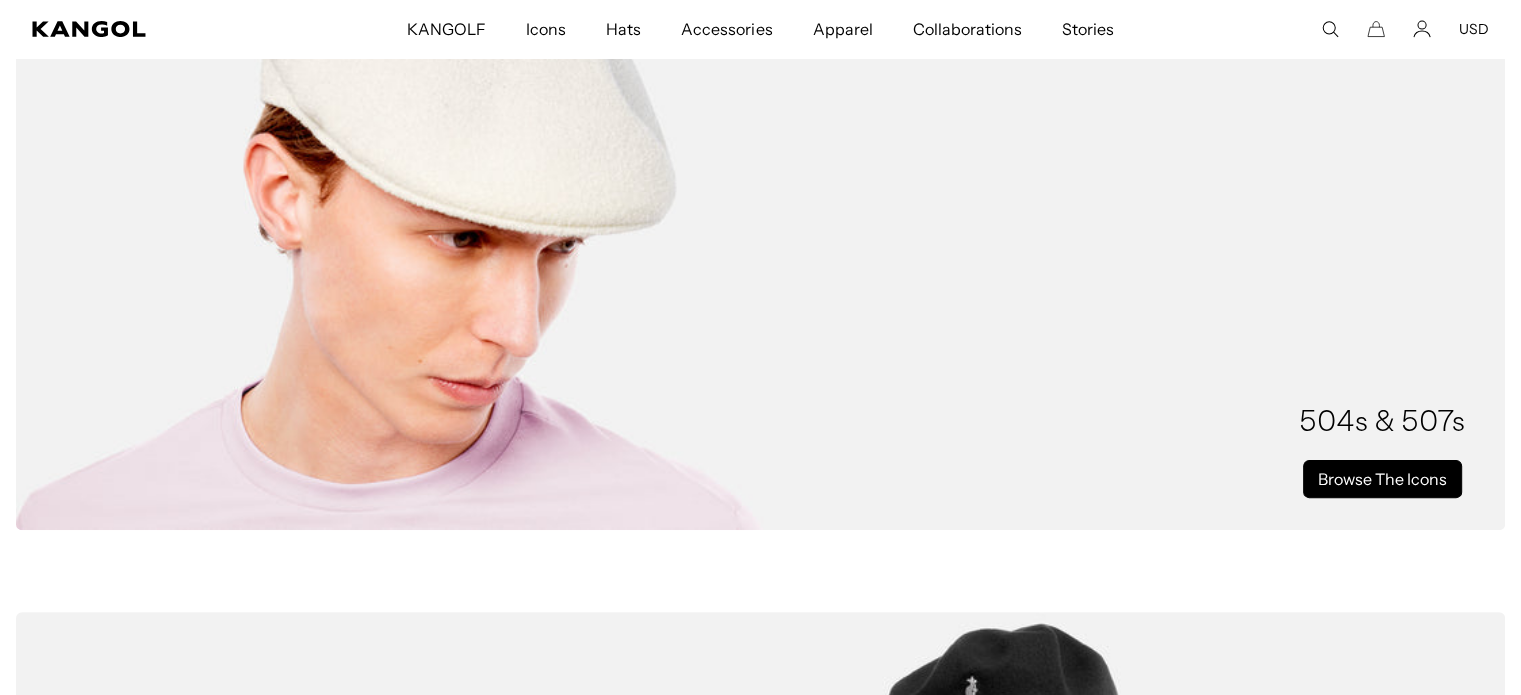 click on "Browse The Icons" at bounding box center [1382, 479] 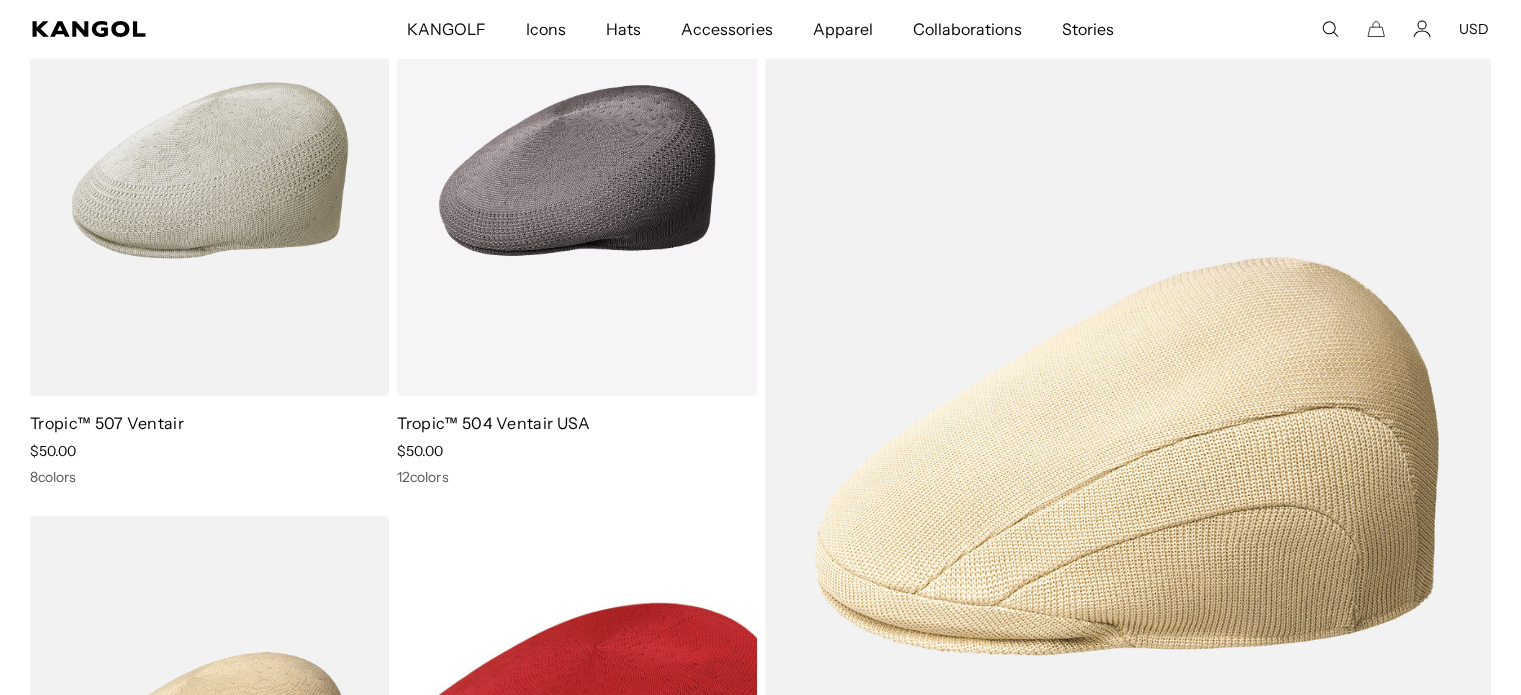 scroll, scrollTop: 276, scrollLeft: 0, axis: vertical 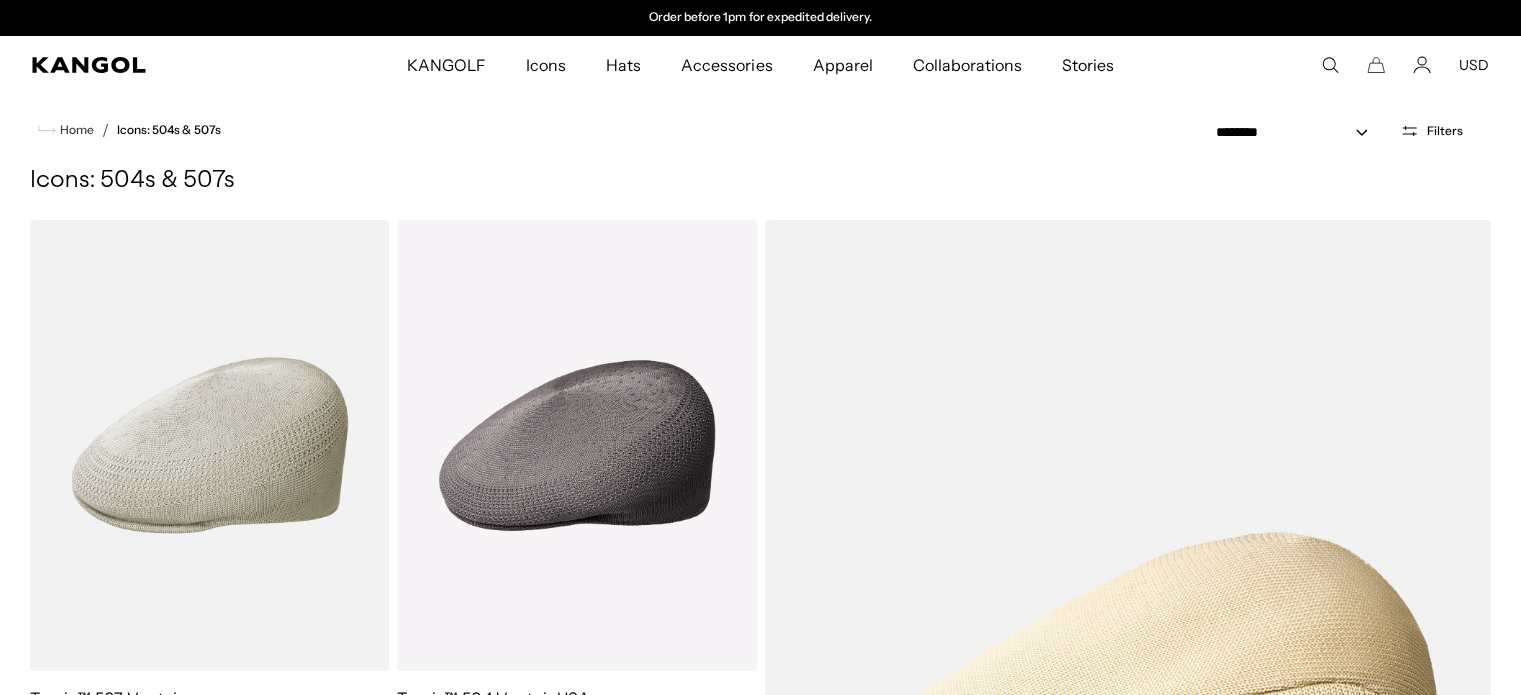 click on "KANGOLF" at bounding box center (446, 65) 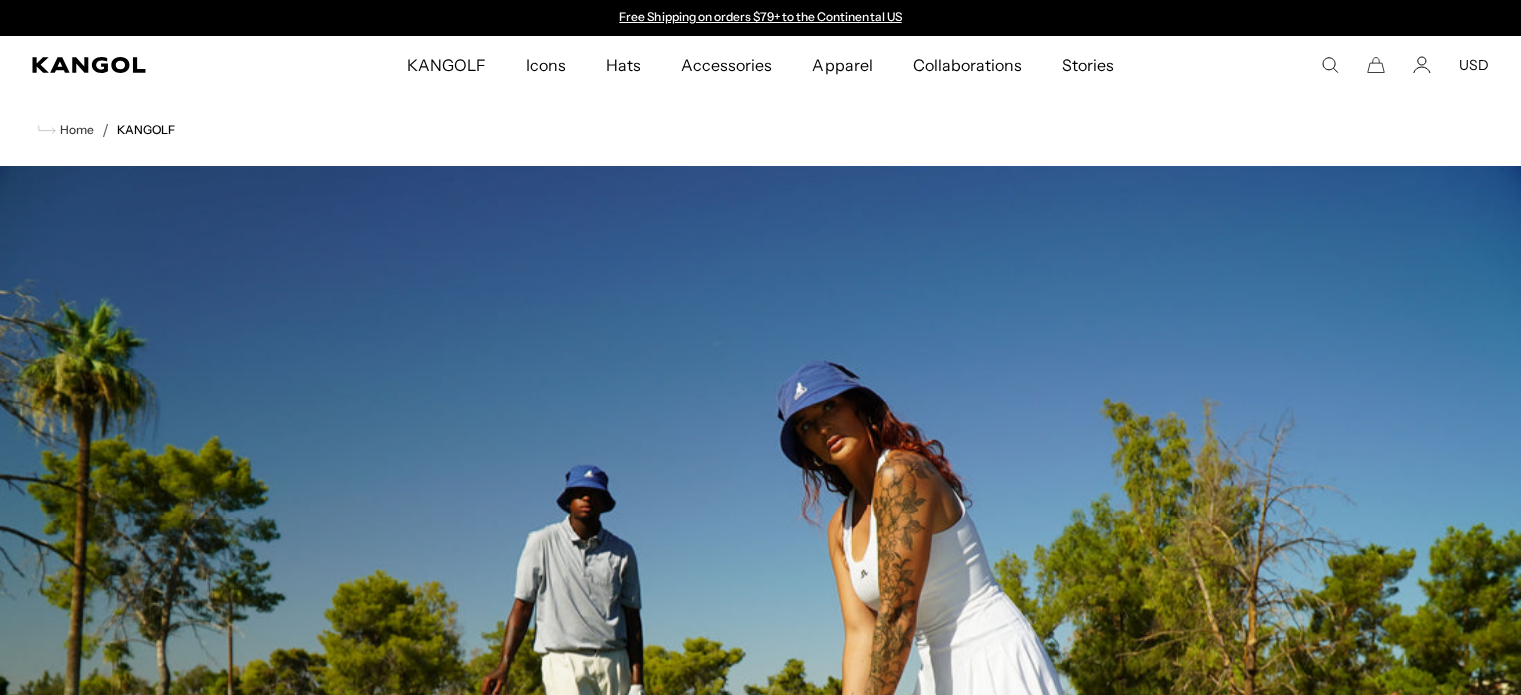 scroll, scrollTop: 0, scrollLeft: 0, axis: both 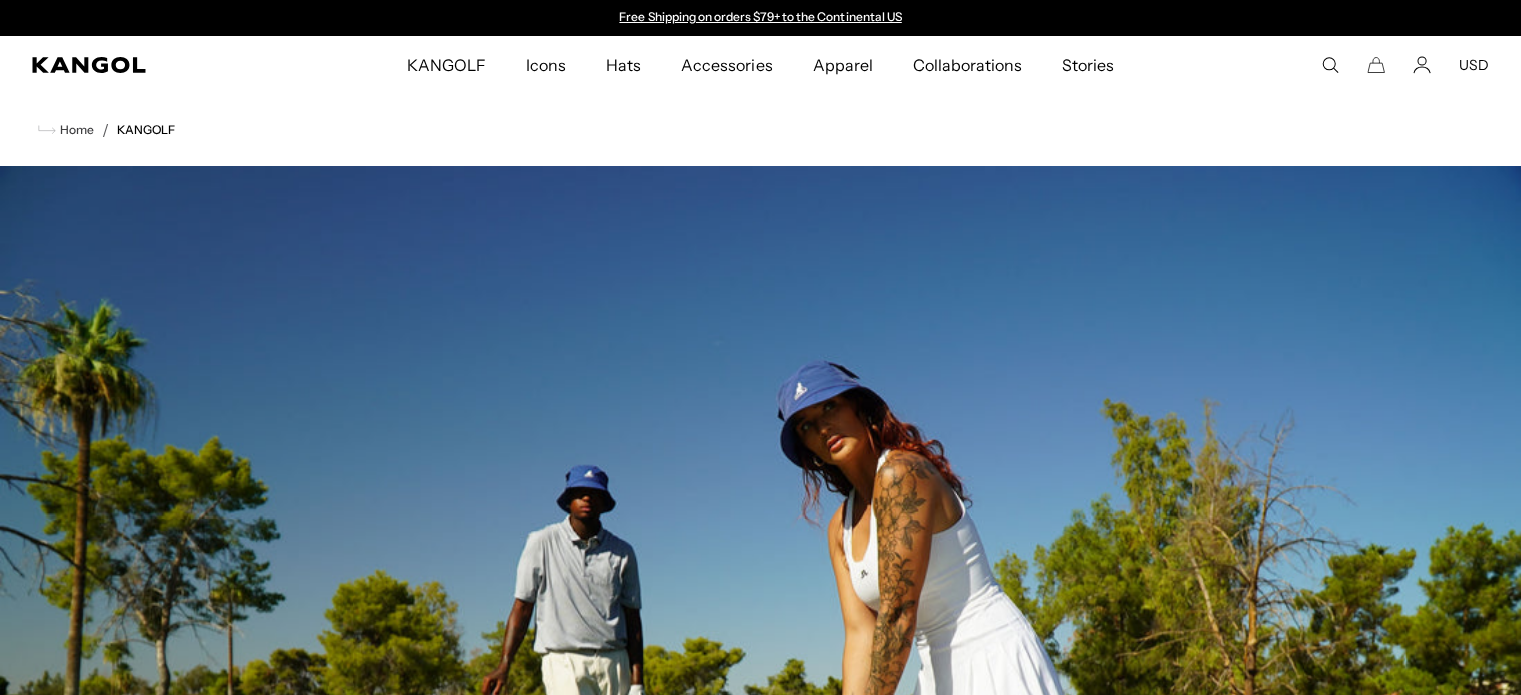 click on "Accessories" at bounding box center [726, 65] 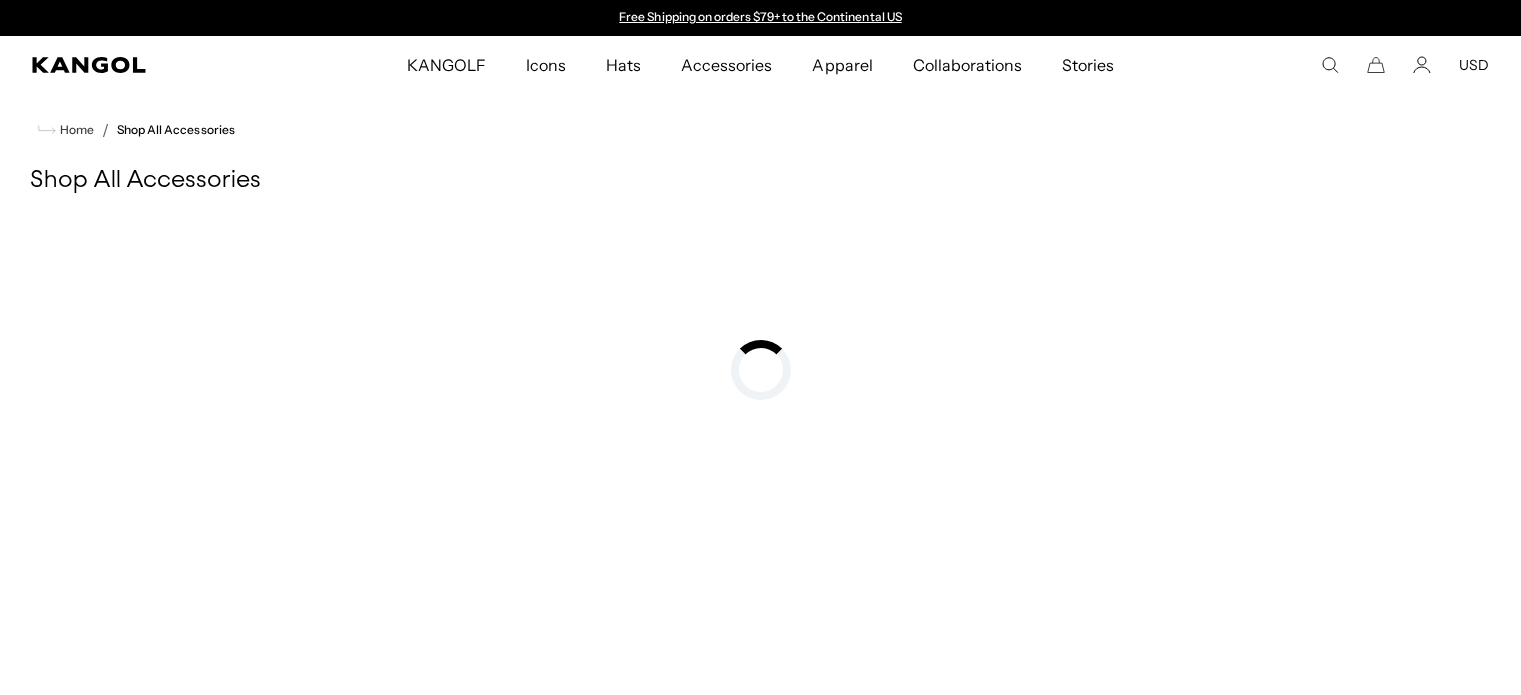 scroll, scrollTop: 0, scrollLeft: 0, axis: both 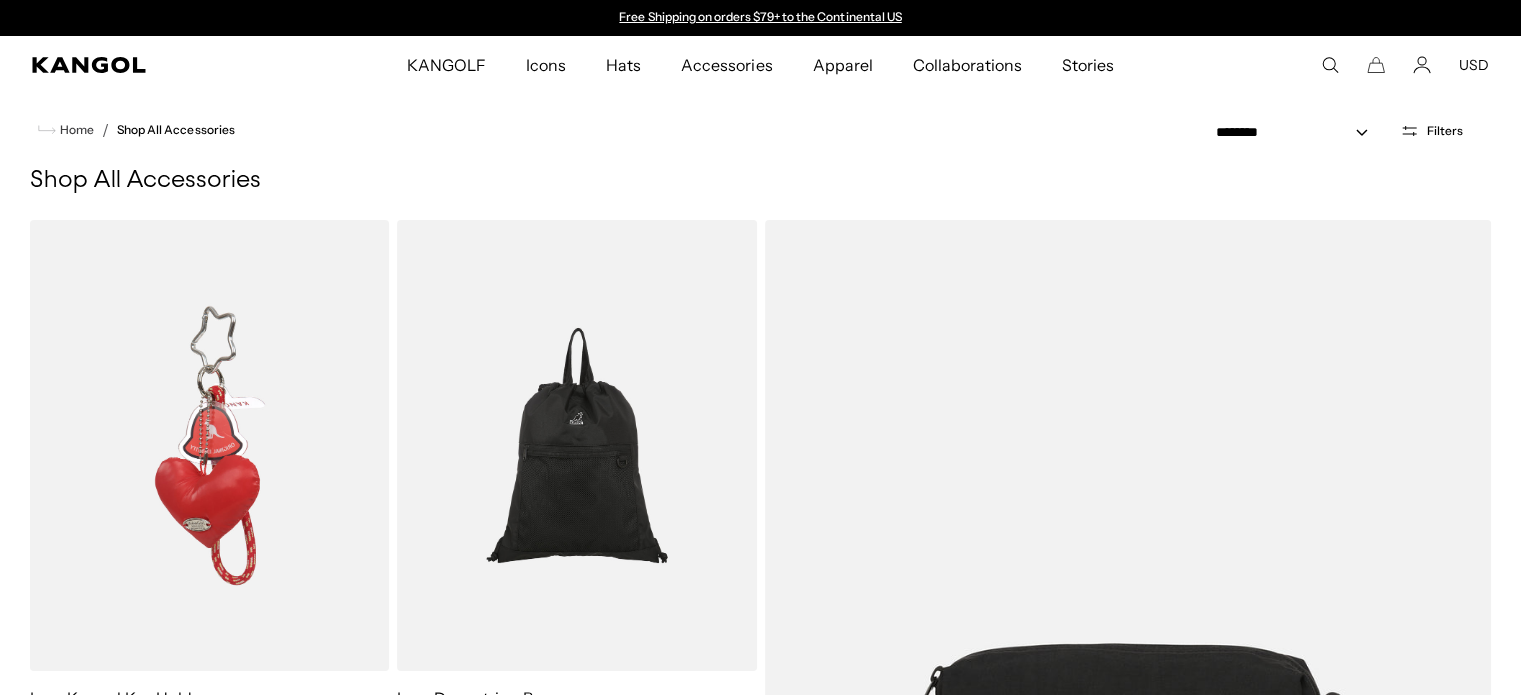 click on "Hats" at bounding box center (623, 65) 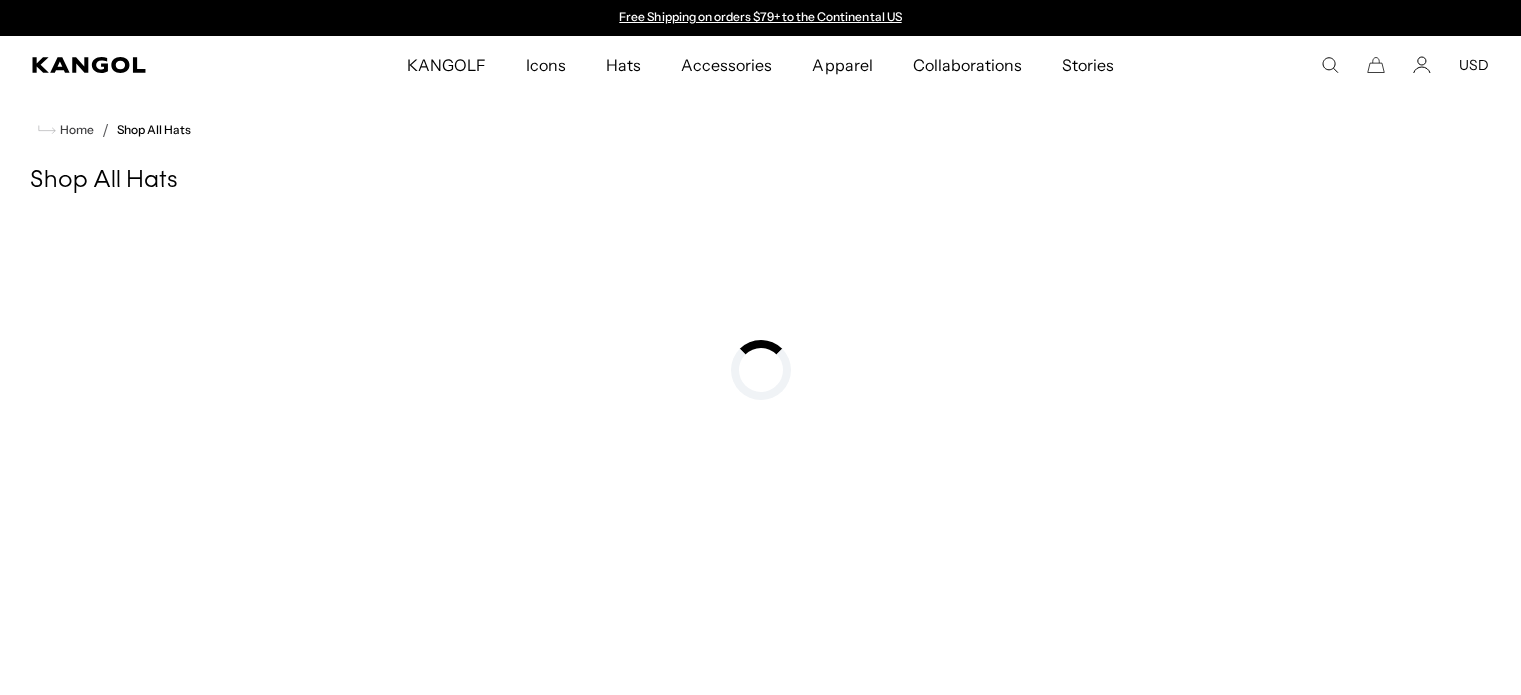 scroll, scrollTop: 0, scrollLeft: 0, axis: both 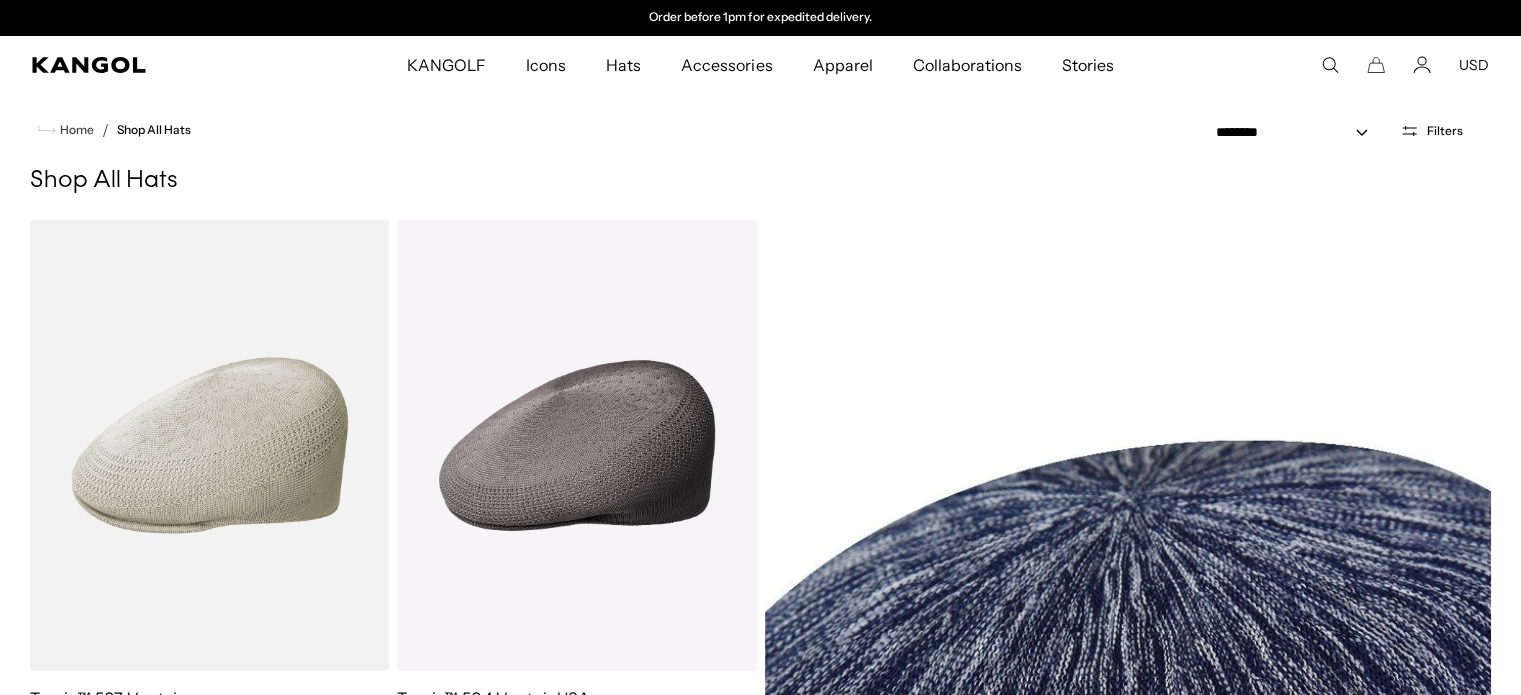 click on "Hats" at bounding box center [623, 65] 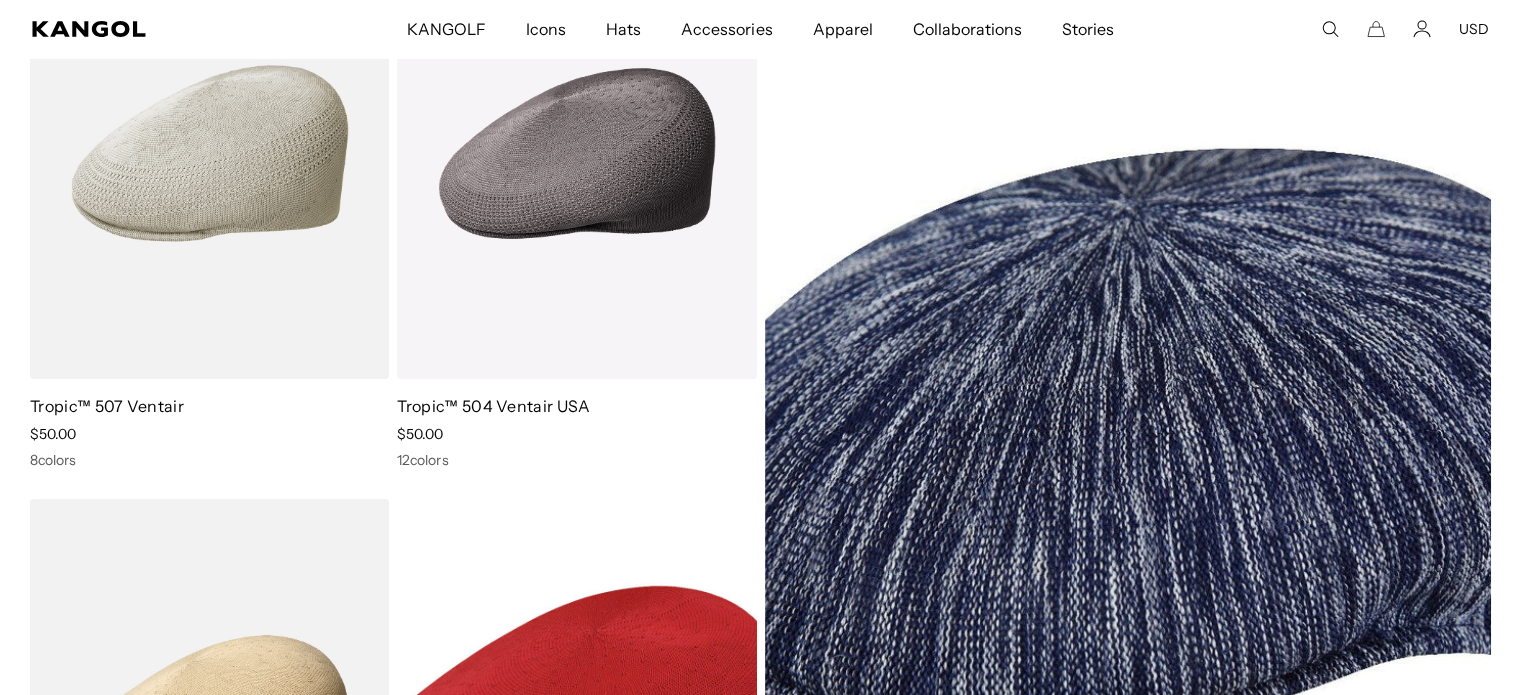 scroll, scrollTop: 516, scrollLeft: 0, axis: vertical 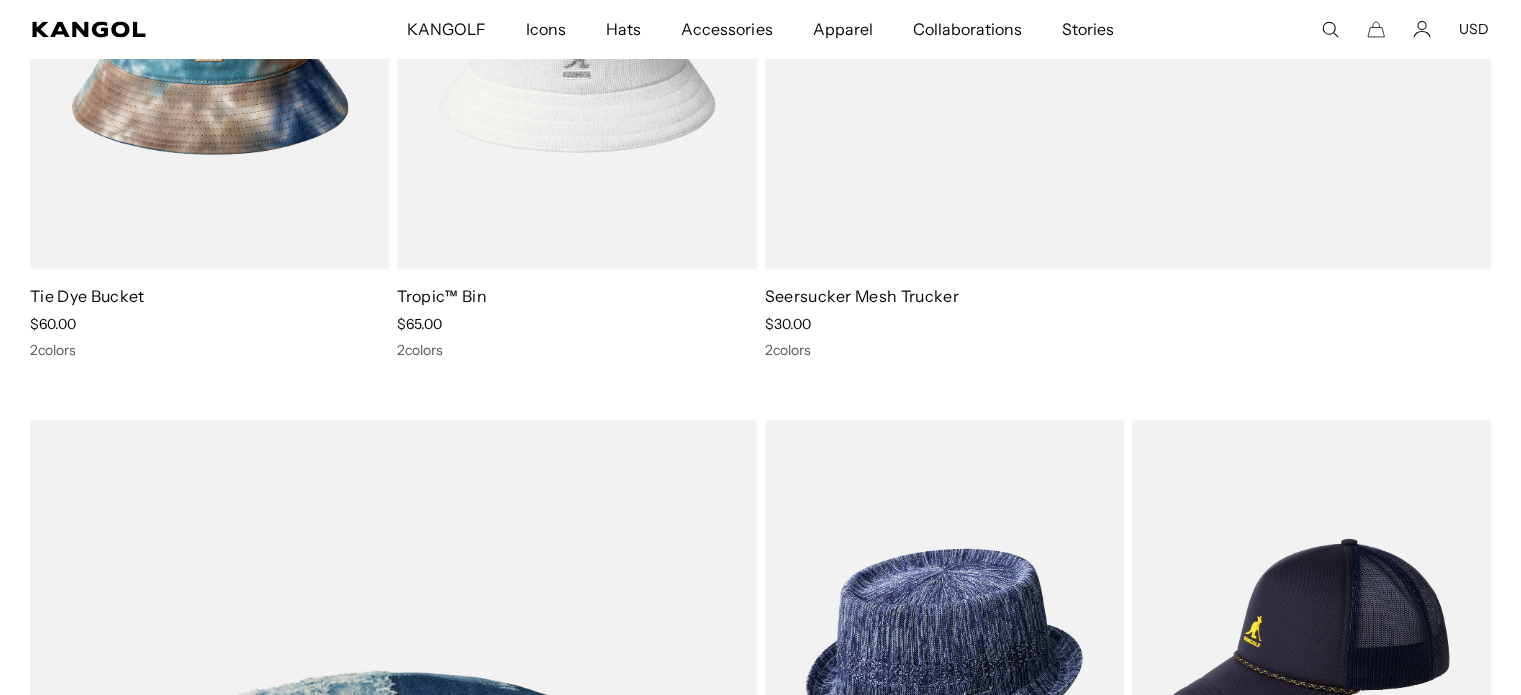 click on "Icons" at bounding box center [546, 29] 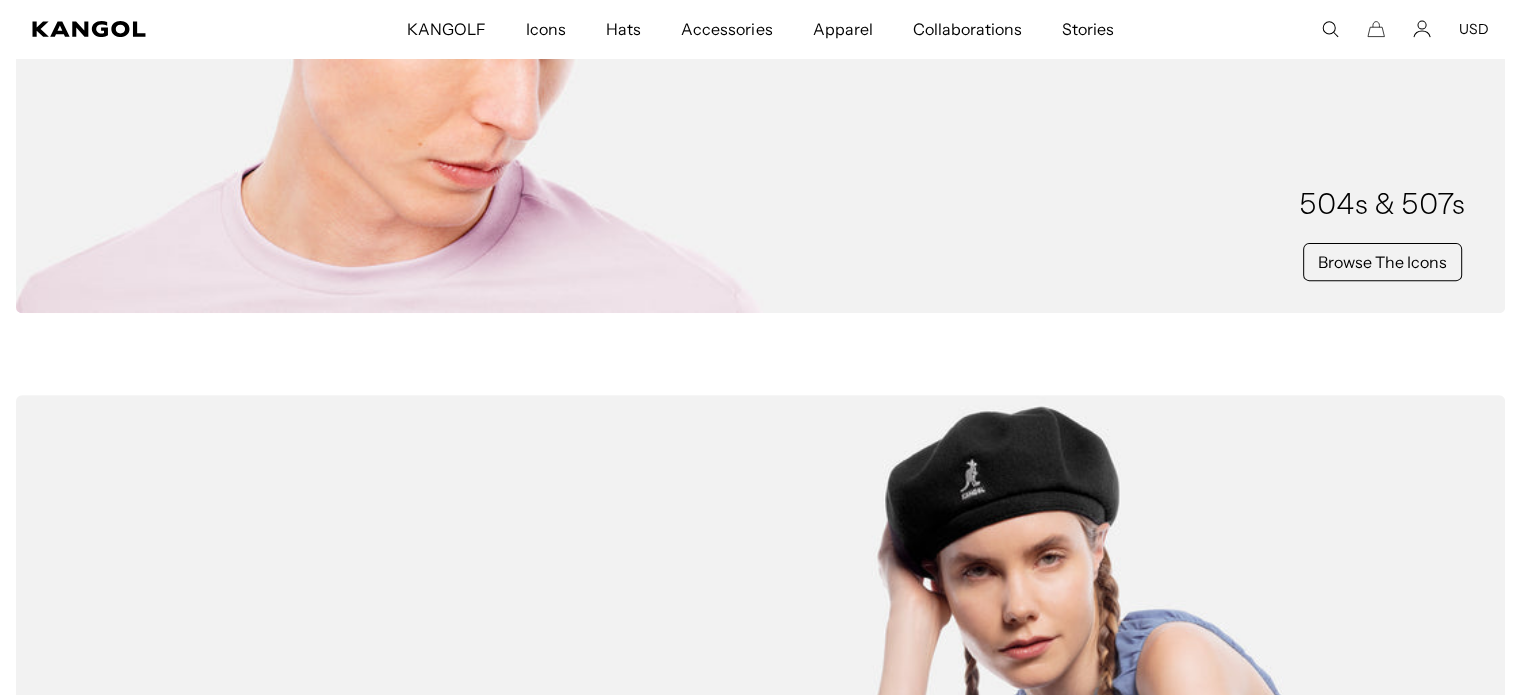 scroll, scrollTop: 707, scrollLeft: 0, axis: vertical 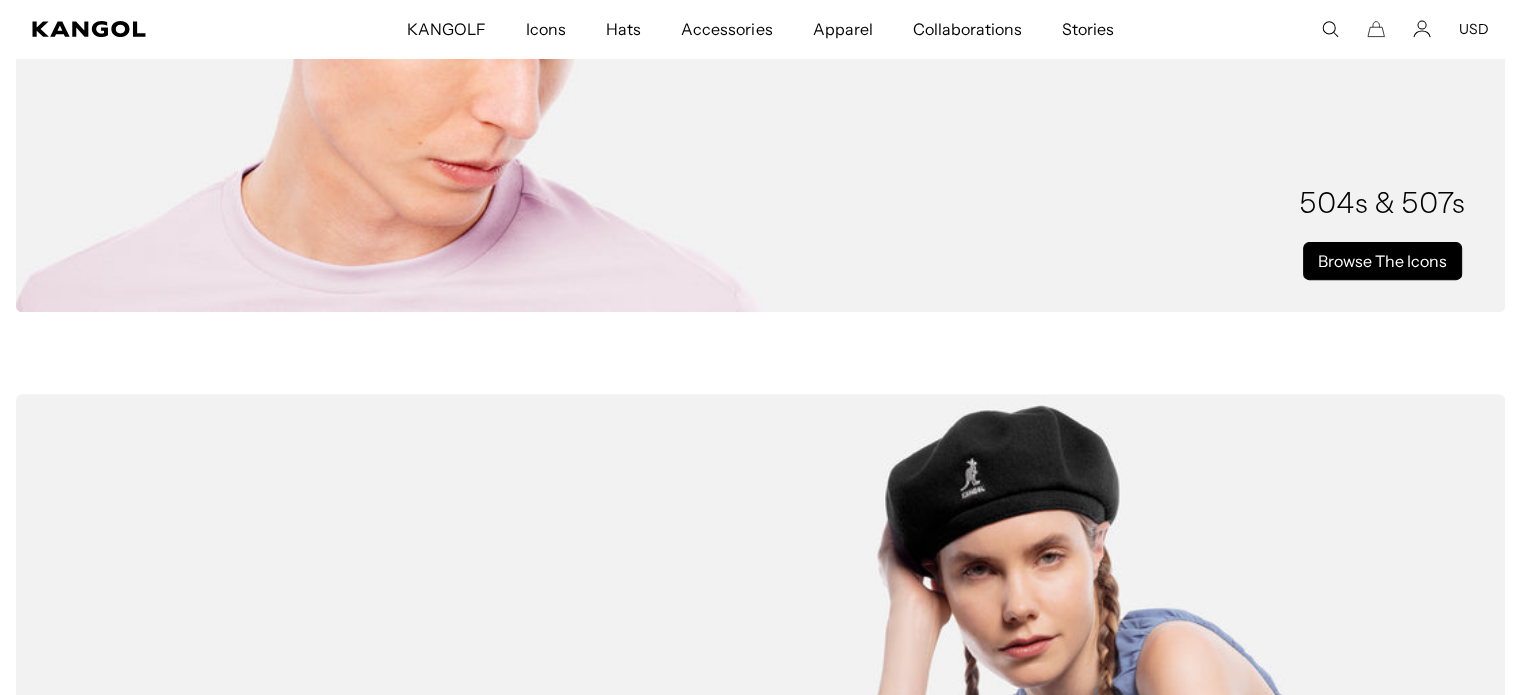 click on "Browse The Icons" at bounding box center (1382, 261) 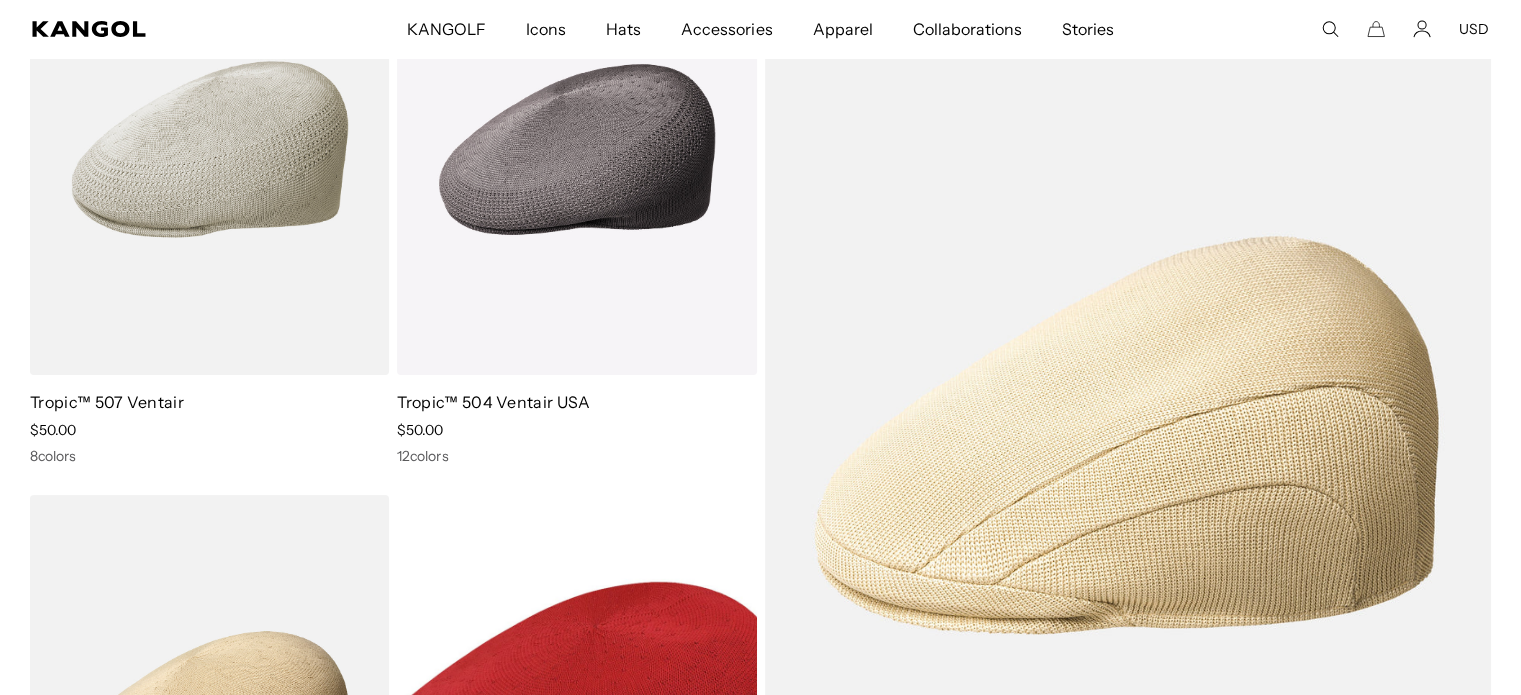 scroll, scrollTop: 326, scrollLeft: 0, axis: vertical 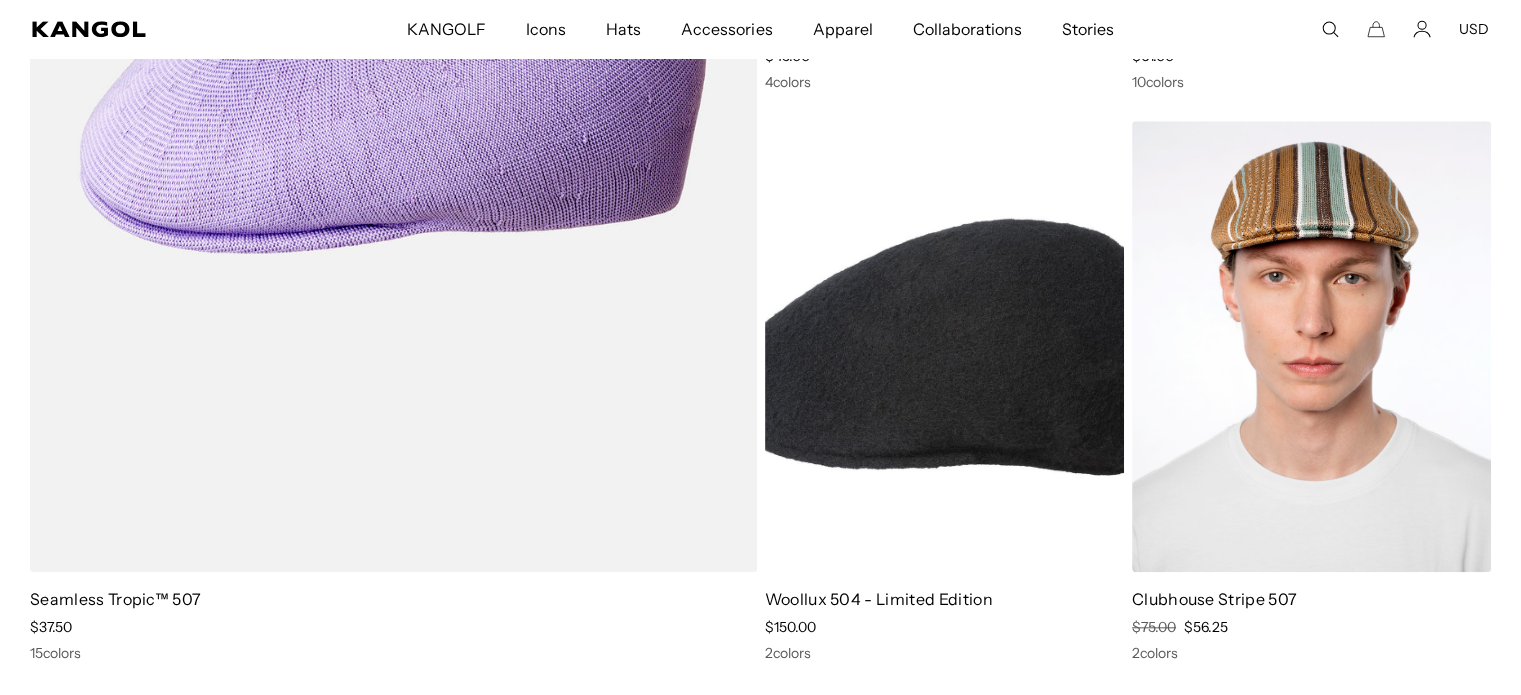 click at bounding box center (1311, 346) 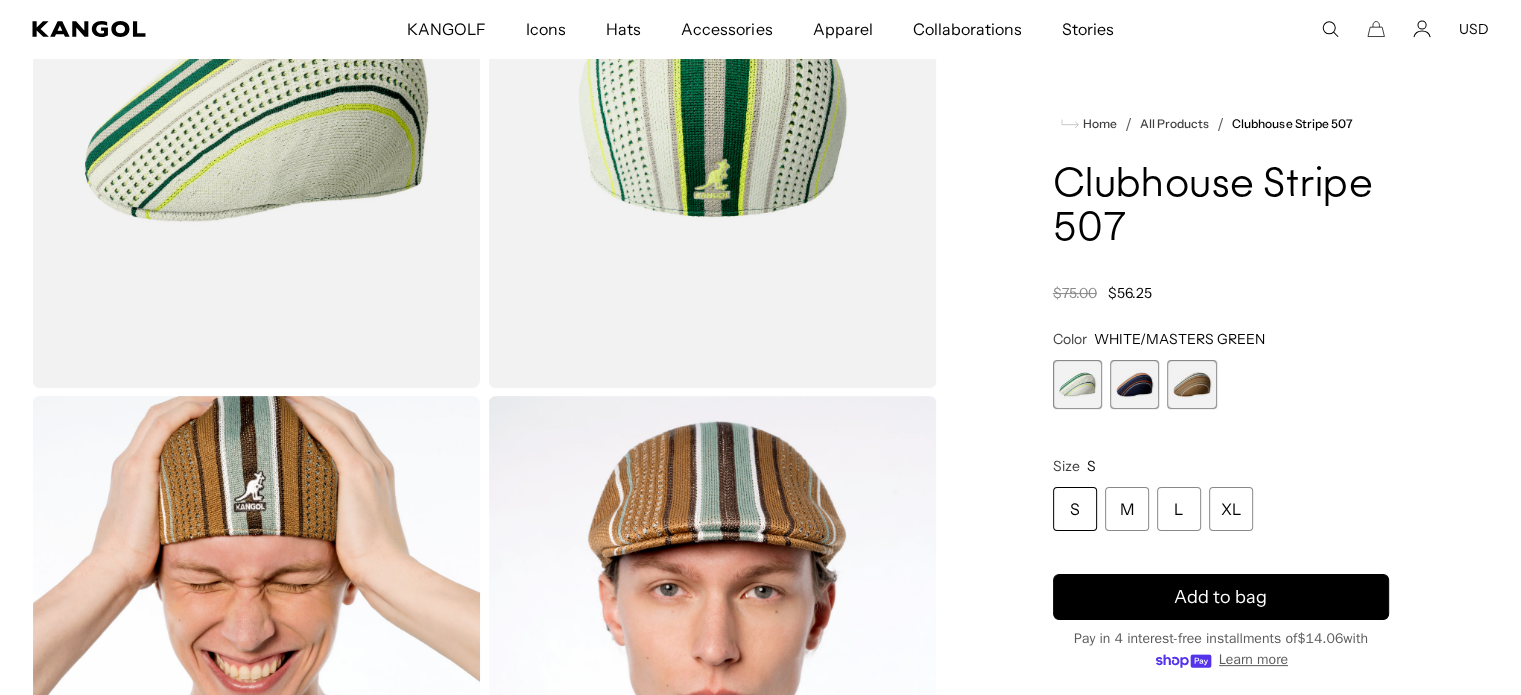 scroll, scrollTop: 314, scrollLeft: 0, axis: vertical 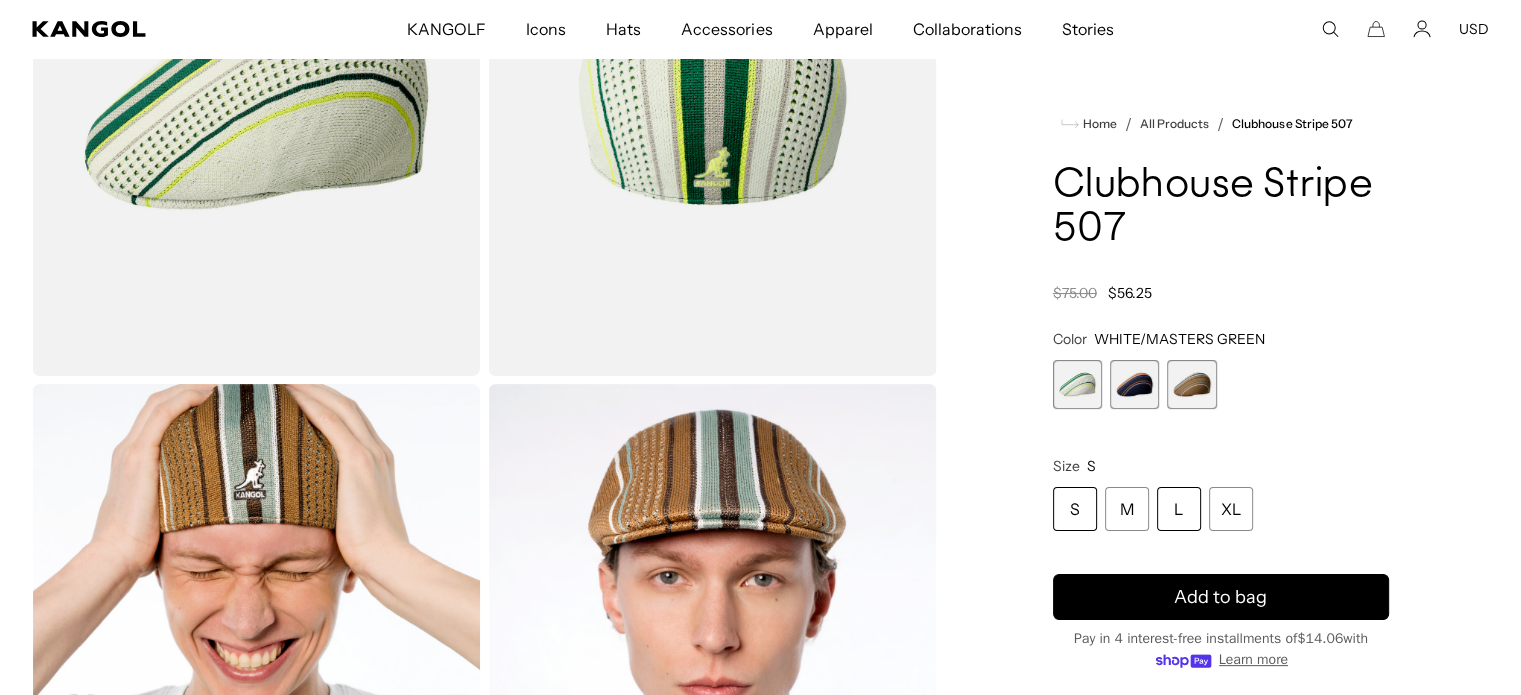 click on "L" at bounding box center [1179, 509] 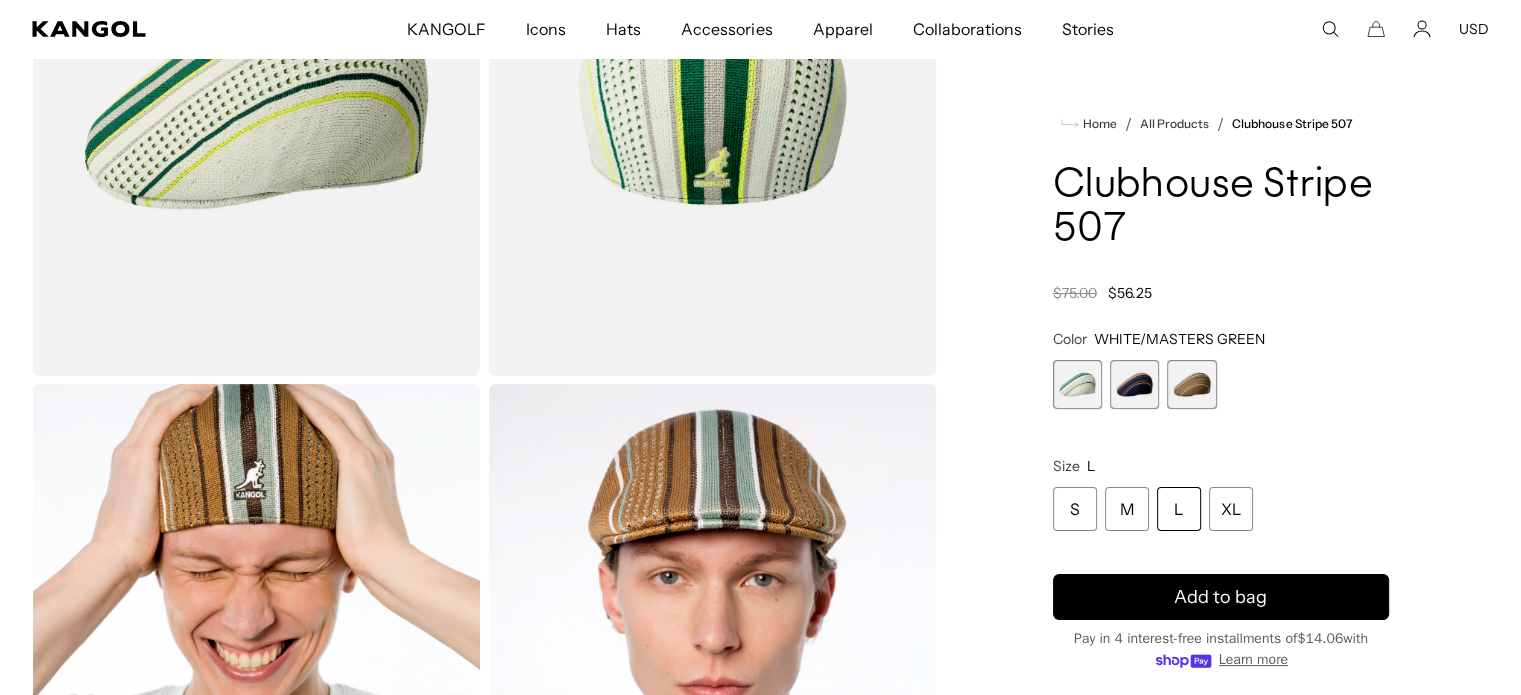 scroll, scrollTop: 0, scrollLeft: 412, axis: horizontal 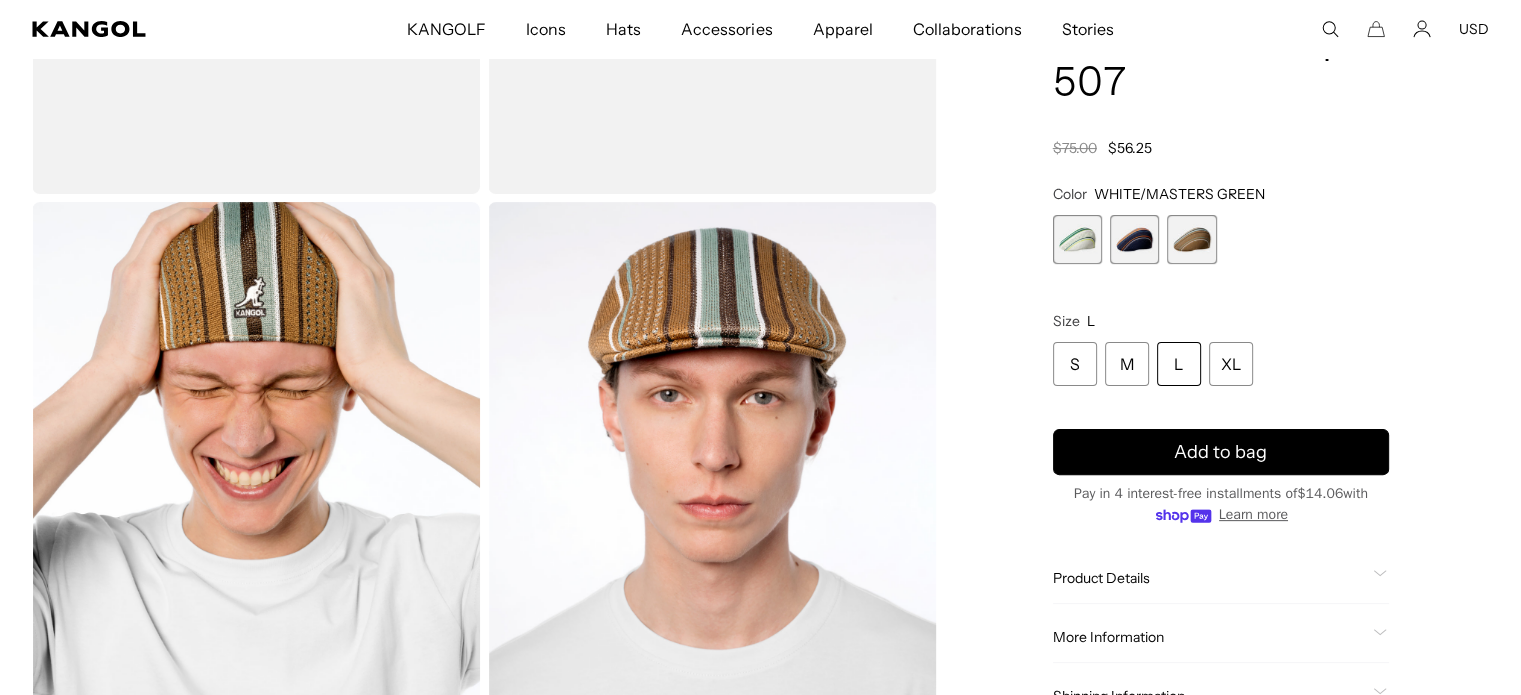 click on "Color
WHITE/MASTERS GREEN
Previous
Next
WHITE/MASTERS GREEN
Variant sold out or unavailable
NAVY/ELECTRIC KUMQUAT
Variant sold out or unavailable
TAN/SAGE GREEN
Variant sold out or unavailable
Size
* * * **
Size
L
S M L XL" at bounding box center [1221, 285] 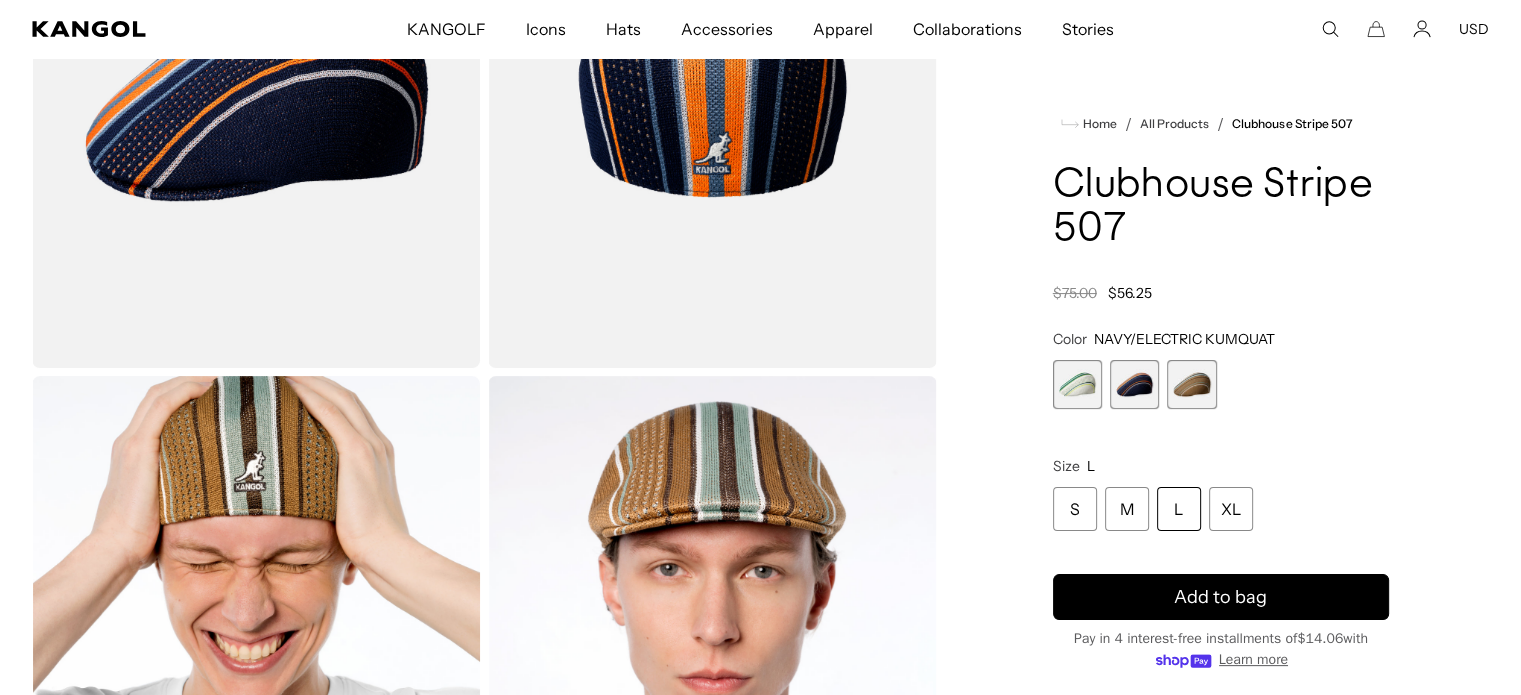 scroll, scrollTop: 0, scrollLeft: 0, axis: both 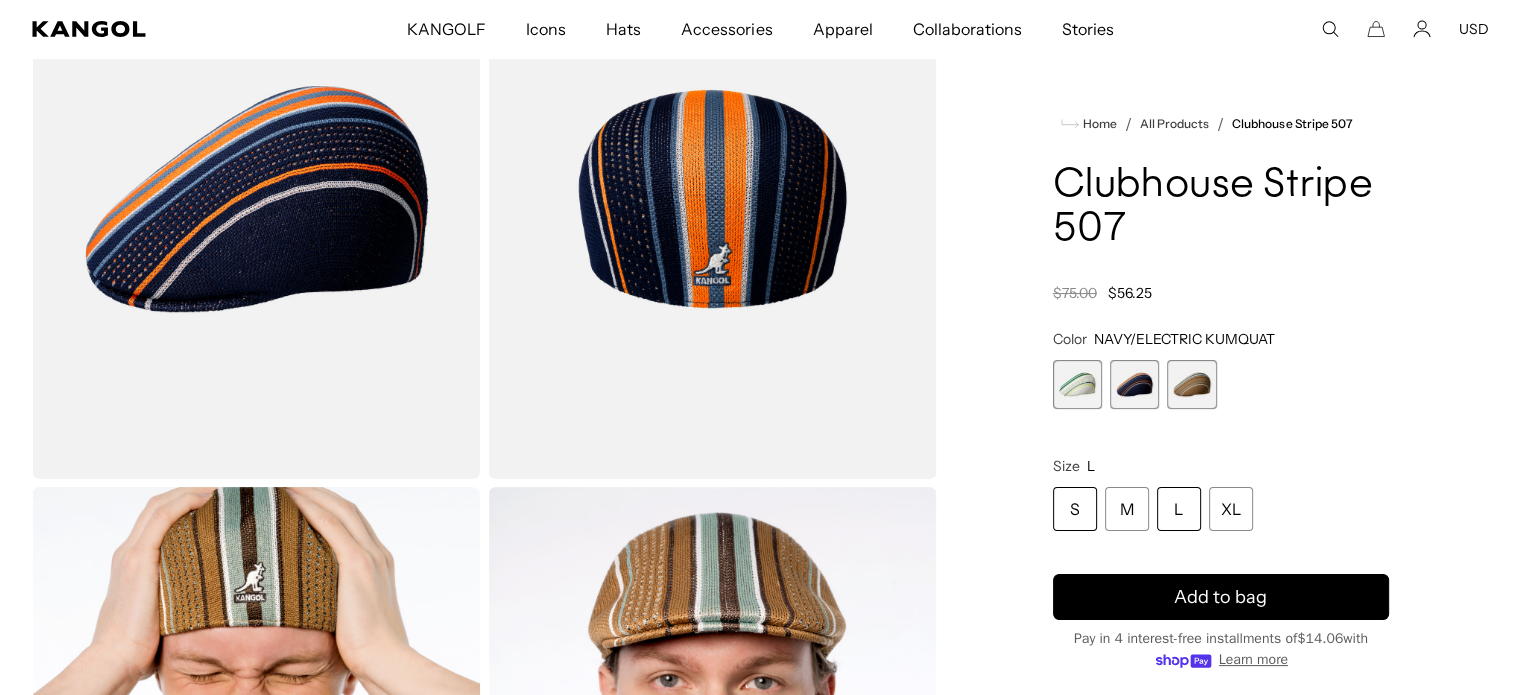 click on "S" at bounding box center [1075, 509] 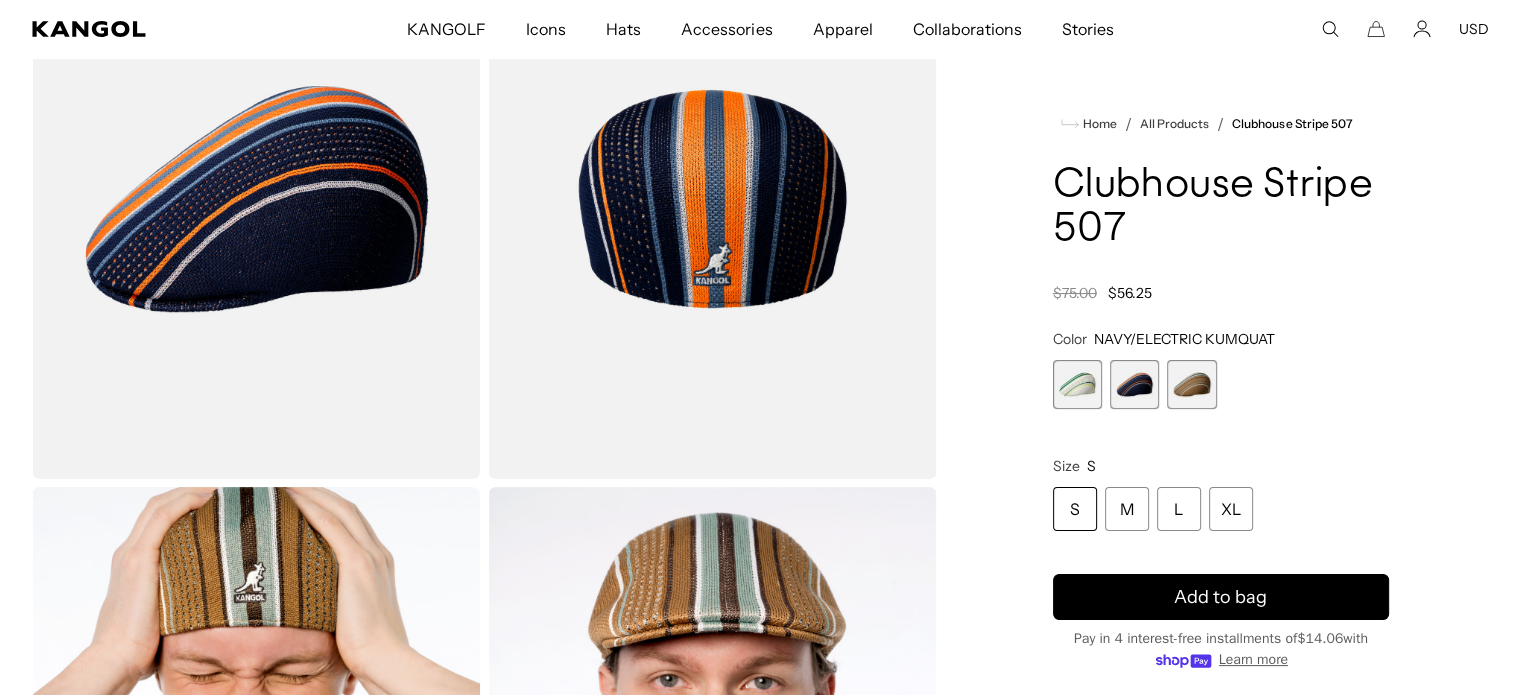 click at bounding box center [1077, 384] 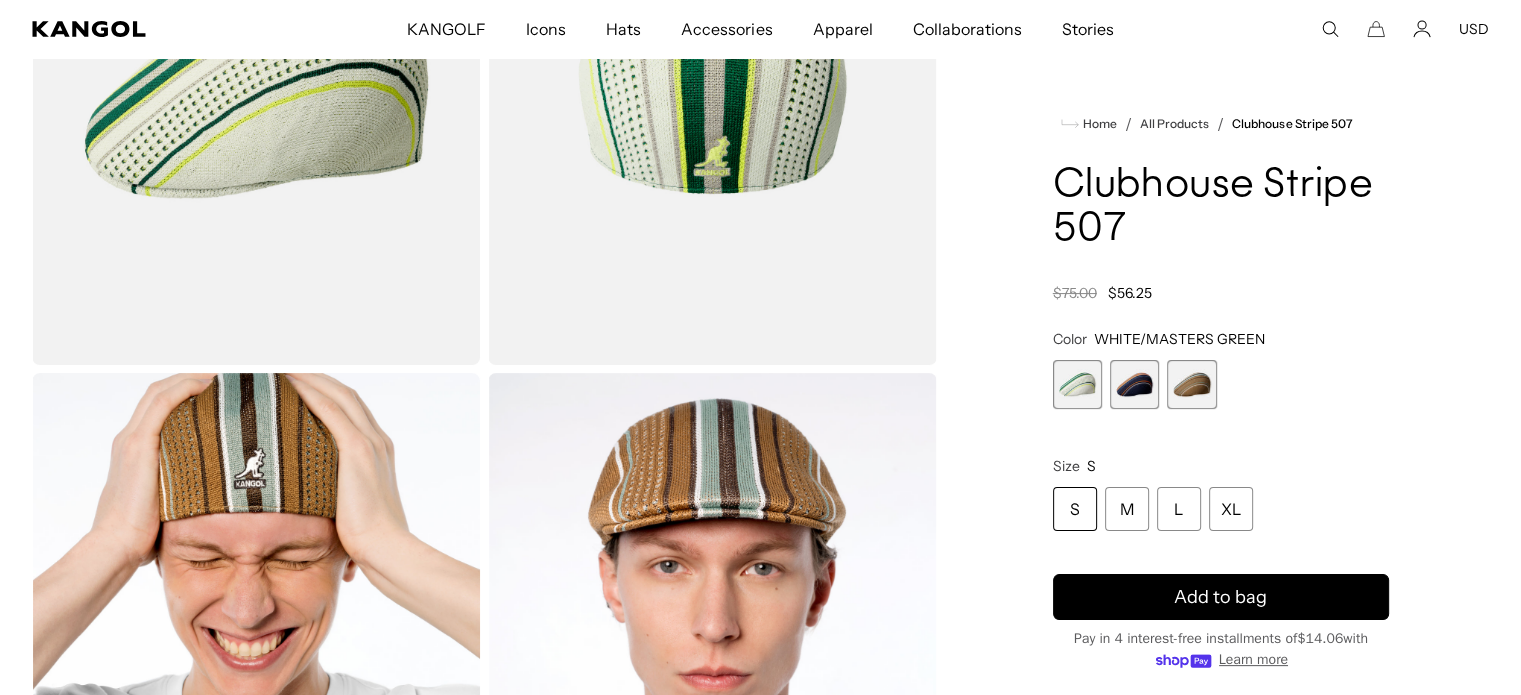 scroll, scrollTop: 326, scrollLeft: 0, axis: vertical 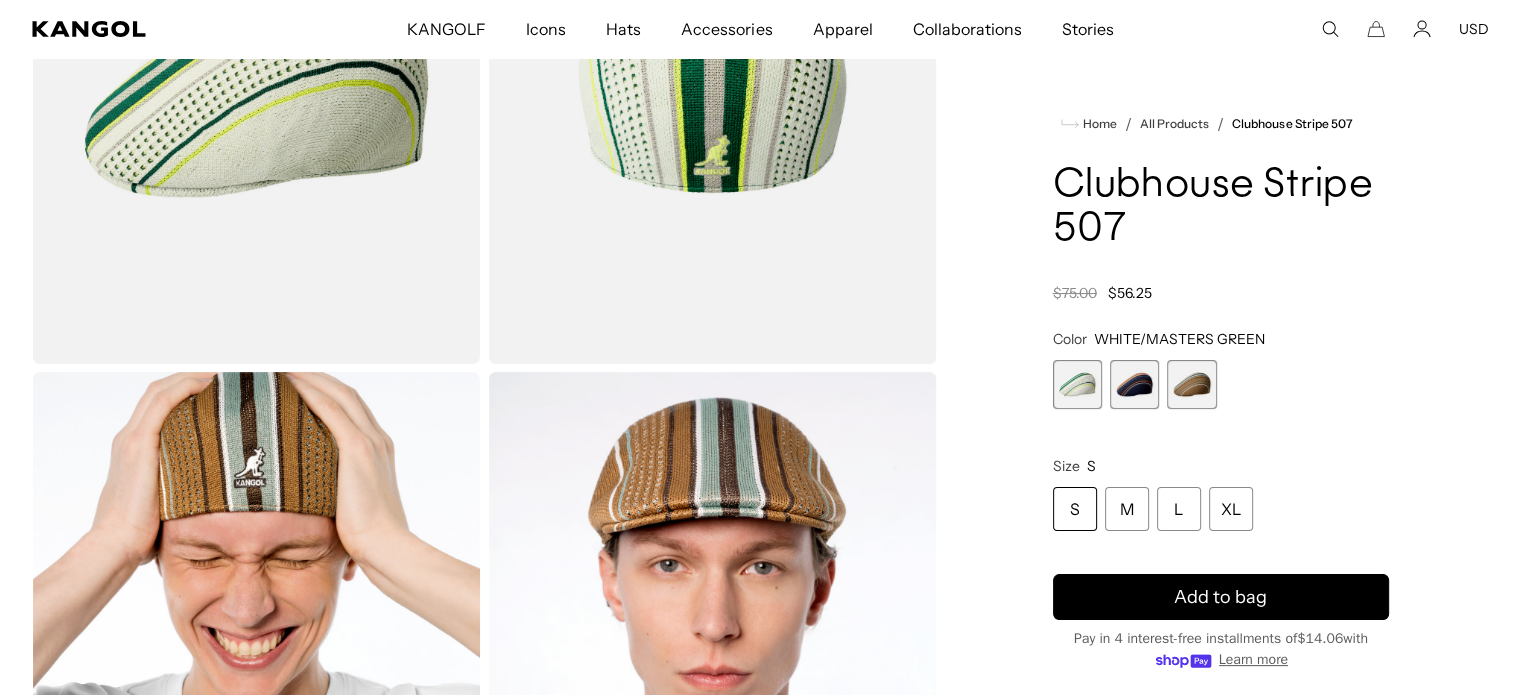 click at bounding box center [1134, 384] 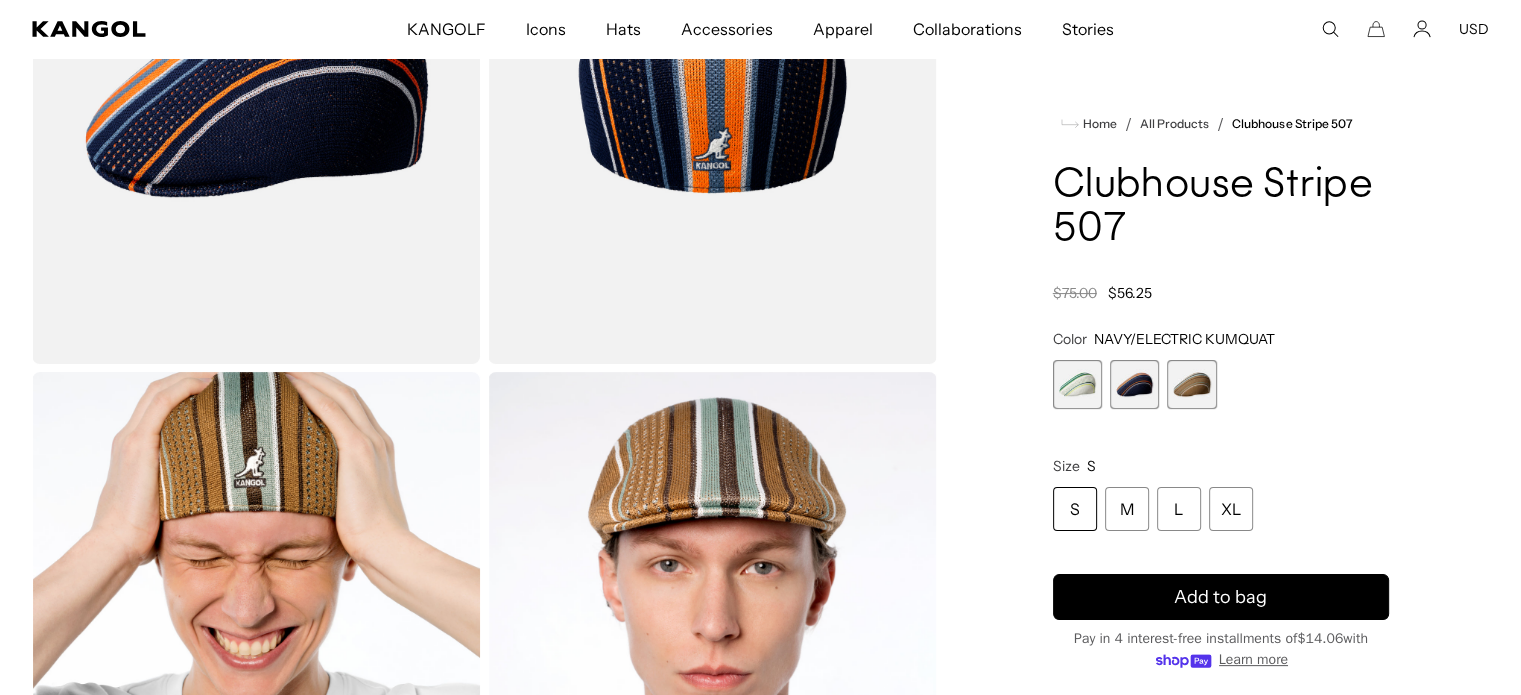 click at bounding box center [1191, 384] 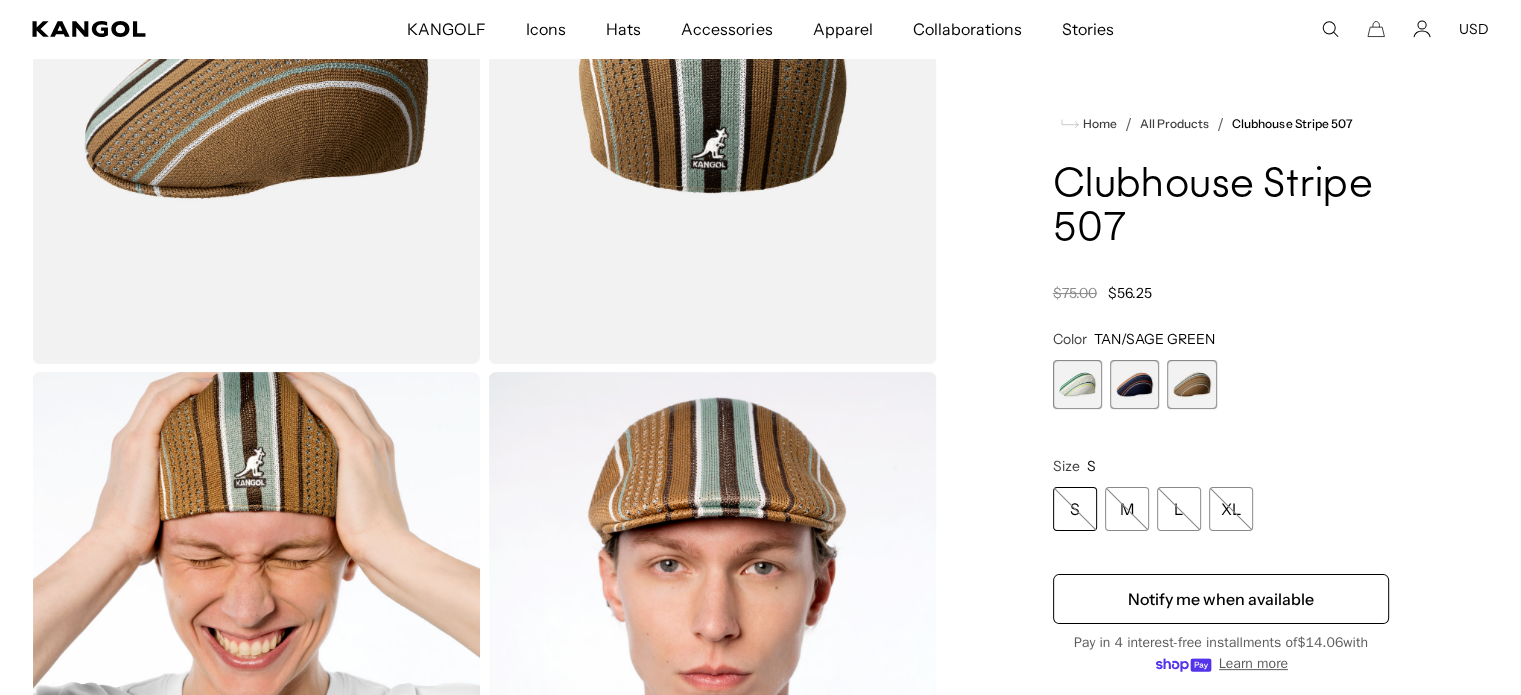 scroll, scrollTop: 0, scrollLeft: 412, axis: horizontal 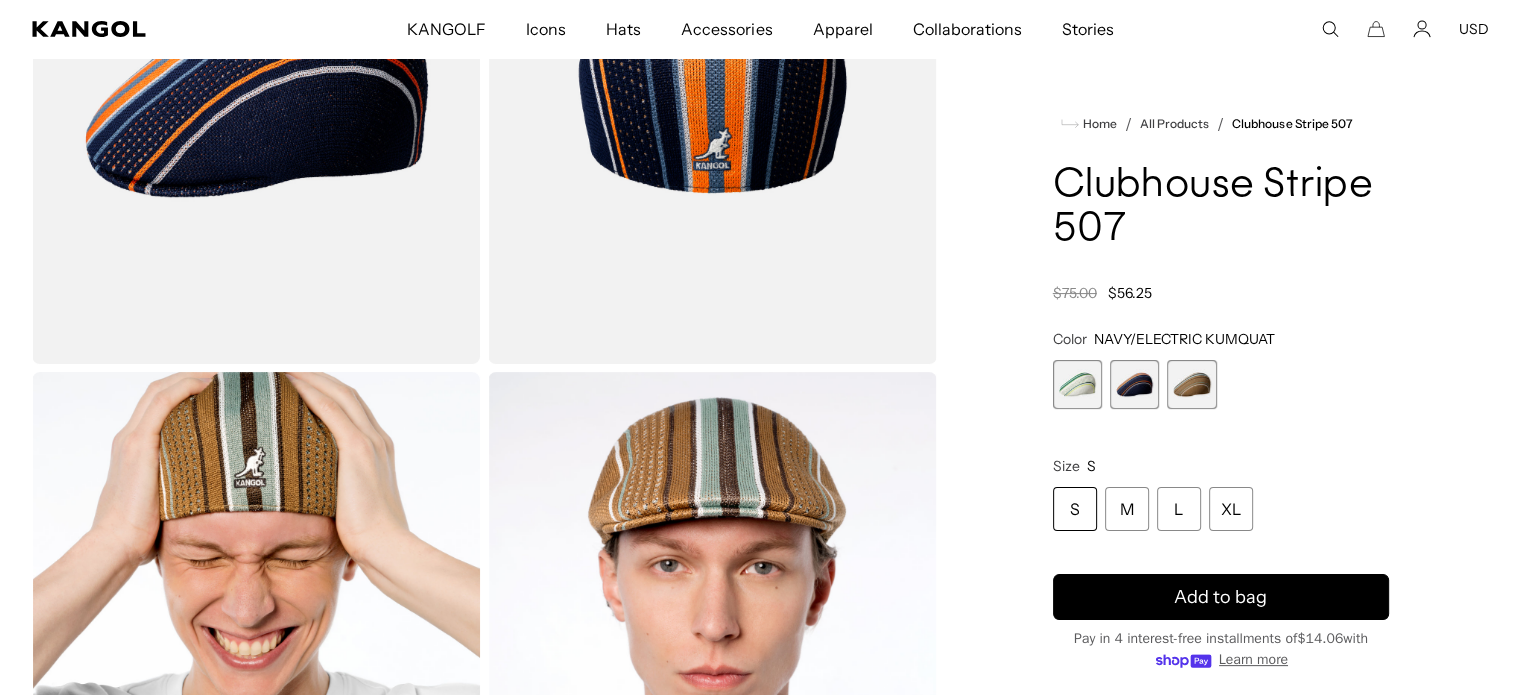 click at bounding box center (1077, 384) 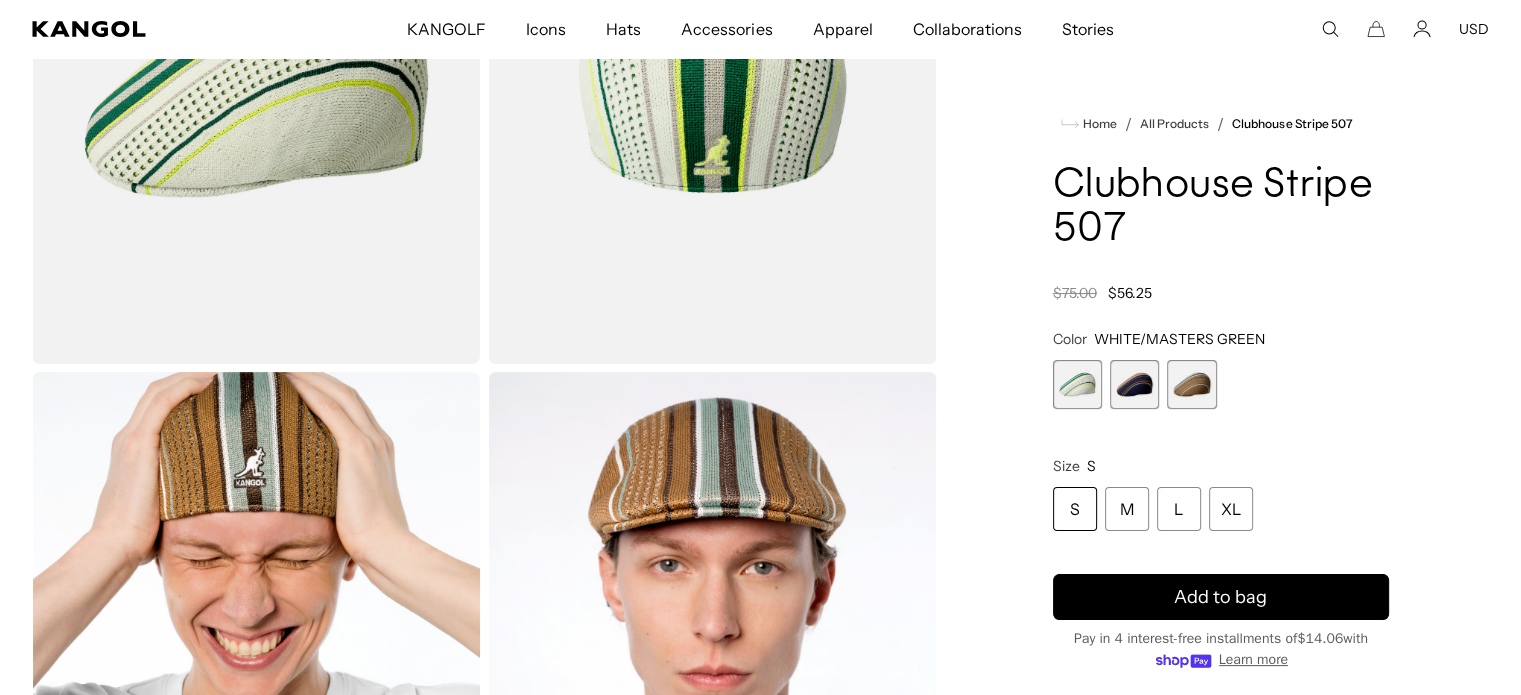 scroll, scrollTop: 348, scrollLeft: 0, axis: vertical 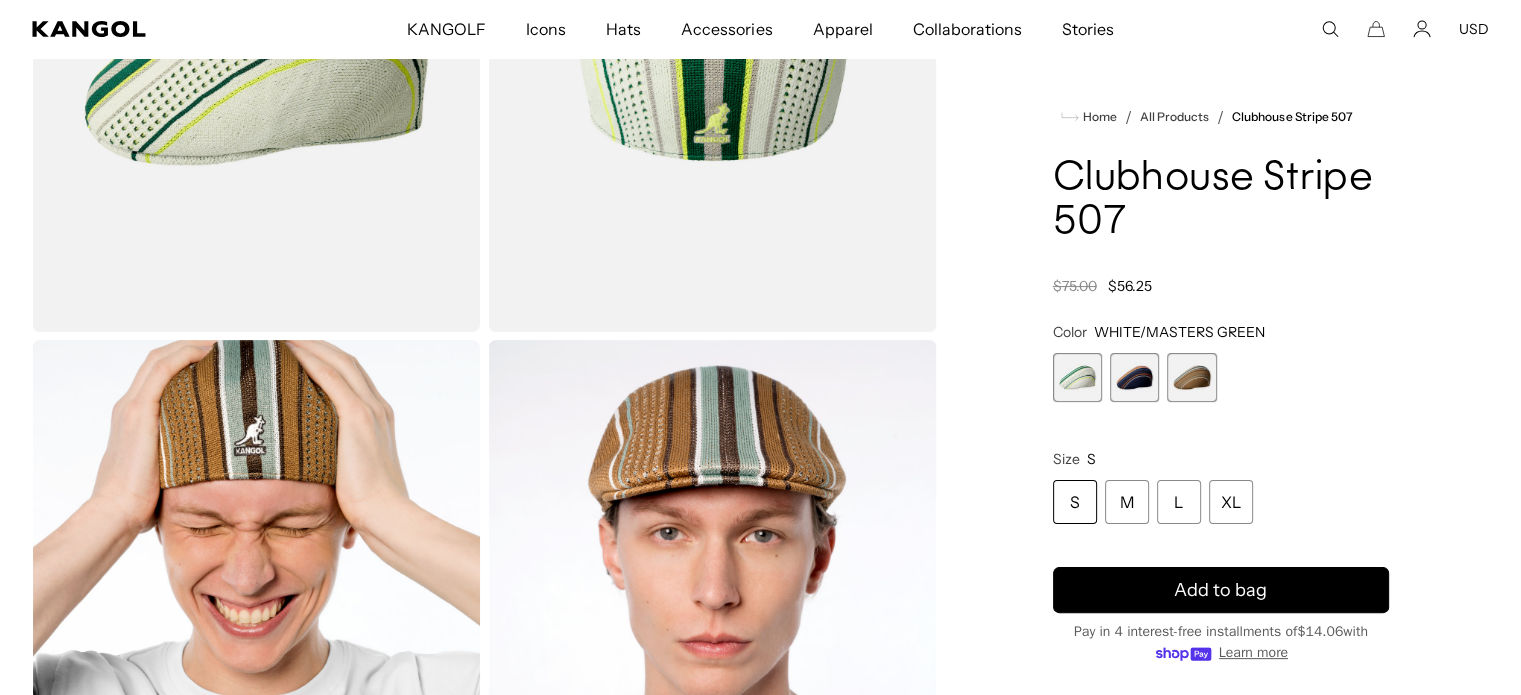 click at bounding box center [1134, 377] 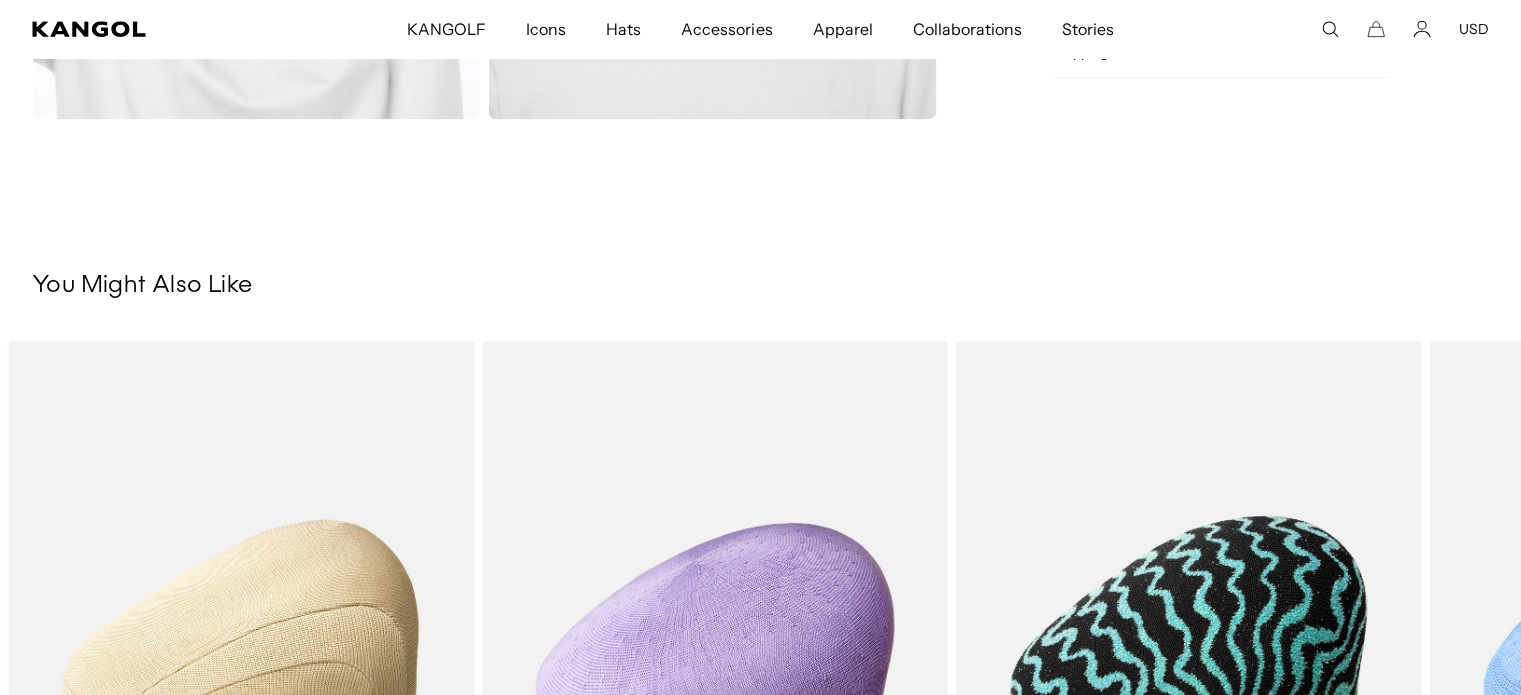 scroll, scrollTop: 1240, scrollLeft: 0, axis: vertical 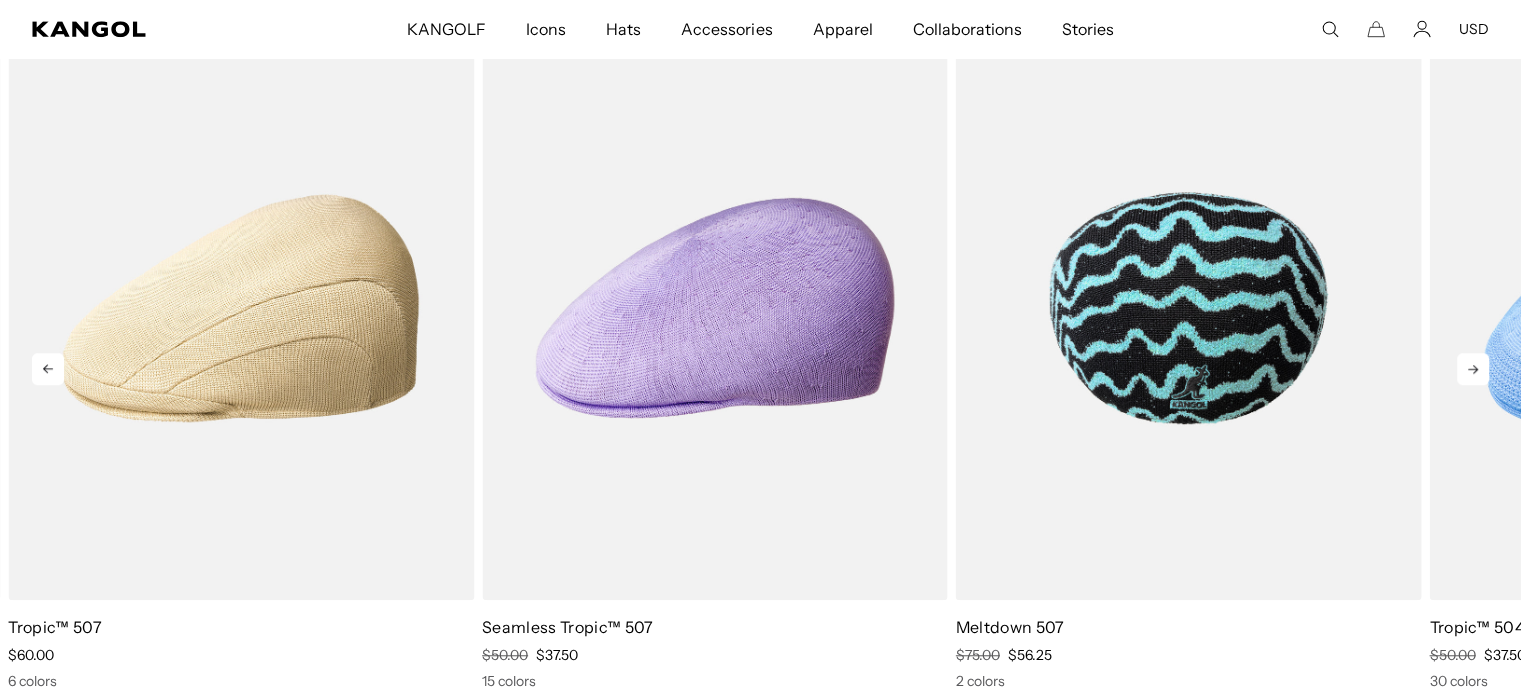 click at bounding box center [1189, 308] 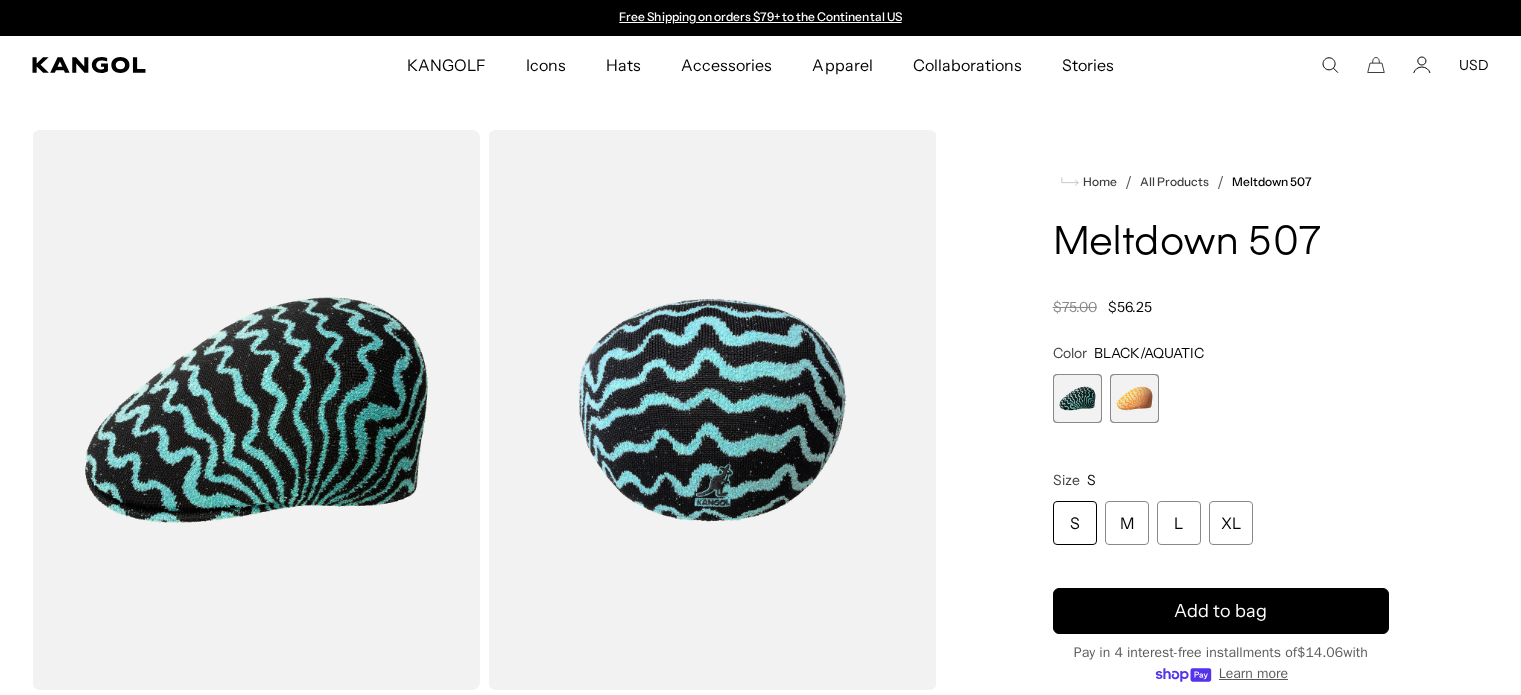 scroll, scrollTop: 0, scrollLeft: 0, axis: both 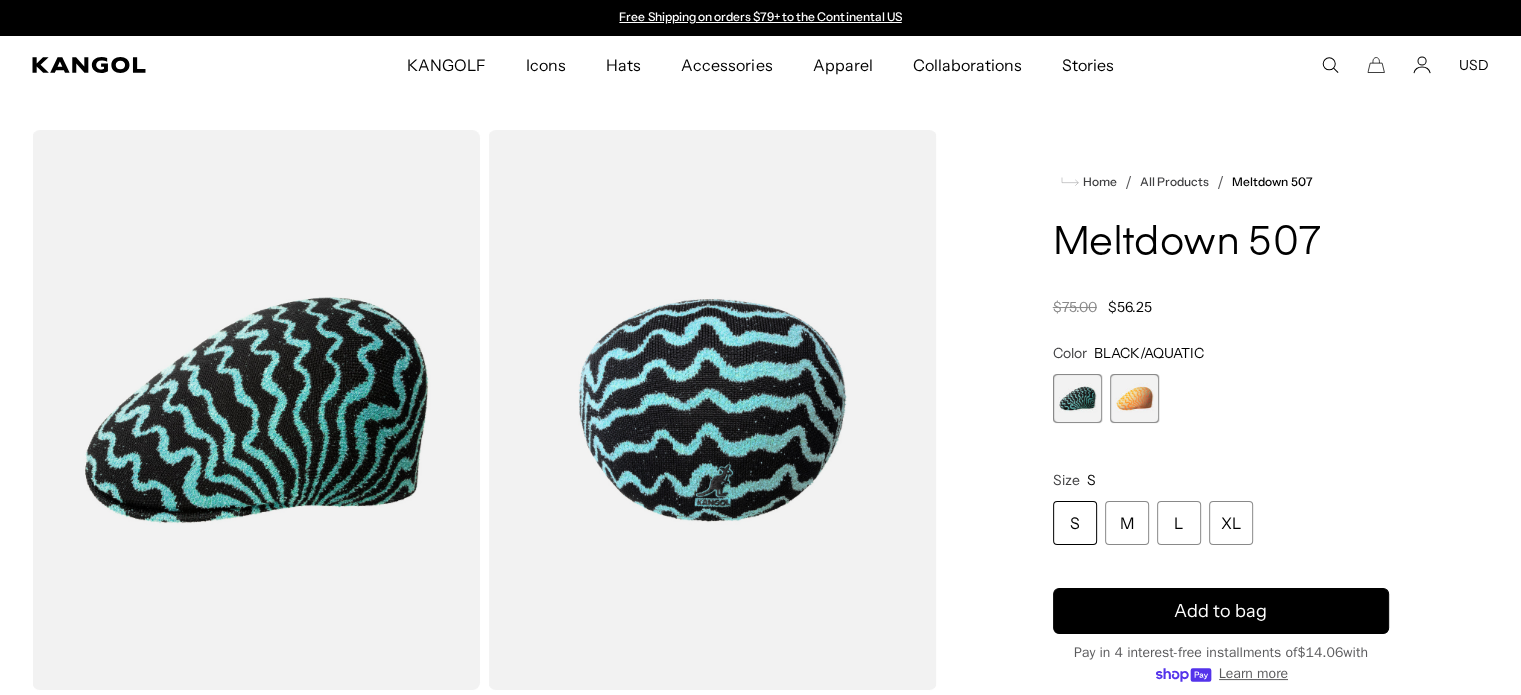 click at bounding box center (1134, 398) 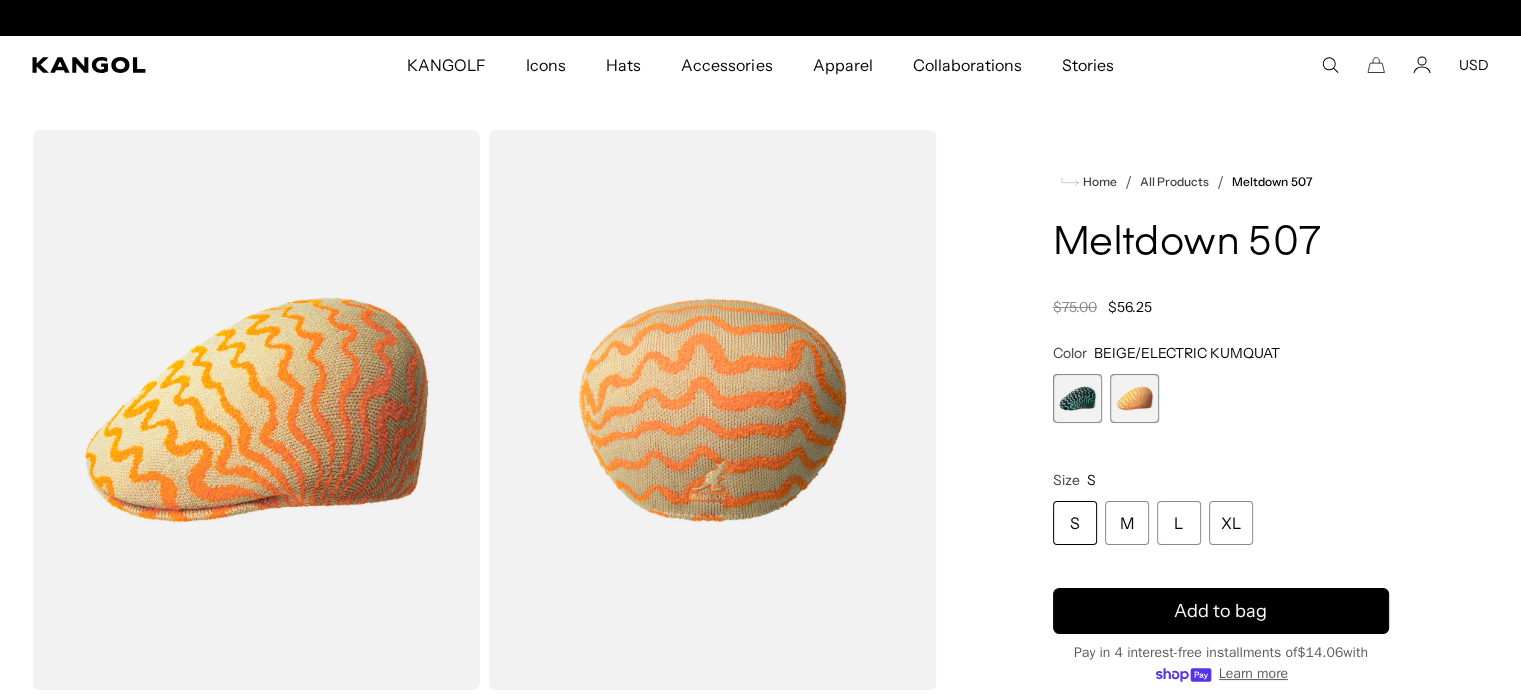 scroll, scrollTop: 0, scrollLeft: 412, axis: horizontal 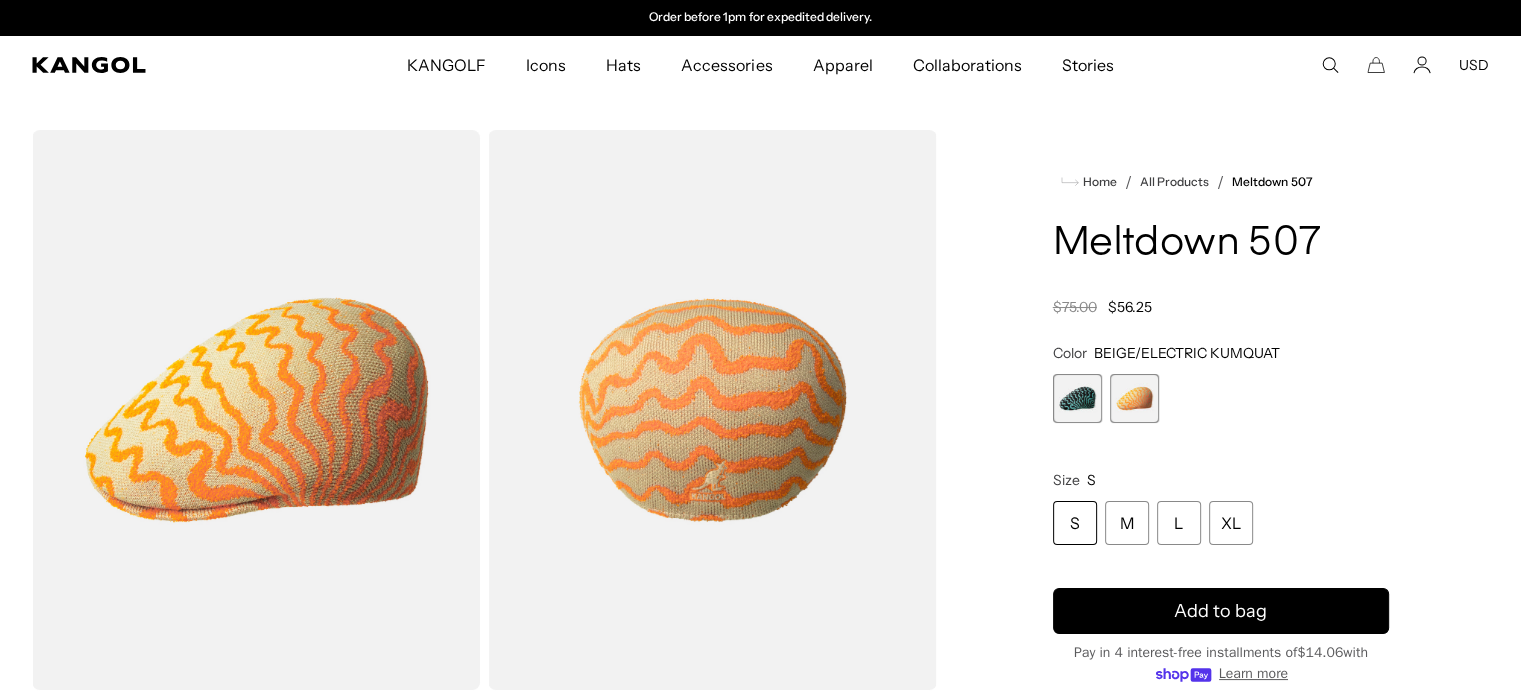 click at bounding box center [1077, 398] 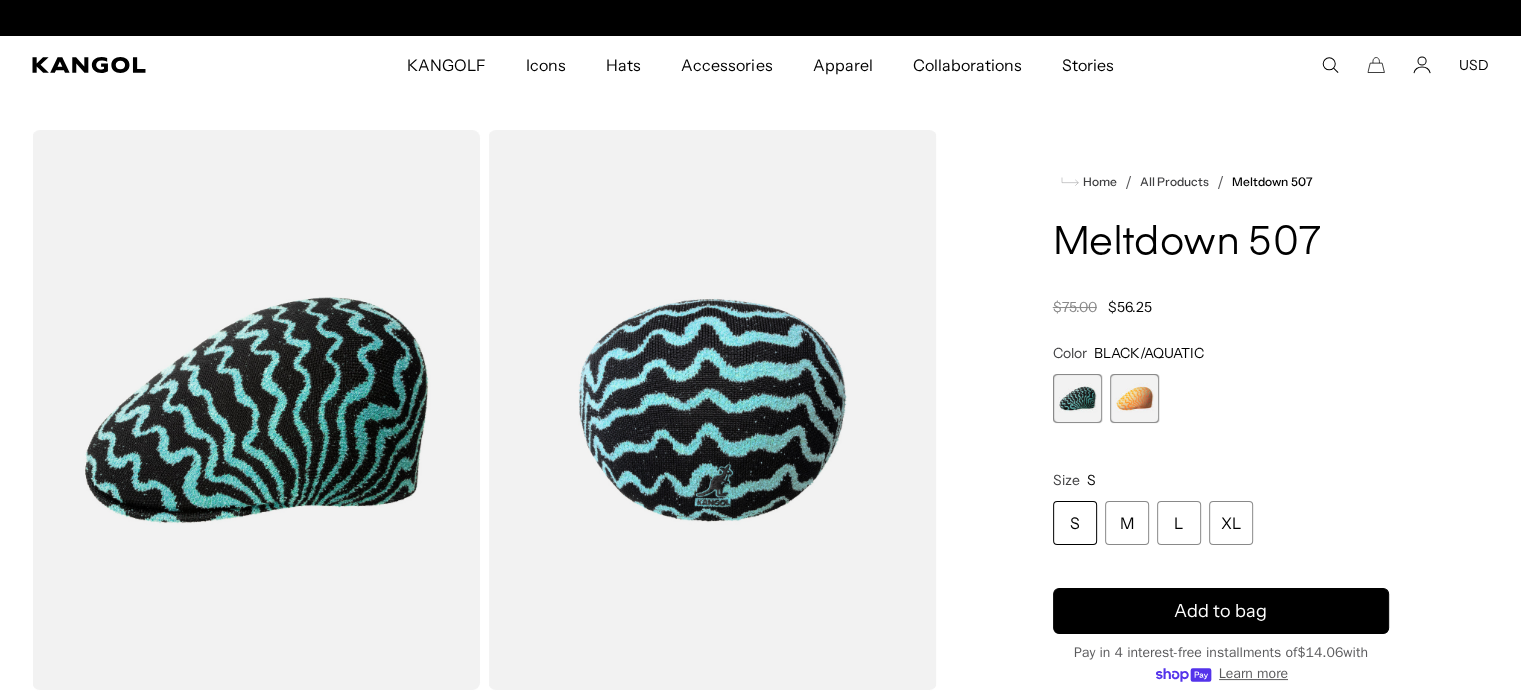 scroll, scrollTop: 0, scrollLeft: 0, axis: both 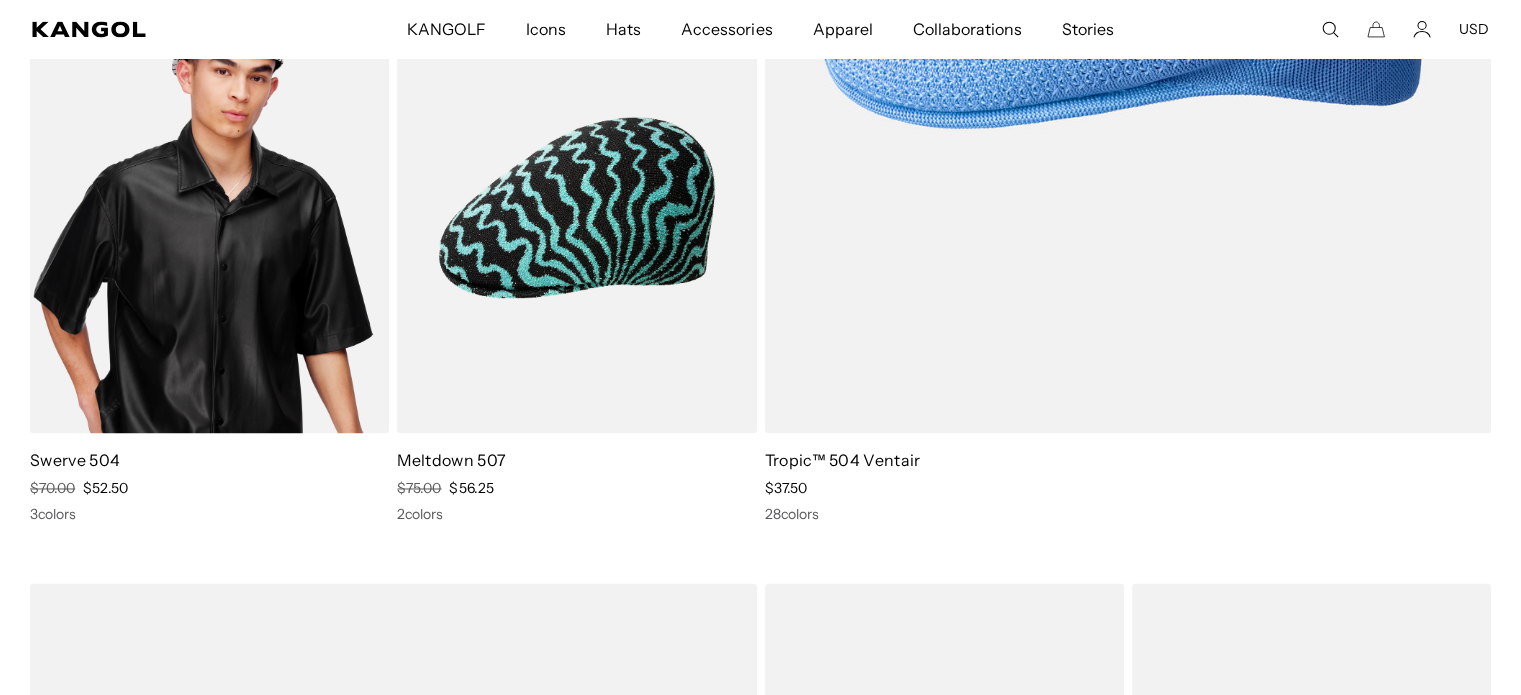 click at bounding box center (209, 207) 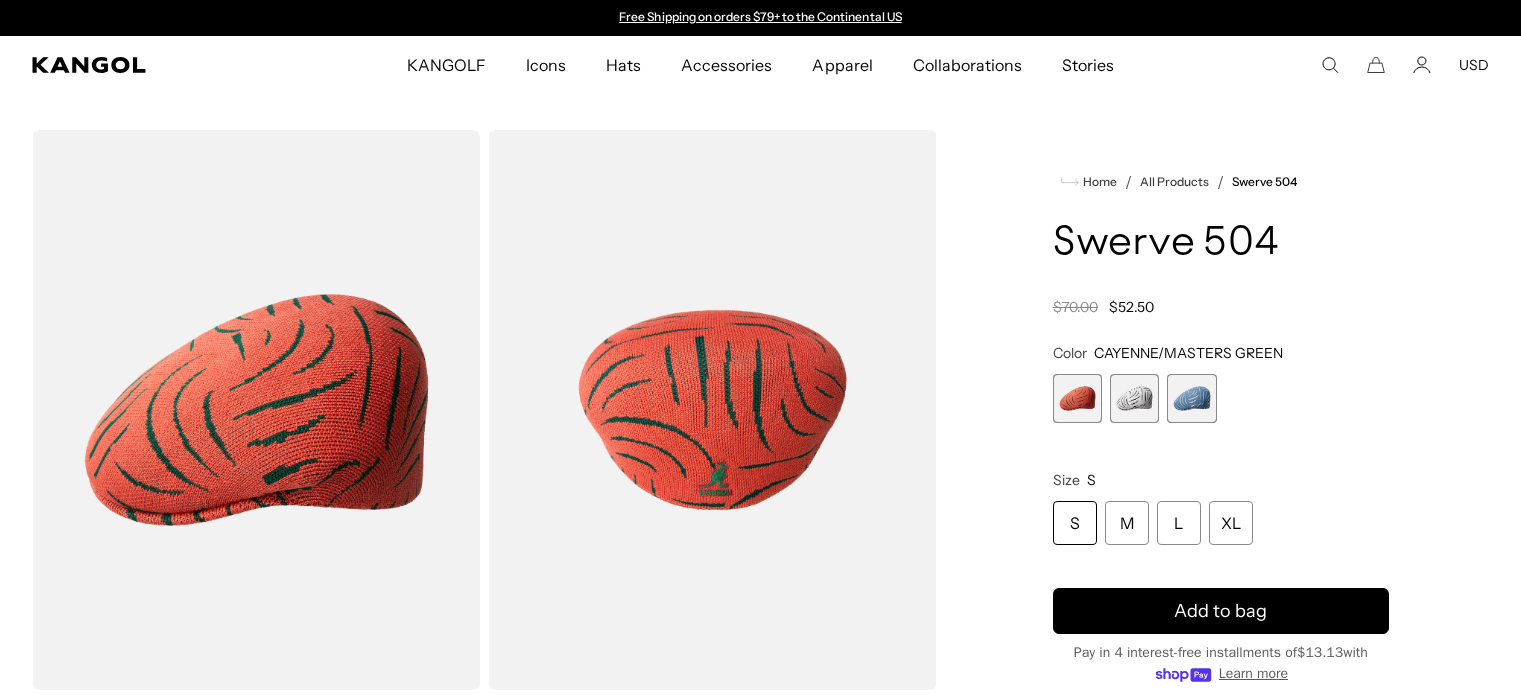 scroll, scrollTop: 0, scrollLeft: 0, axis: both 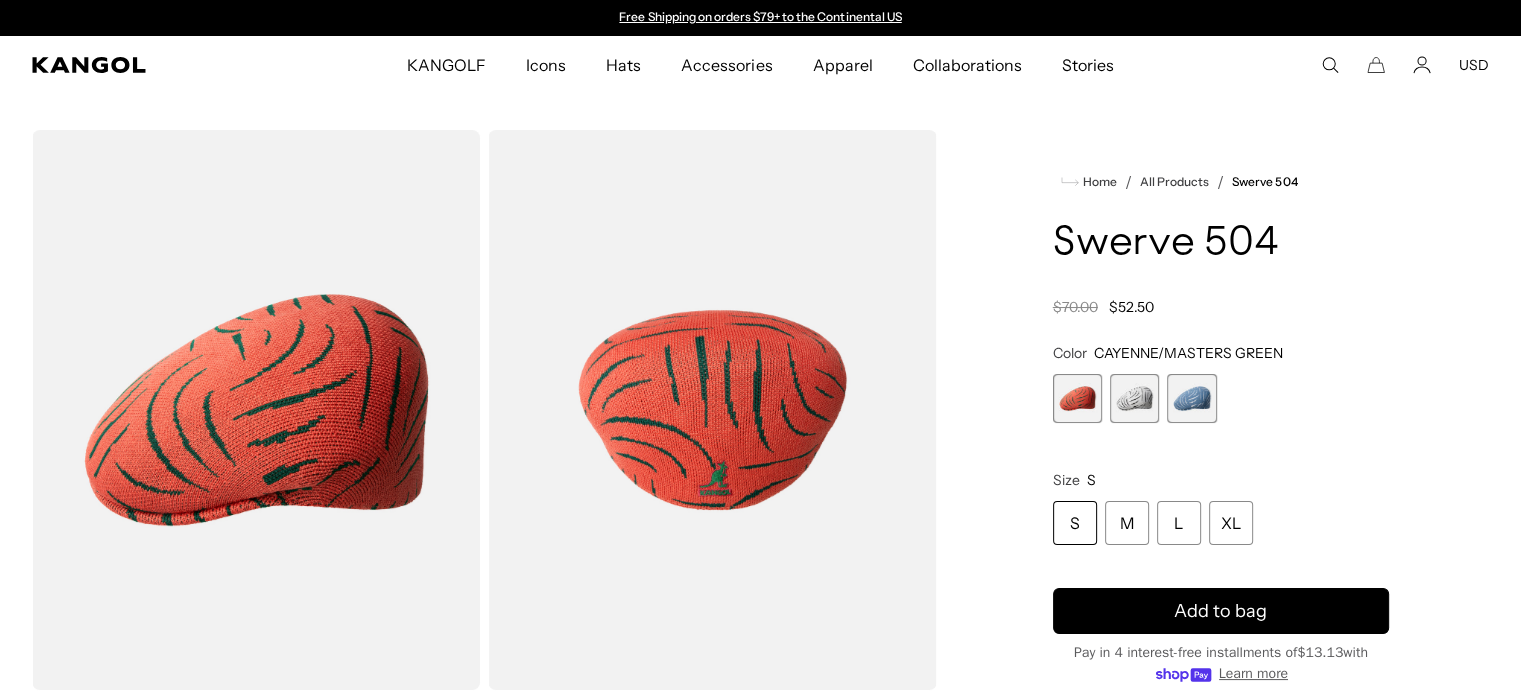 click at bounding box center [1191, 398] 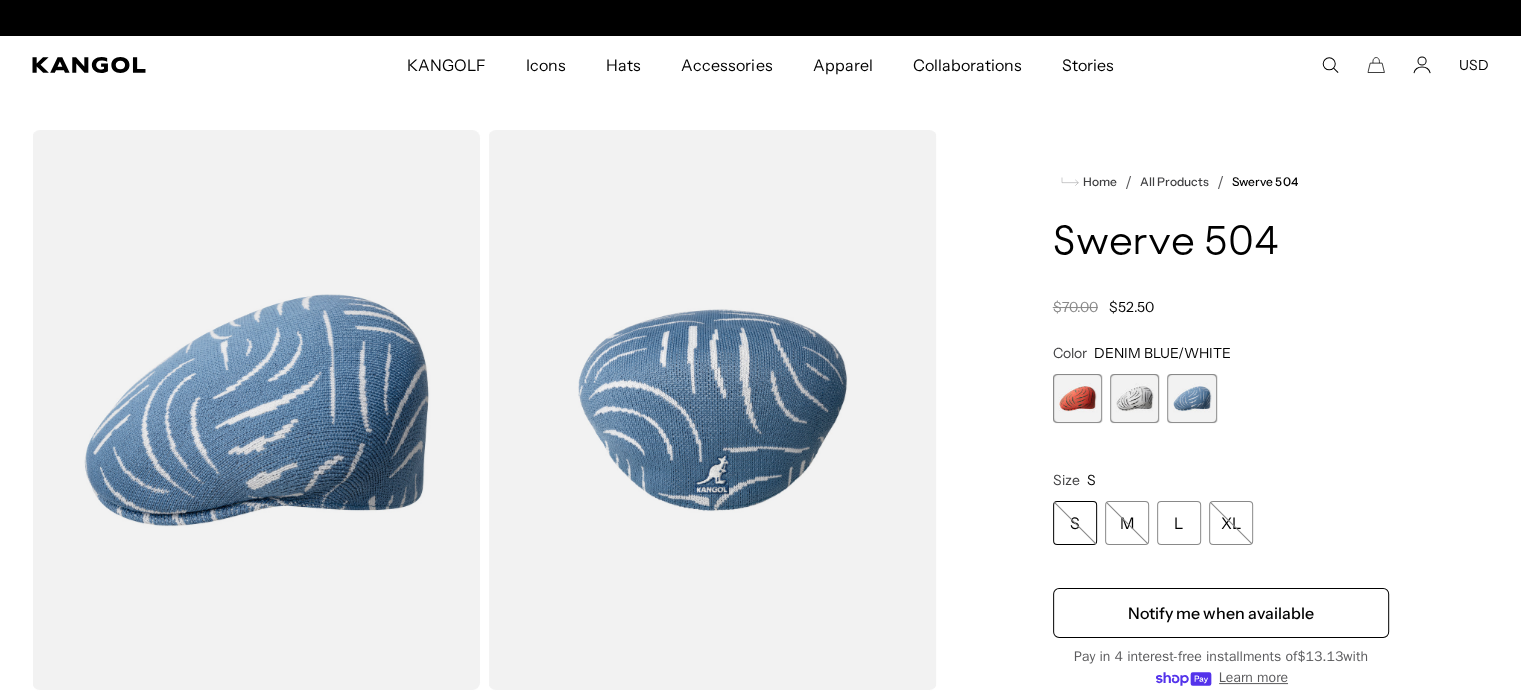 scroll, scrollTop: 0, scrollLeft: 0, axis: both 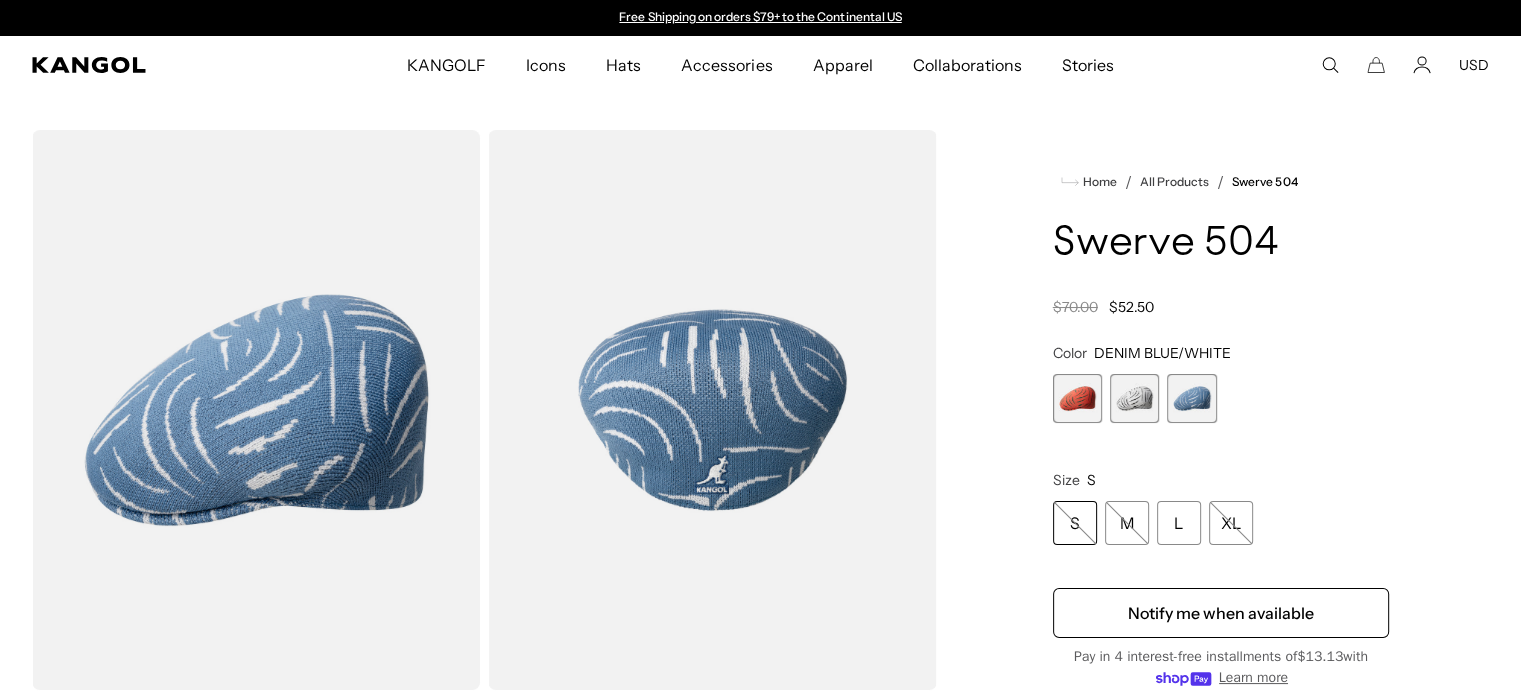 click at bounding box center [1134, 398] 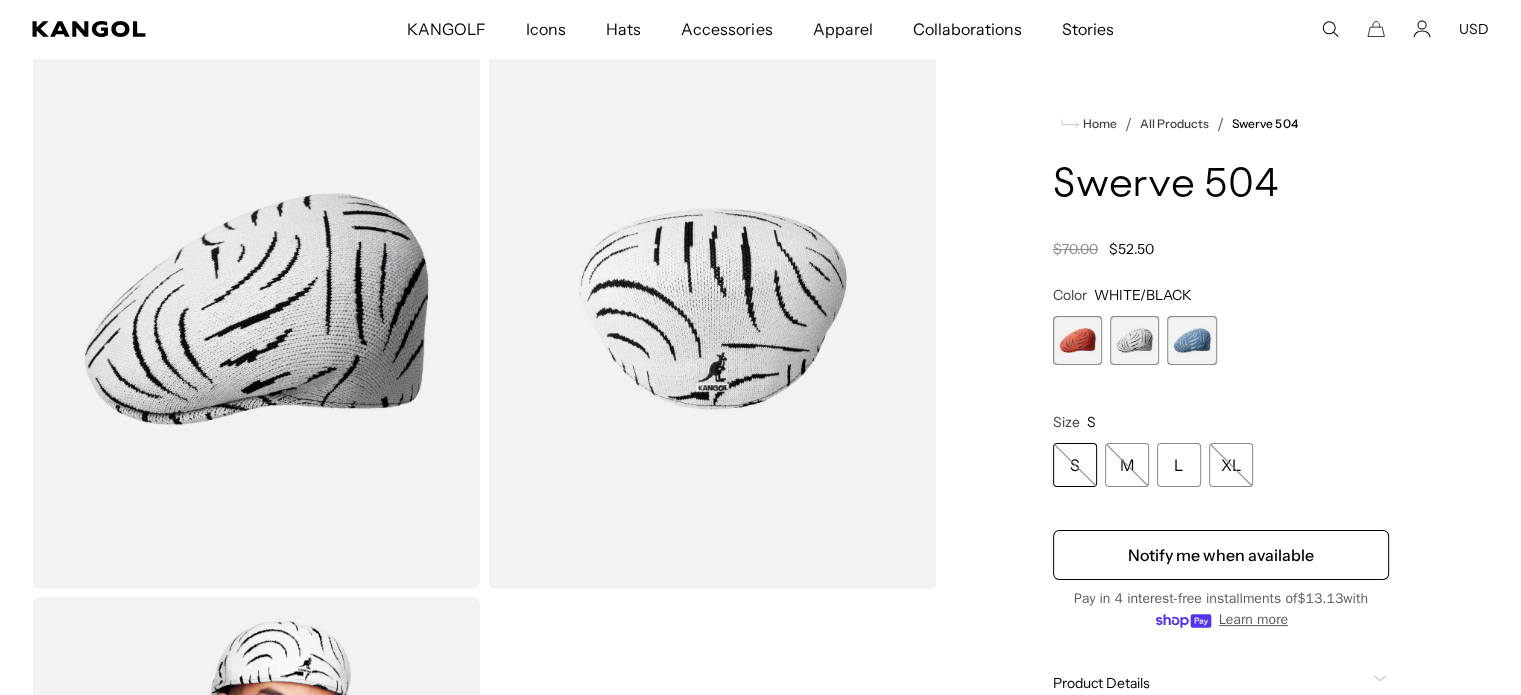 scroll, scrollTop: 113, scrollLeft: 0, axis: vertical 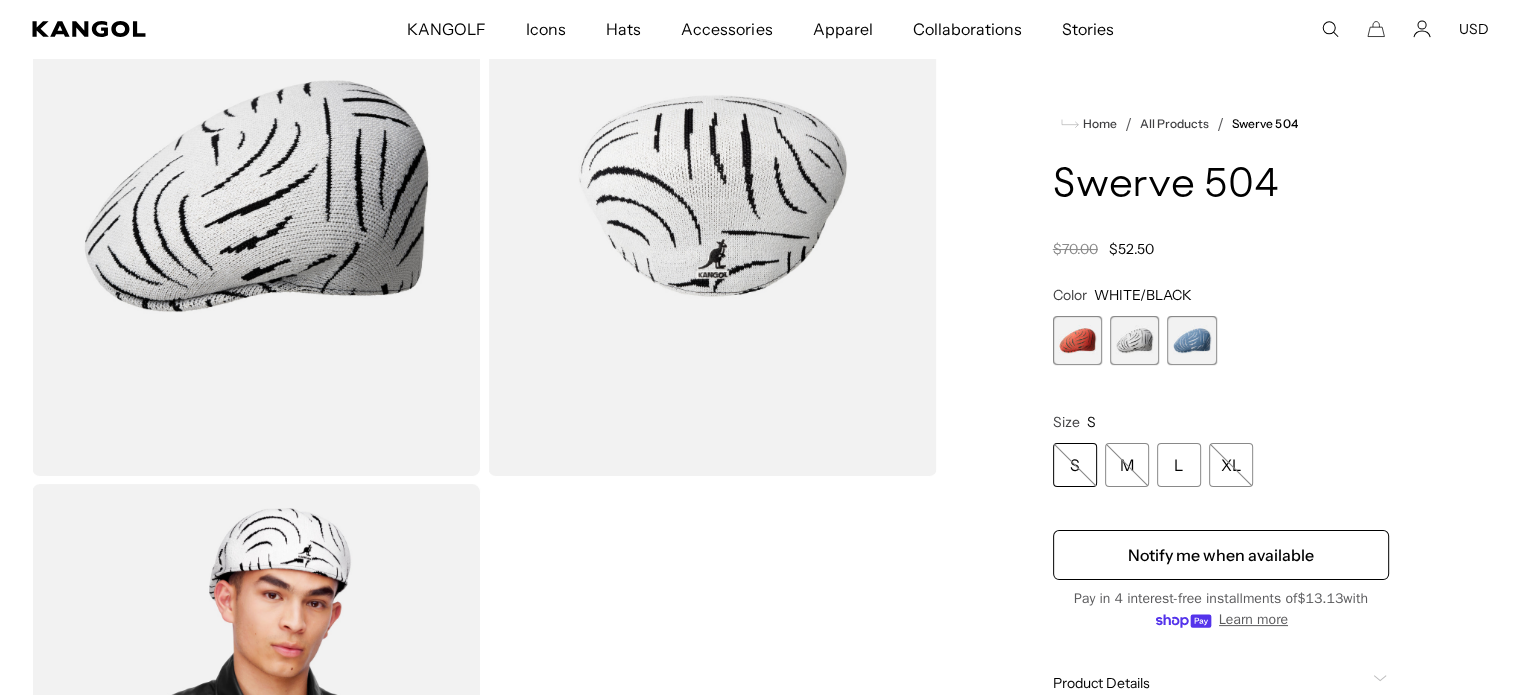 click at bounding box center (1077, 340) 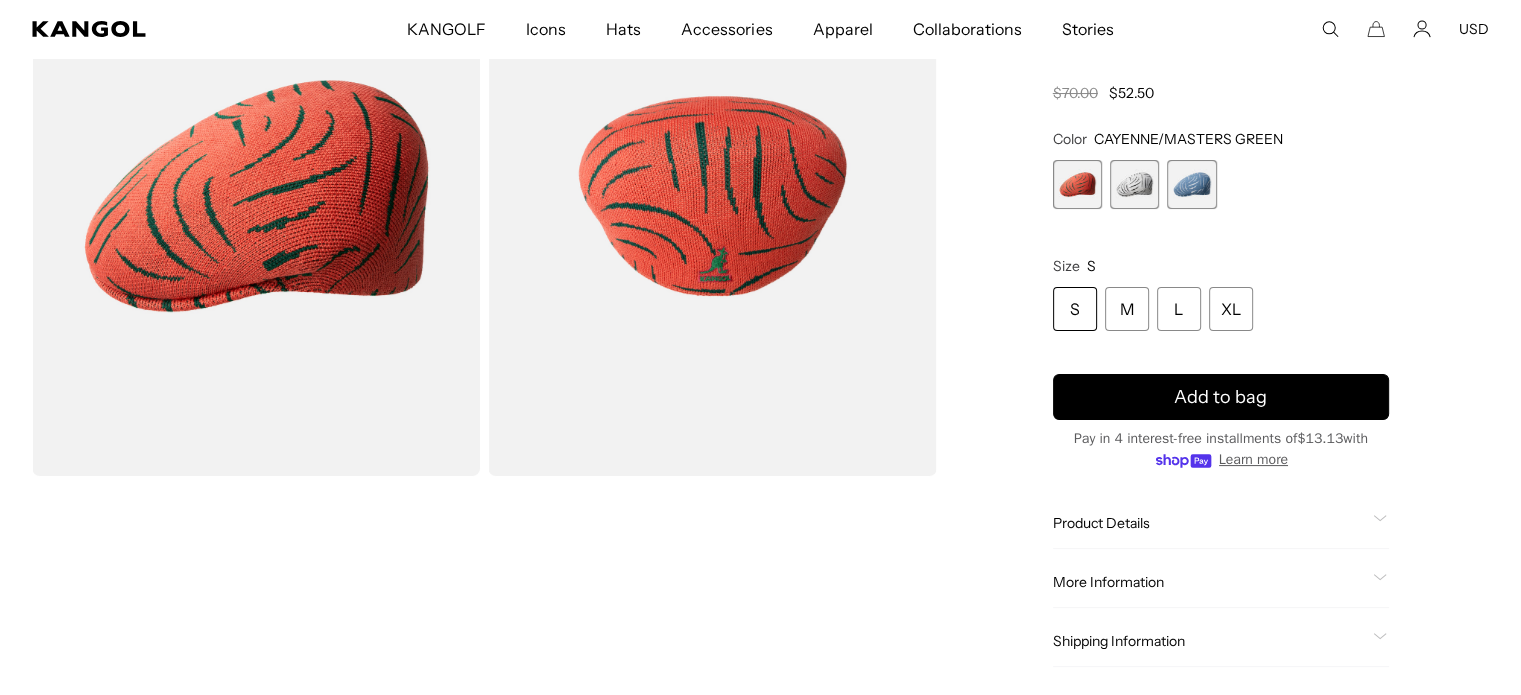 click on "Home
/
All Products
/
Swerve 504
Swerve 504
Regular price
$52.50
Regular price
$70.00
Sale price
$52.50
Color
CAYENNE/MASTERS GREEN
Previous
Next
CAYENNE/MASTERS GREEN
Variant sold out or unavailable
WHITE/BLACK
Variant sold out or unavailable" at bounding box center (1221, 311) 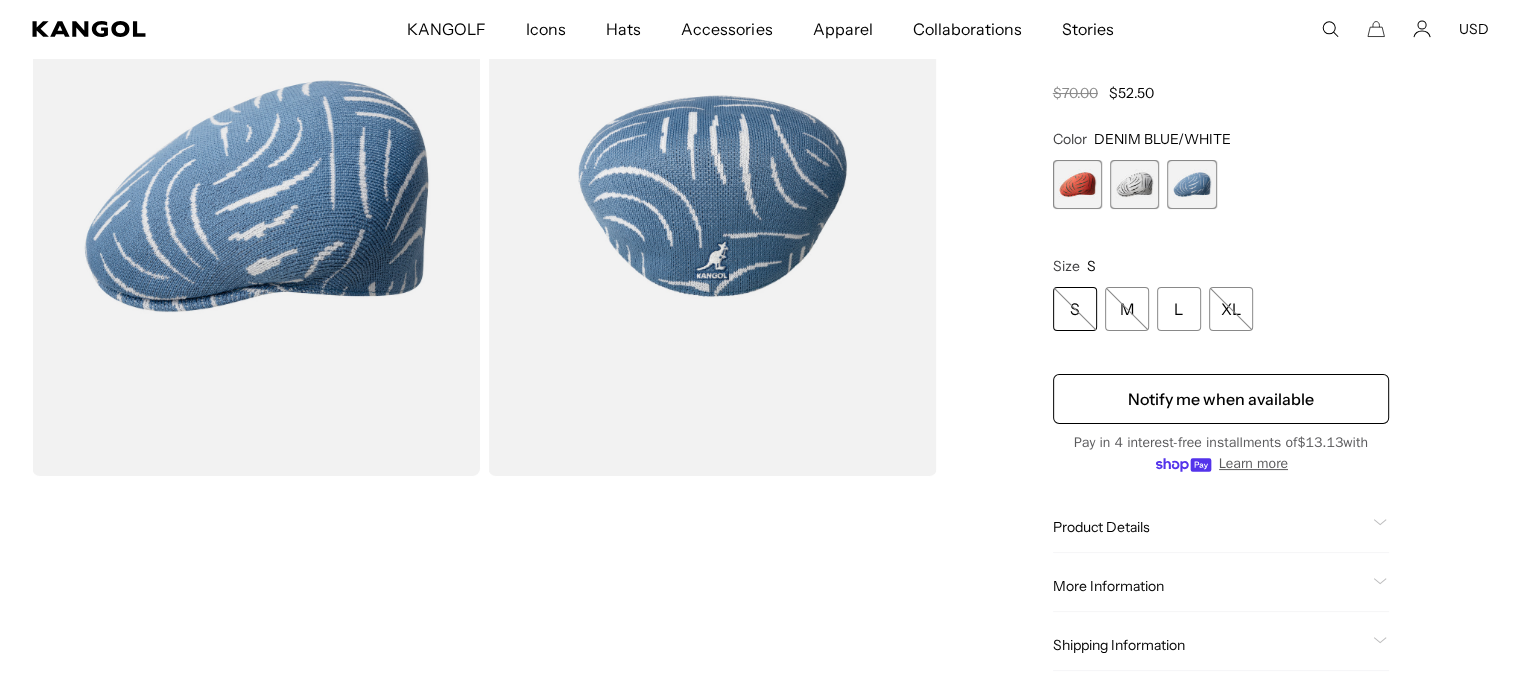 scroll, scrollTop: 0, scrollLeft: 0, axis: both 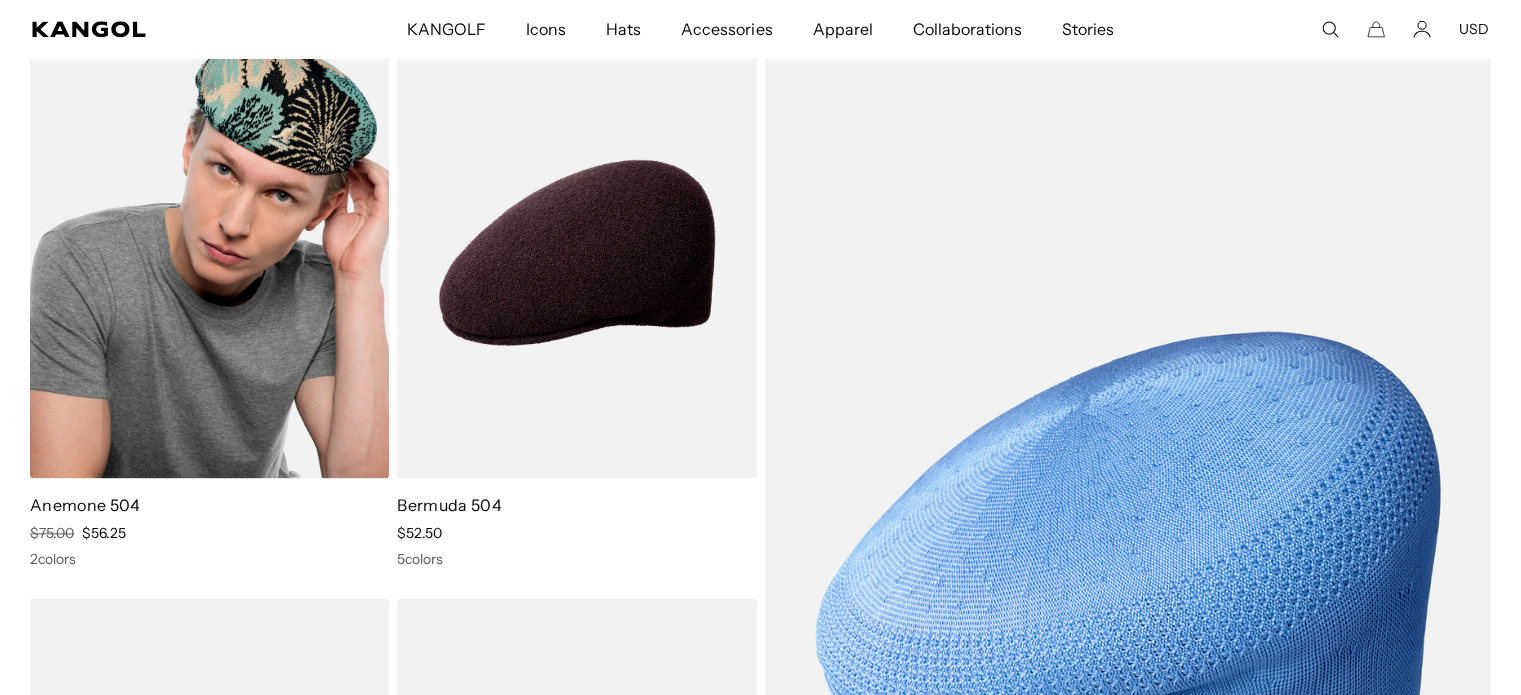 click at bounding box center (209, 252) 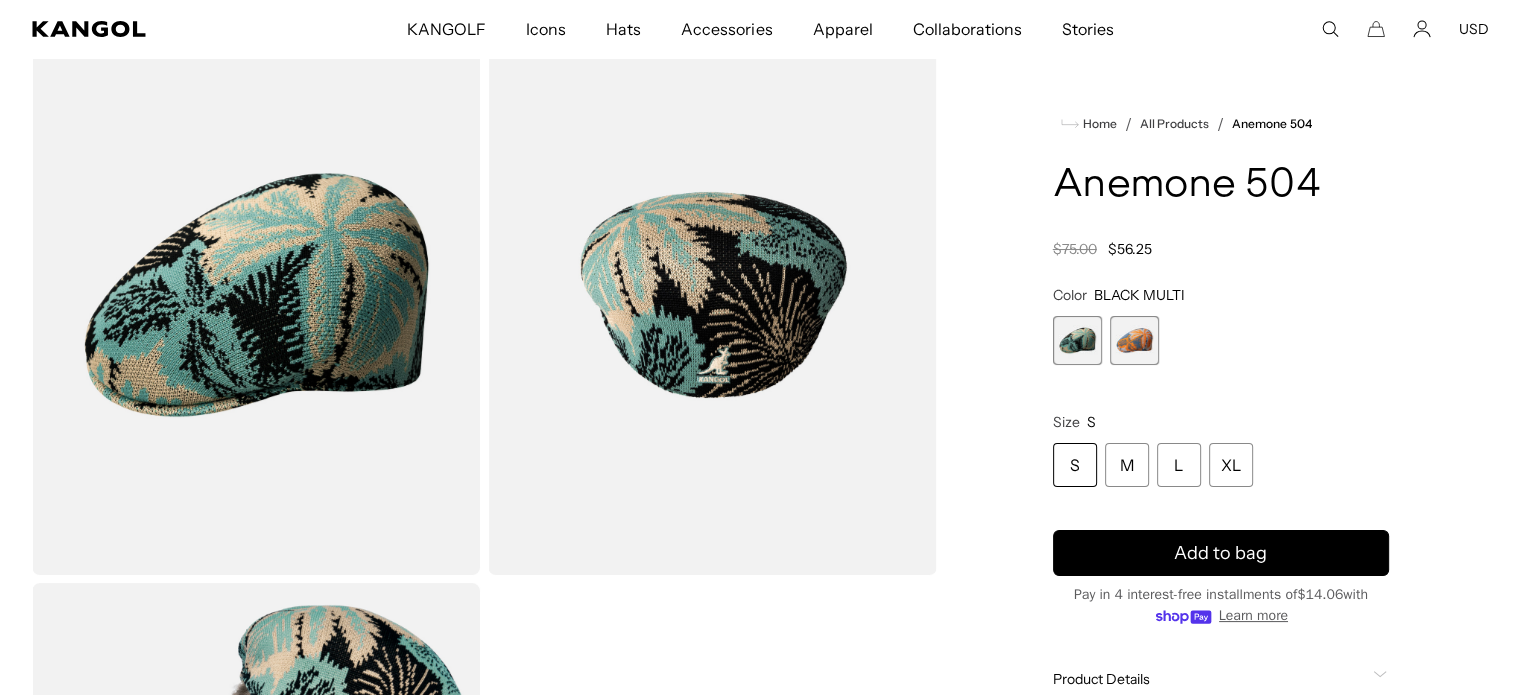 scroll, scrollTop: 116, scrollLeft: 0, axis: vertical 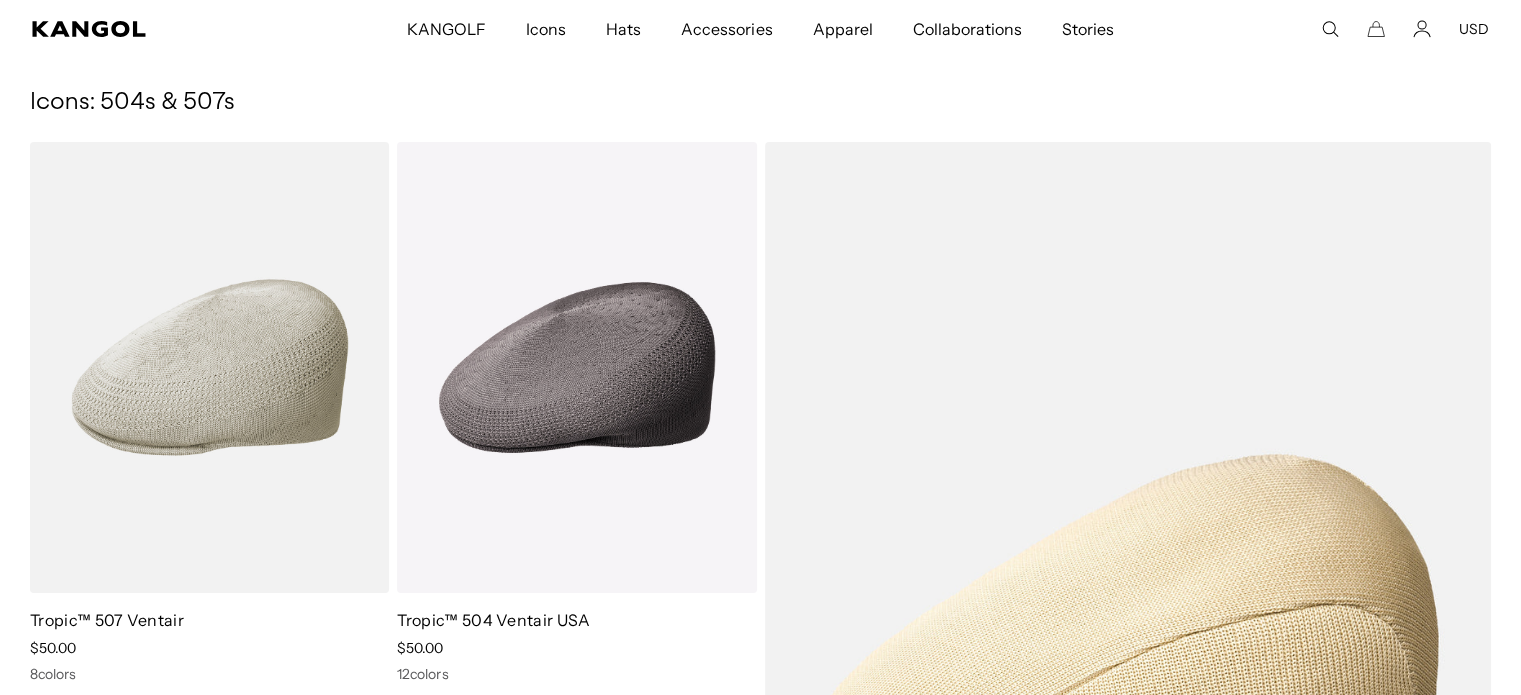 click on "Icons" at bounding box center (546, 29) 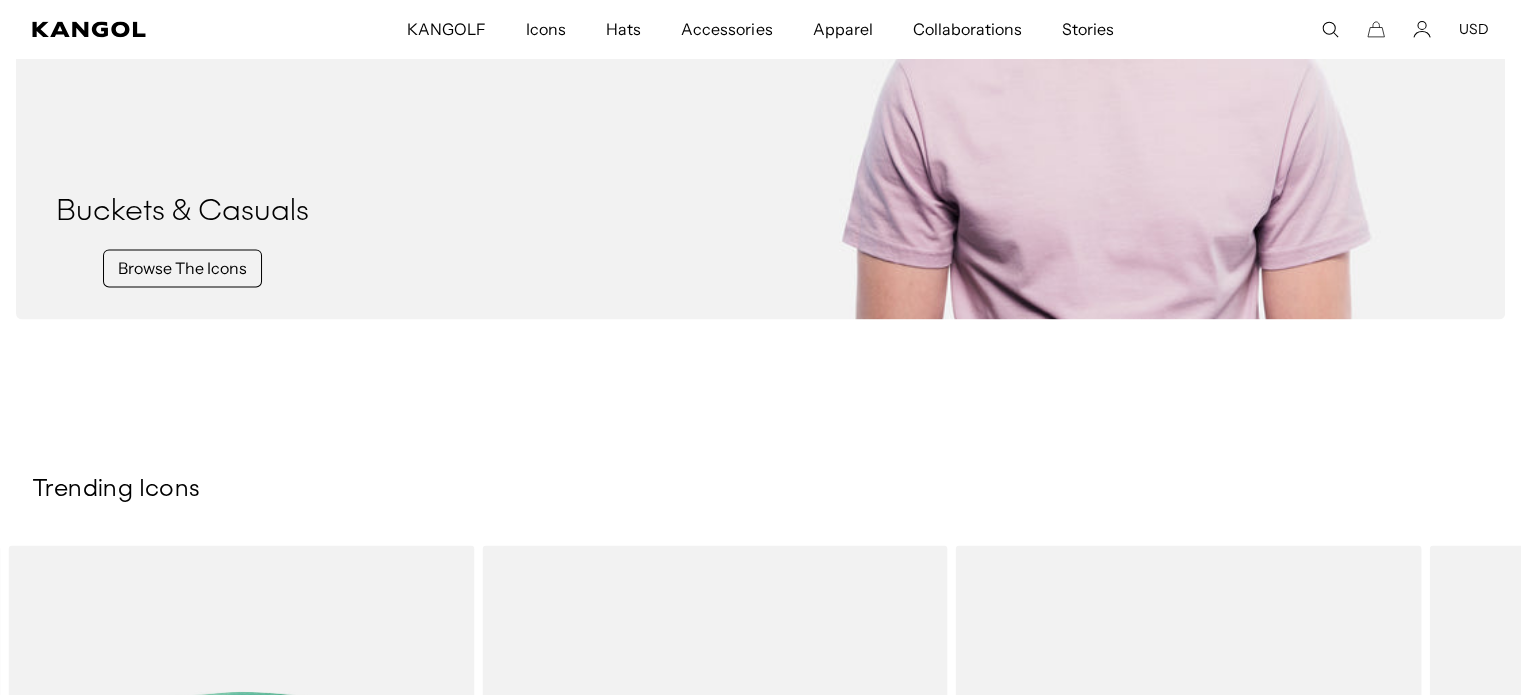 scroll, scrollTop: 3132, scrollLeft: 0, axis: vertical 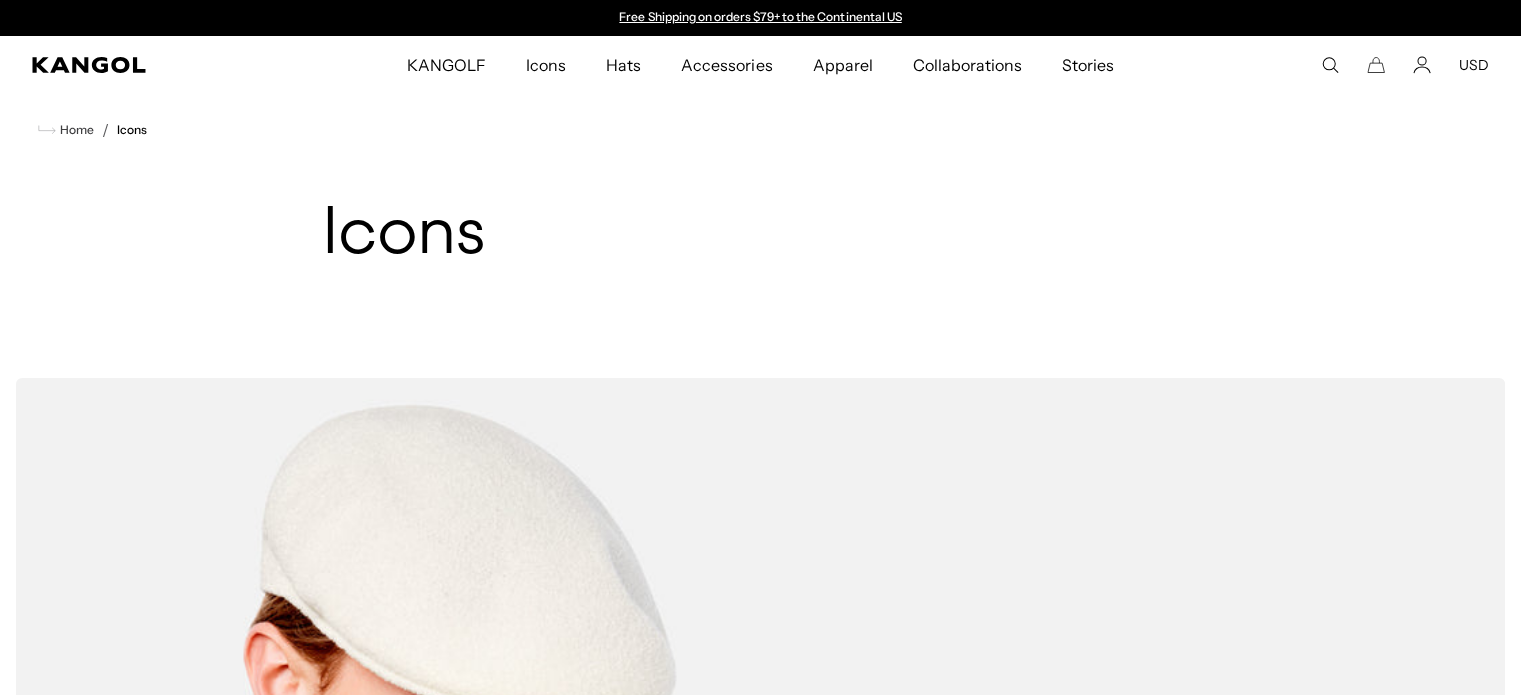 click on "Icons" at bounding box center [546, 65] 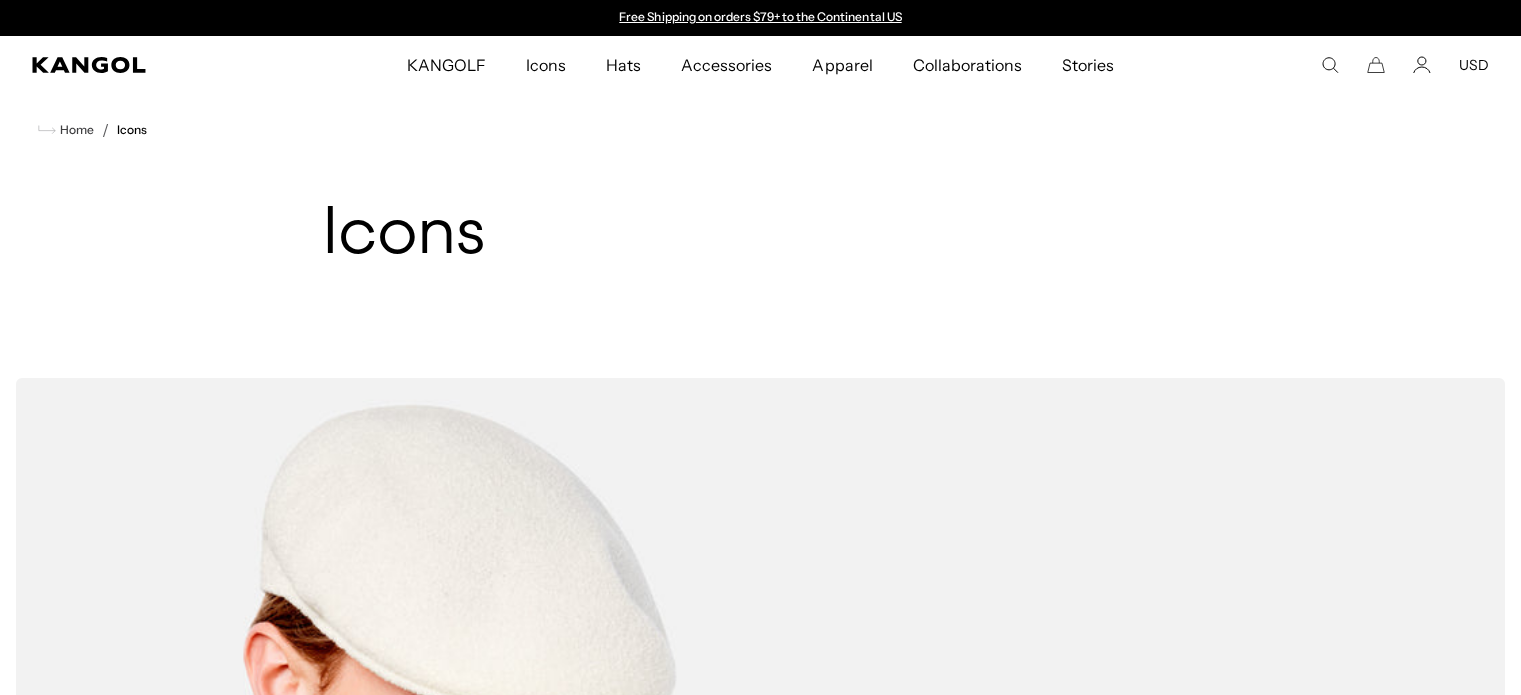 scroll, scrollTop: 0, scrollLeft: 0, axis: both 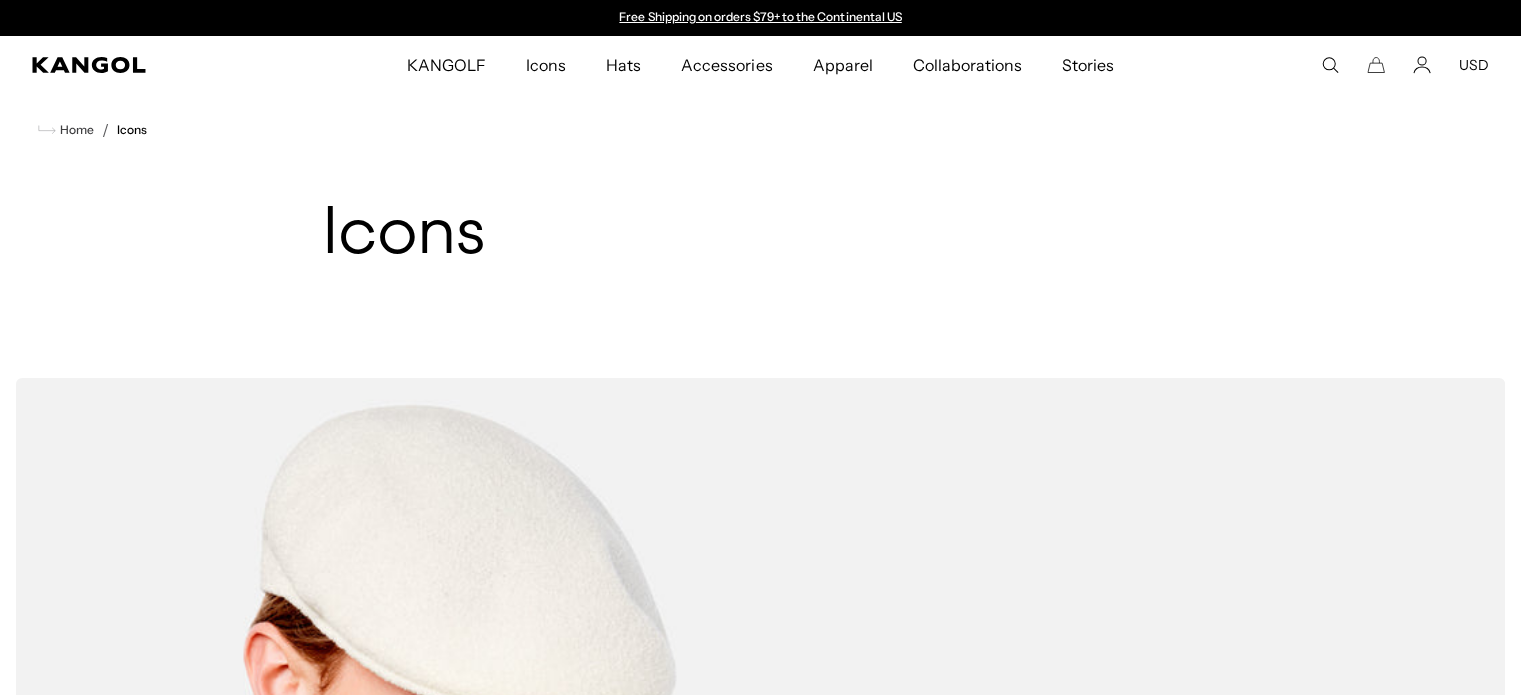 click on "Hats" at bounding box center (623, 65) 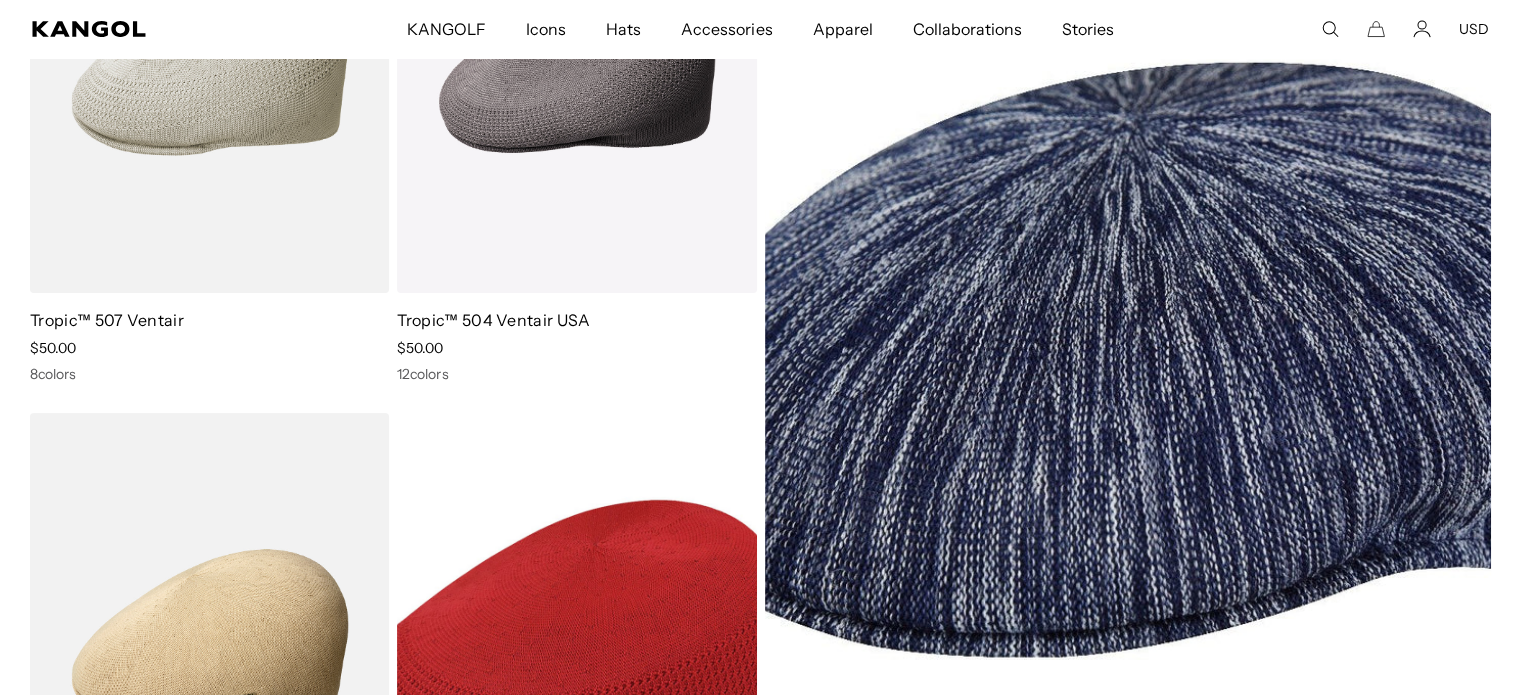 scroll, scrollTop: 515, scrollLeft: 0, axis: vertical 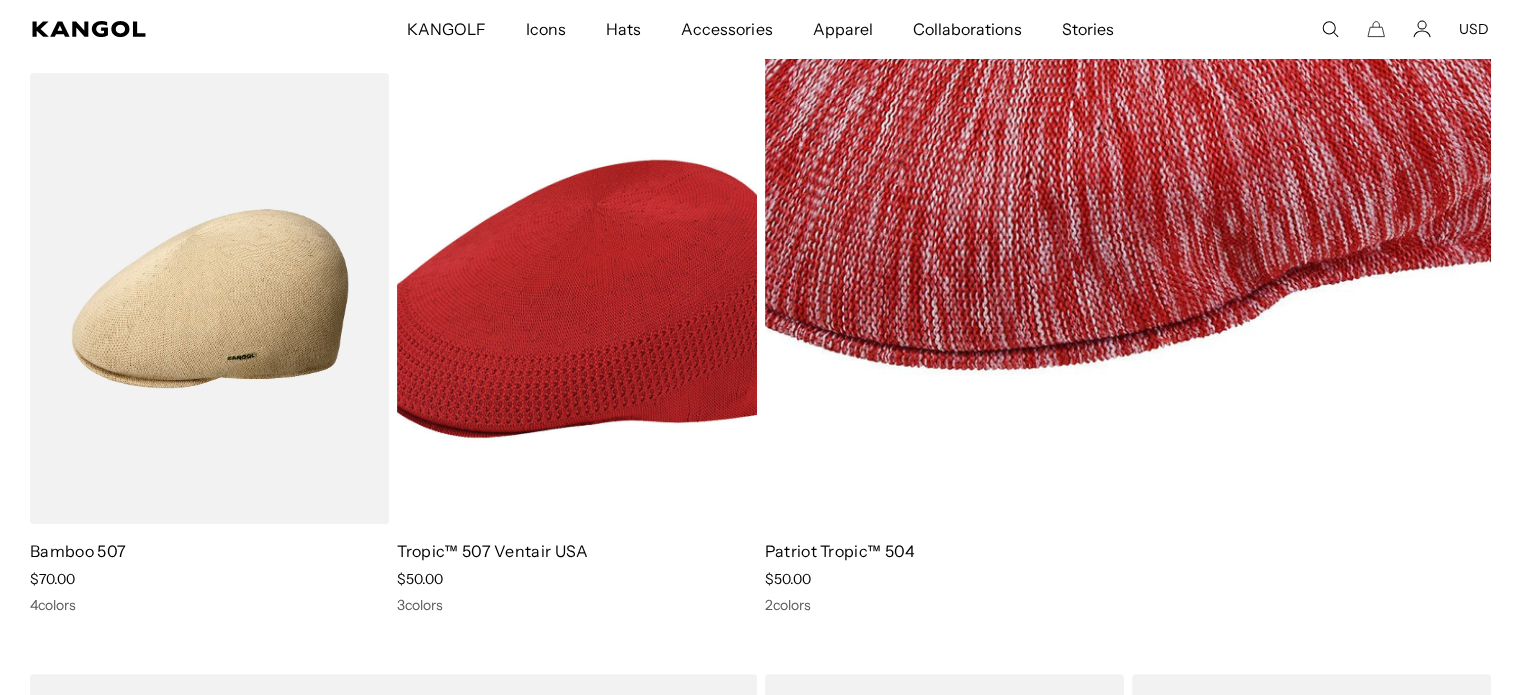 click at bounding box center (1128, 13) 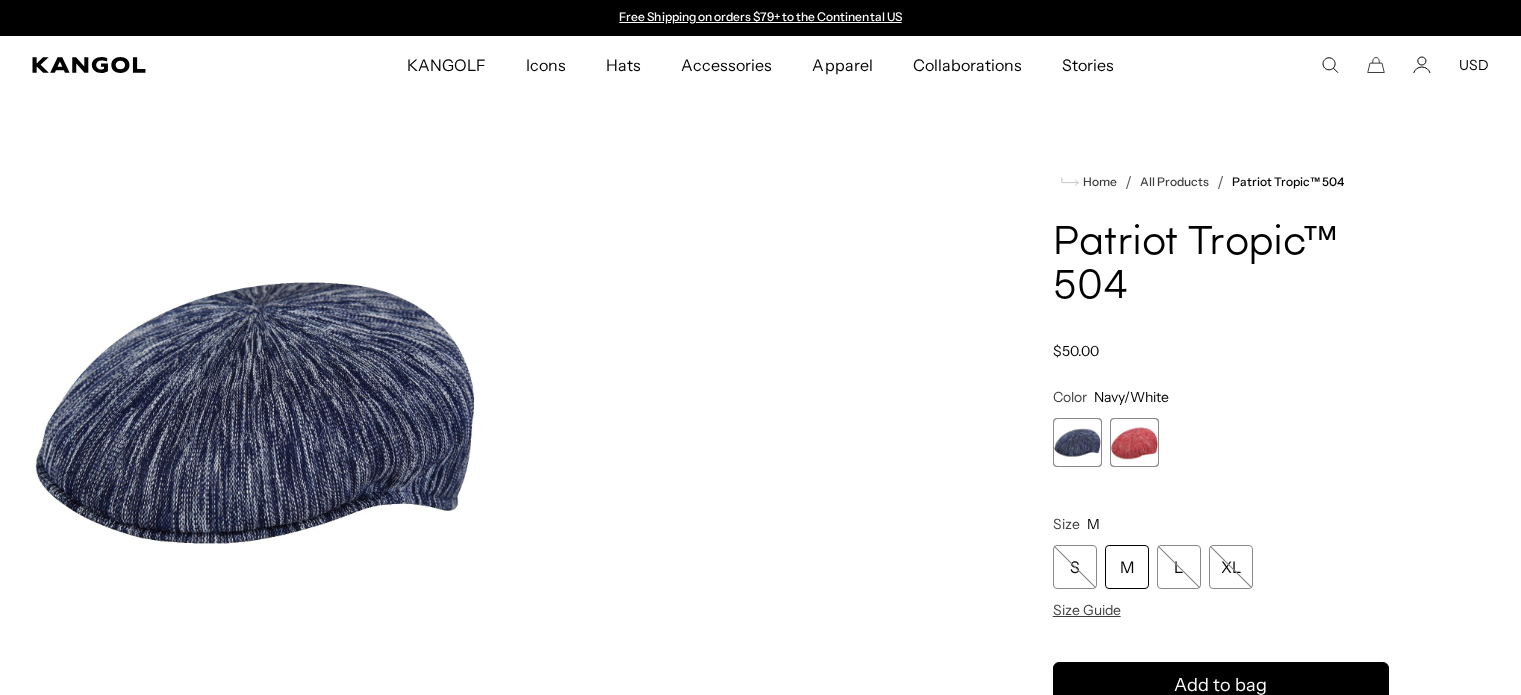 scroll, scrollTop: 0, scrollLeft: 0, axis: both 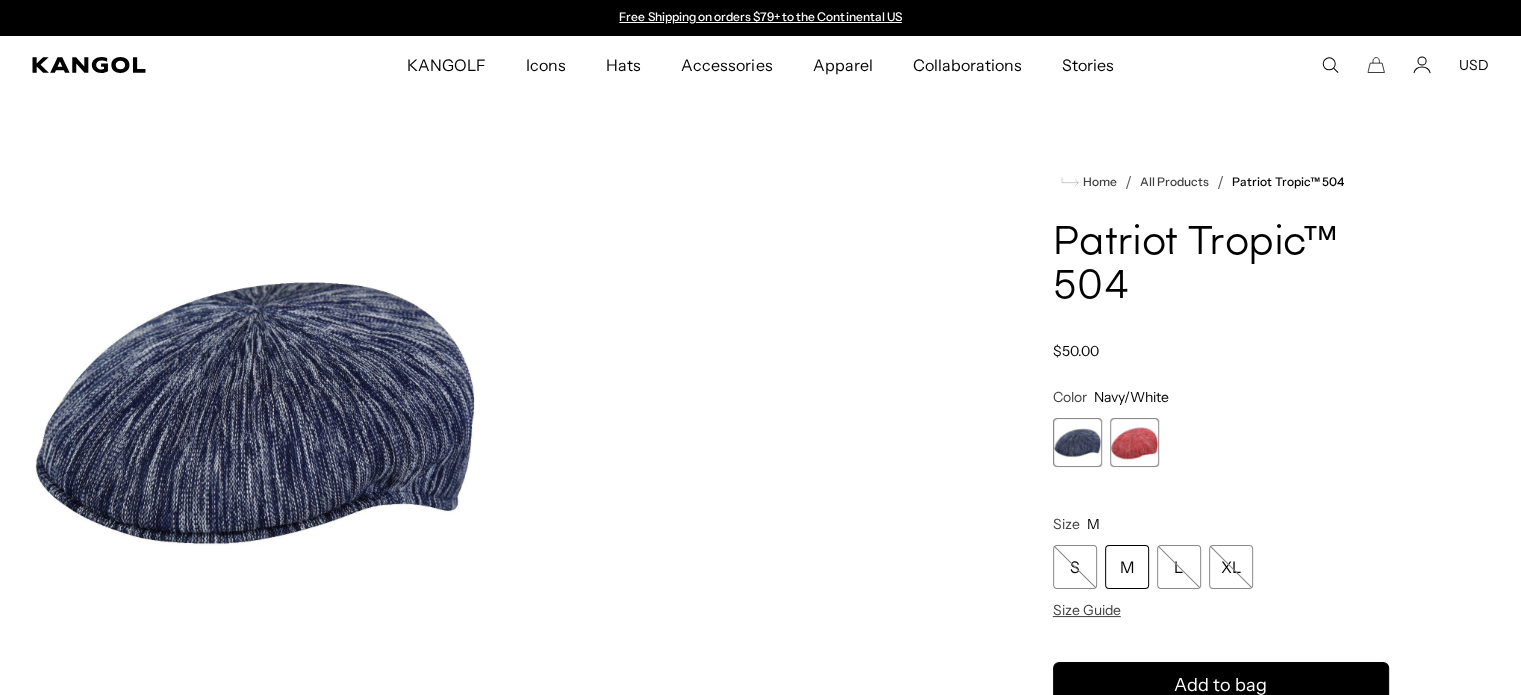 click at bounding box center (1134, 442) 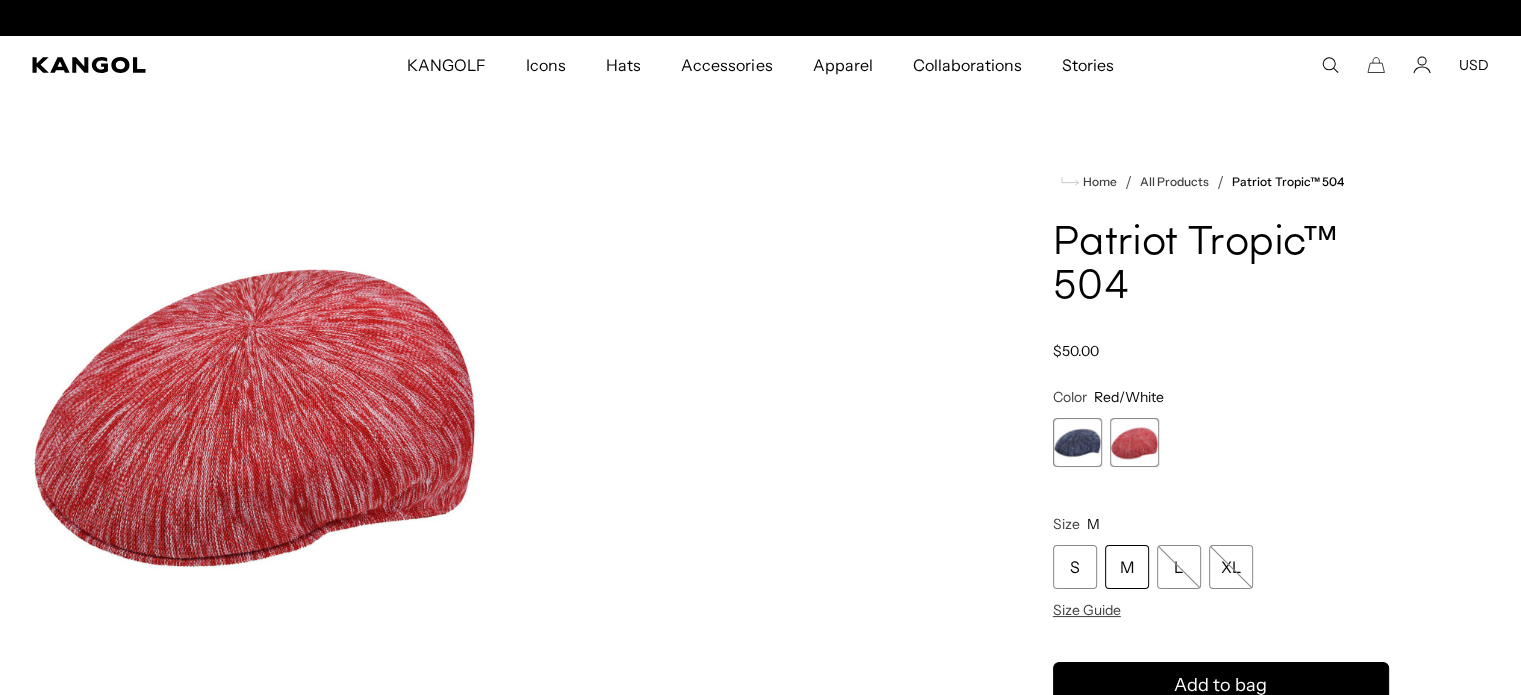 scroll, scrollTop: 0, scrollLeft: 412, axis: horizontal 